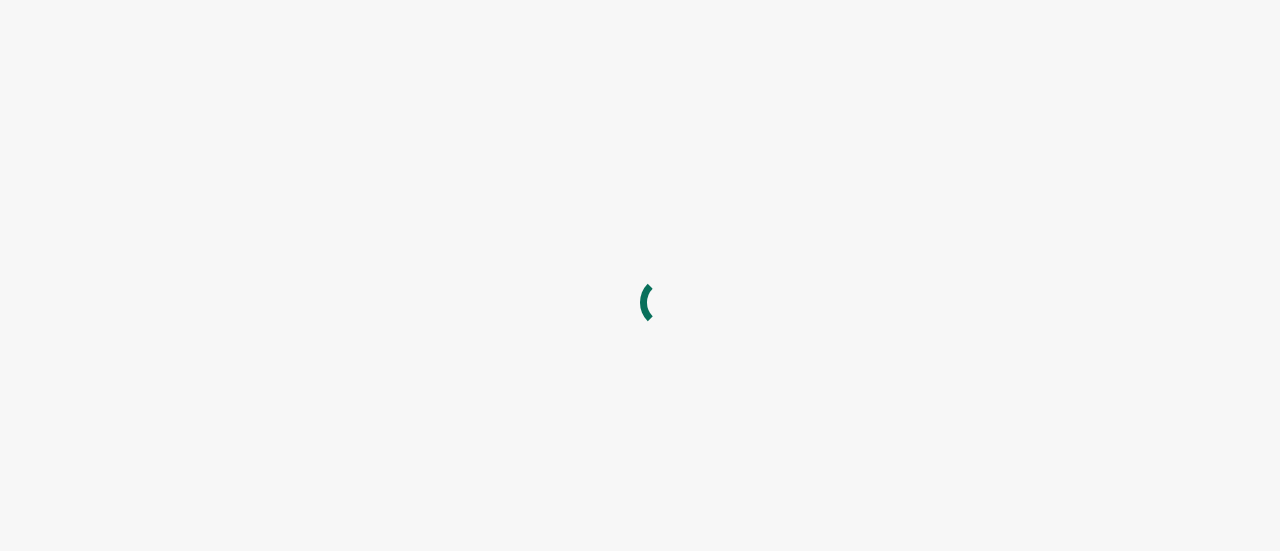 scroll, scrollTop: 0, scrollLeft: 0, axis: both 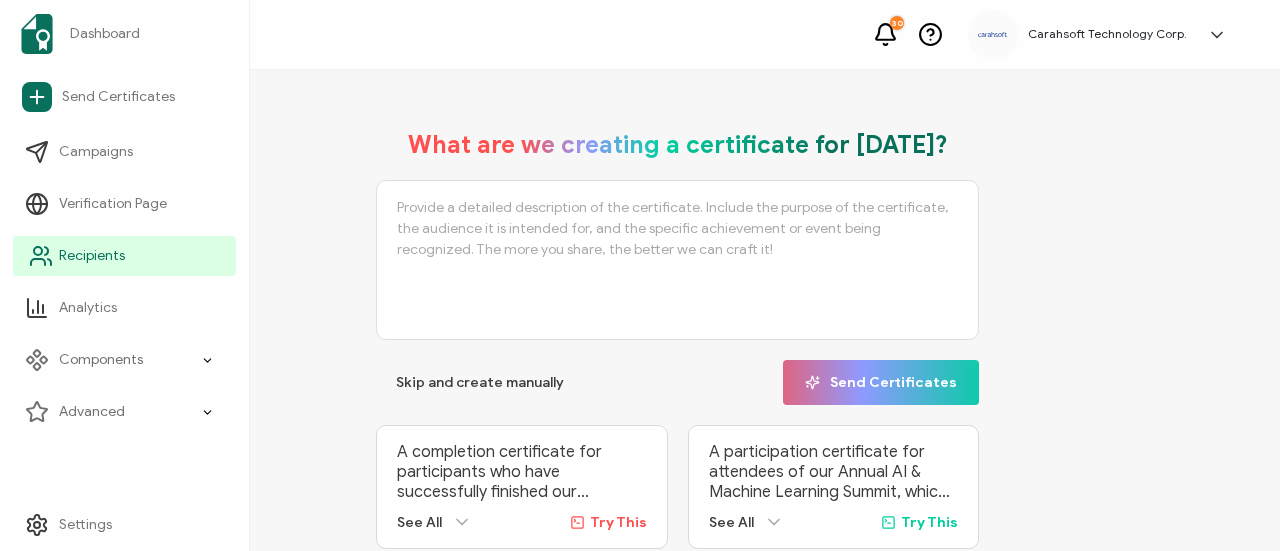 click on "Recipients" at bounding box center (92, 256) 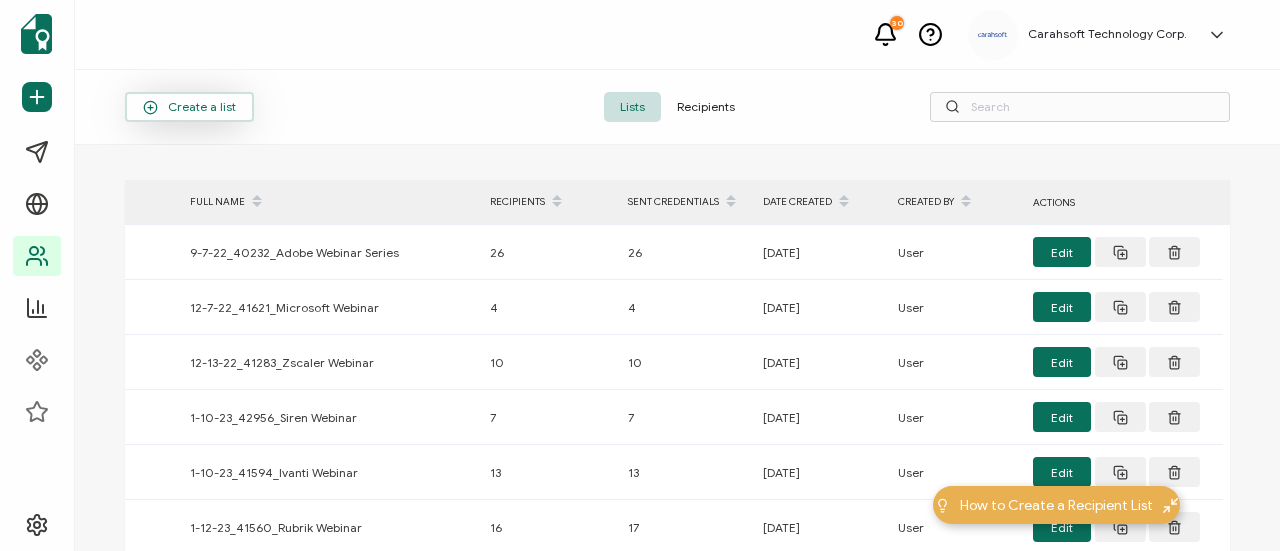 click on "Create a list" at bounding box center (189, 107) 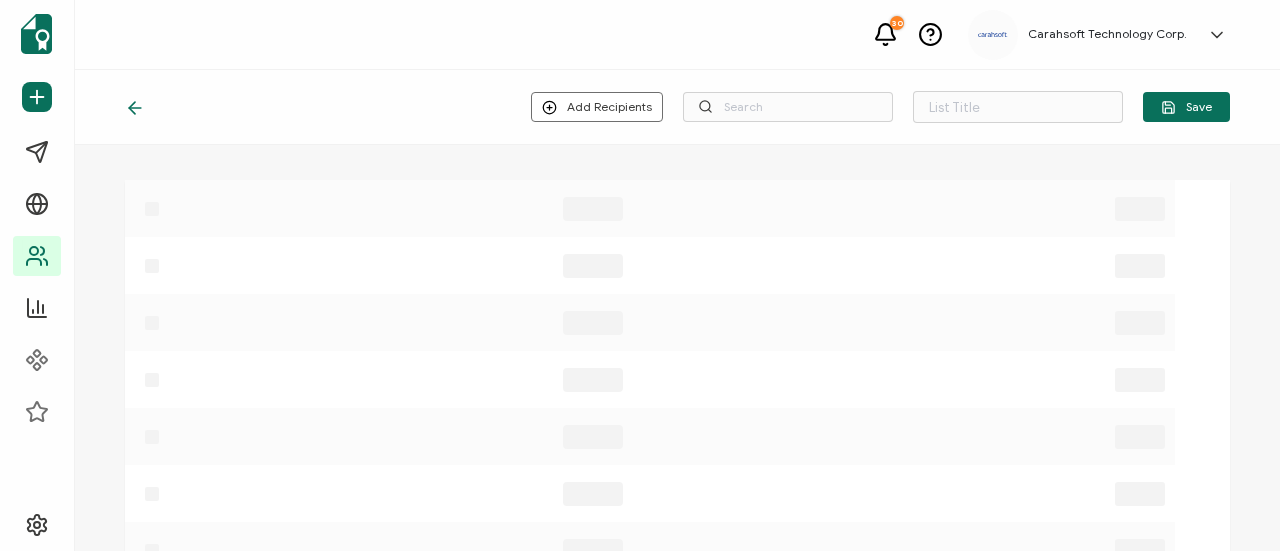 type on "List 1468" 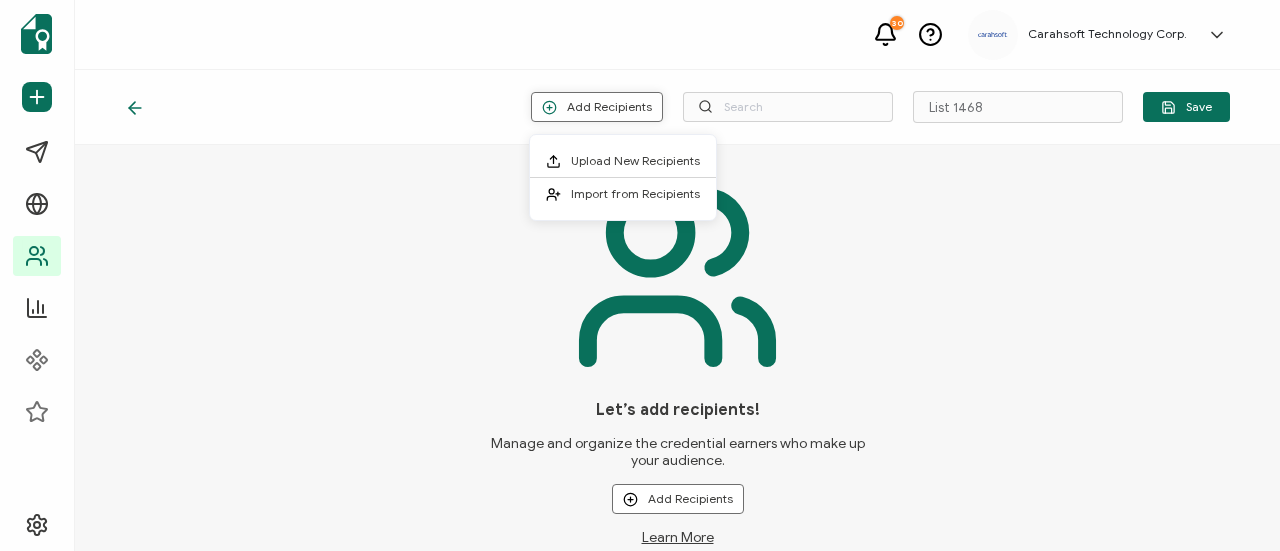 click on "Add Recipients" at bounding box center [597, 107] 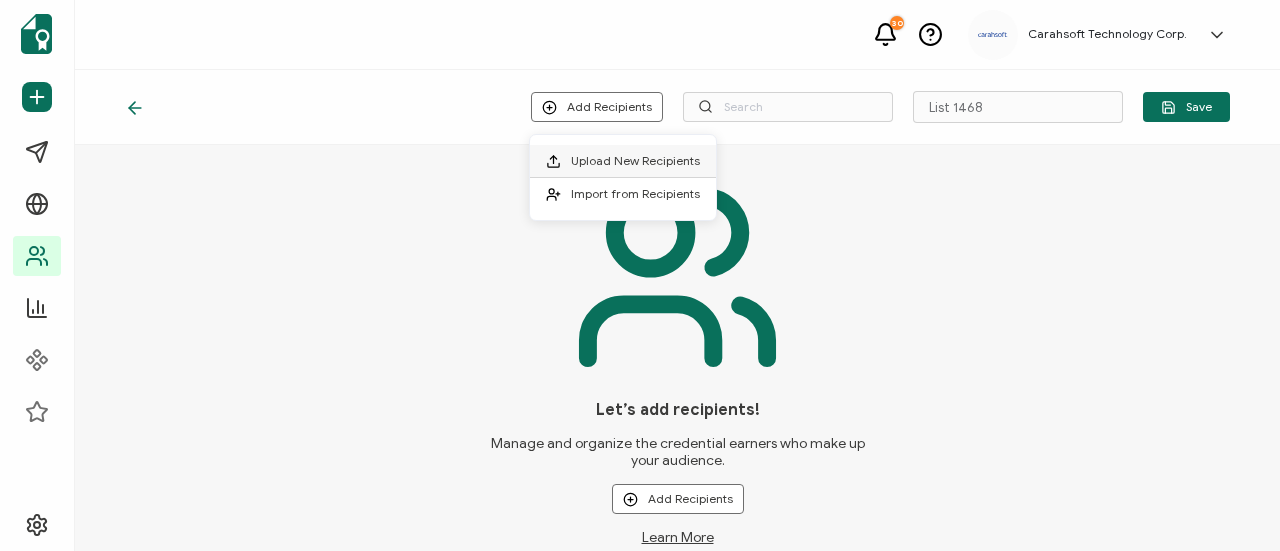 click on "Upload New Recipients" at bounding box center [635, 160] 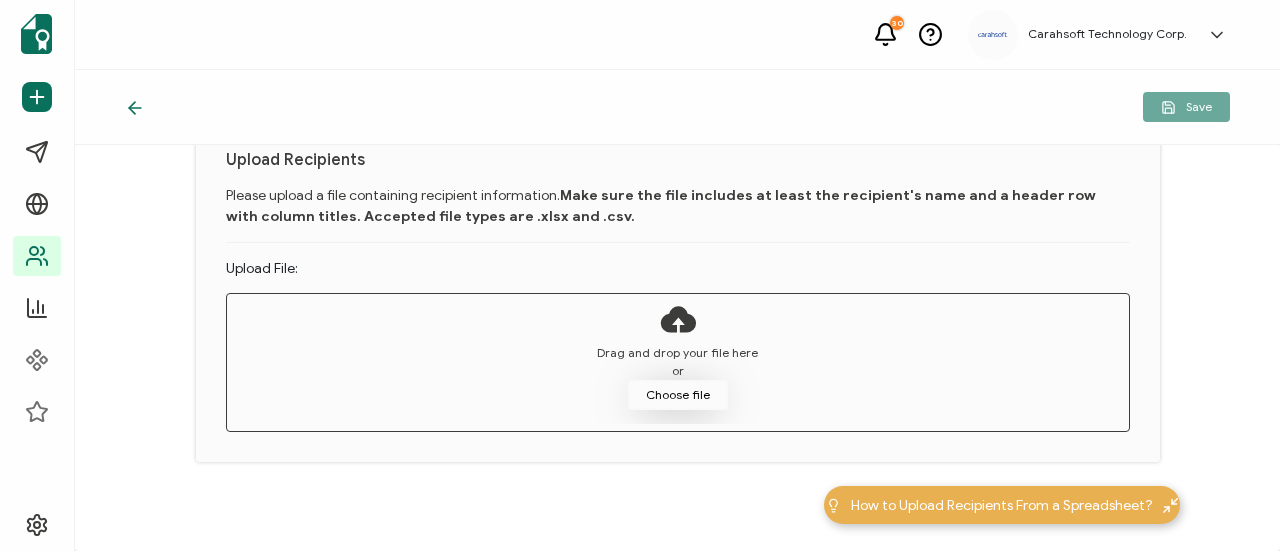 scroll, scrollTop: 133, scrollLeft: 0, axis: vertical 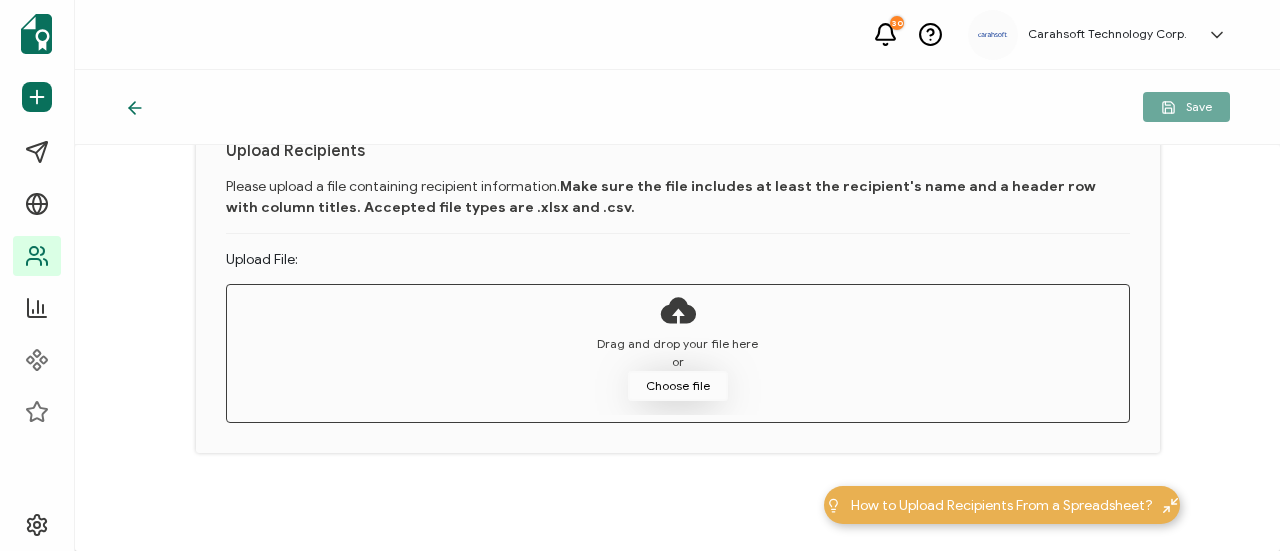 click on "Choose file" at bounding box center (678, 386) 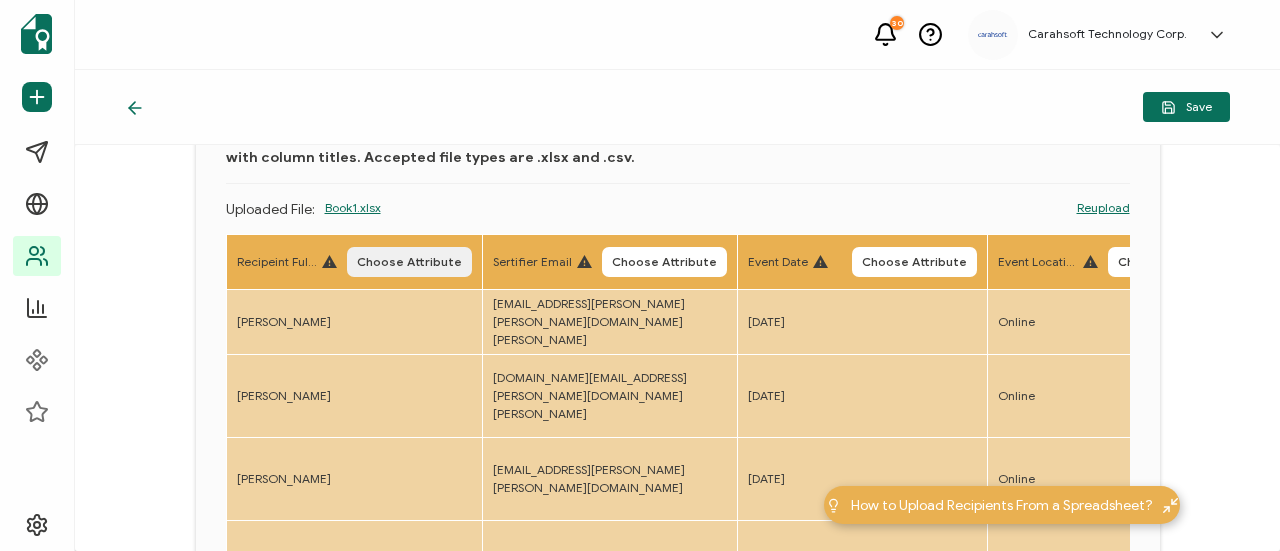 click on "Choose Attribute" at bounding box center [409, 262] 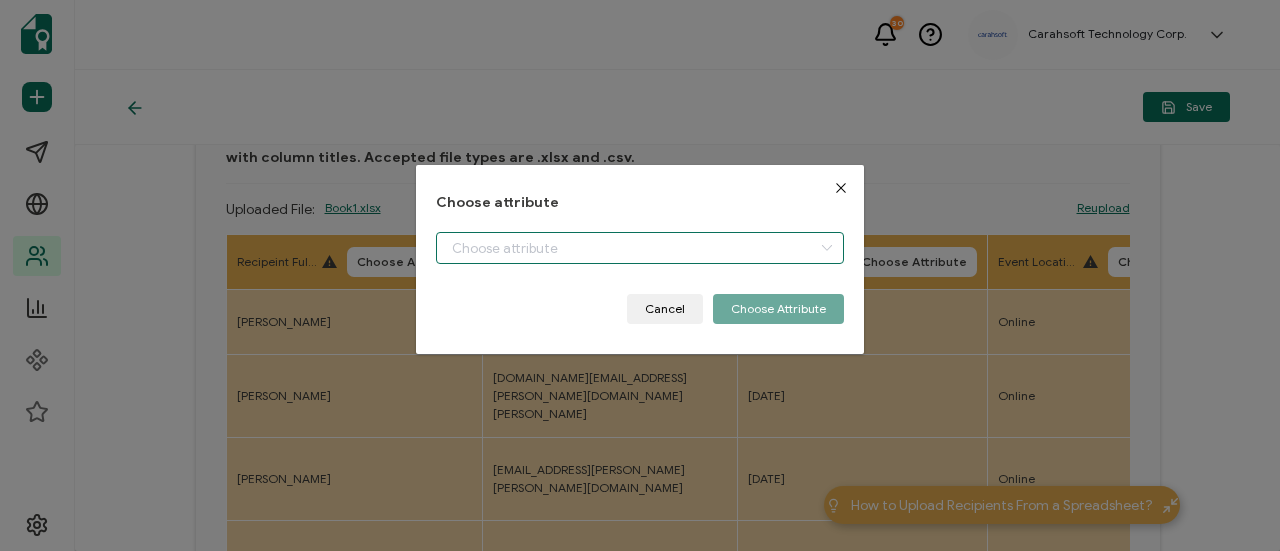 click at bounding box center [640, 248] 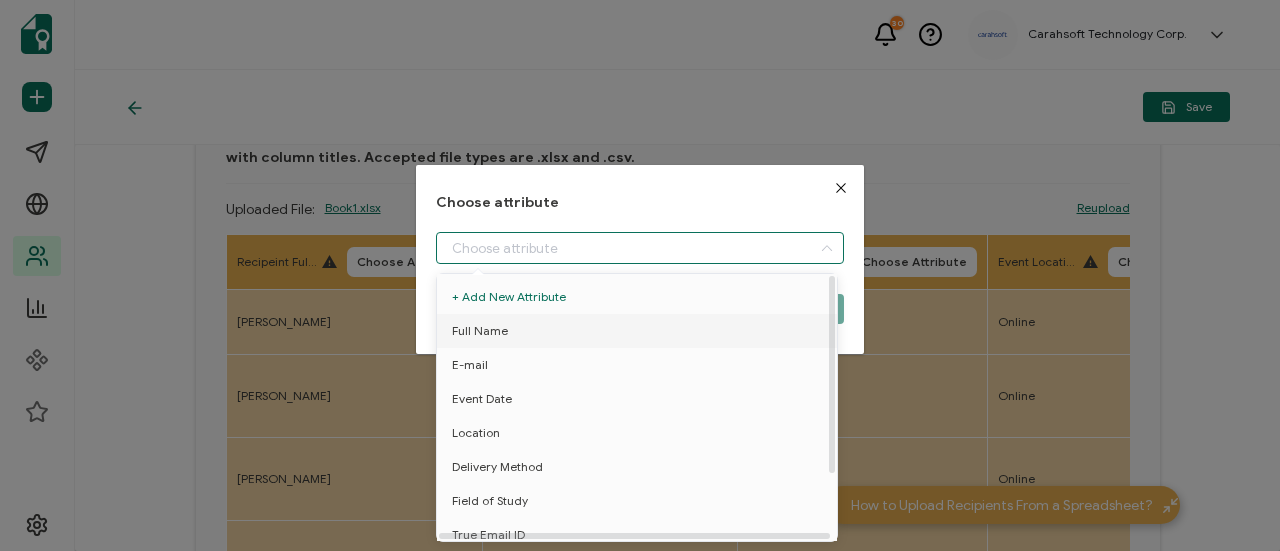 click on "Full Name" at bounding box center [640, 331] 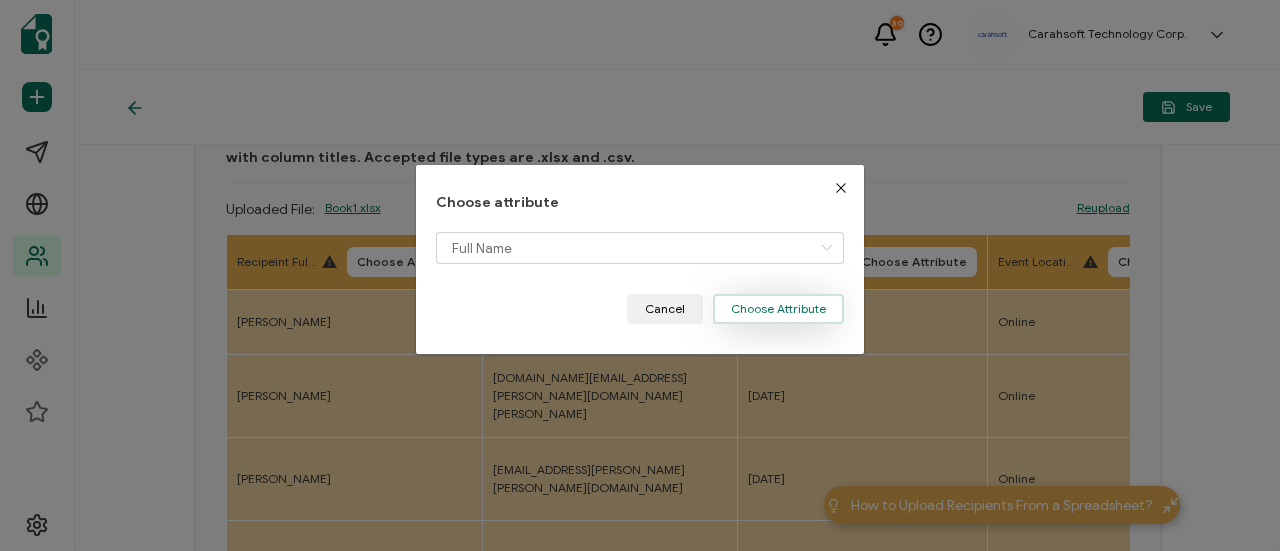 click on "Choose Attribute" at bounding box center [778, 309] 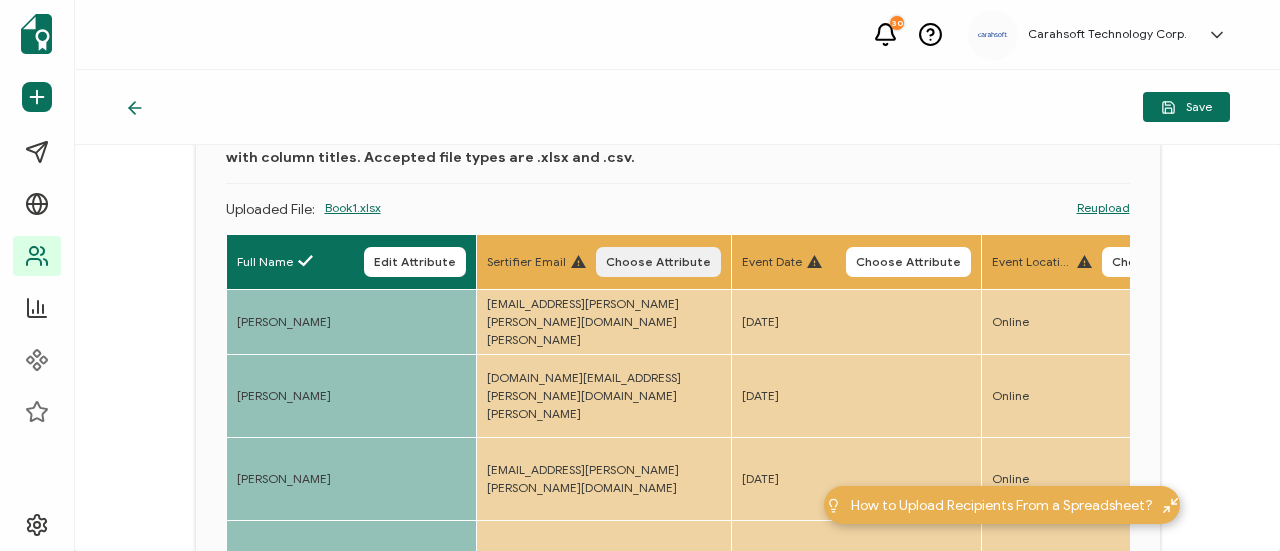 click on "Choose Attribute" at bounding box center [658, 262] 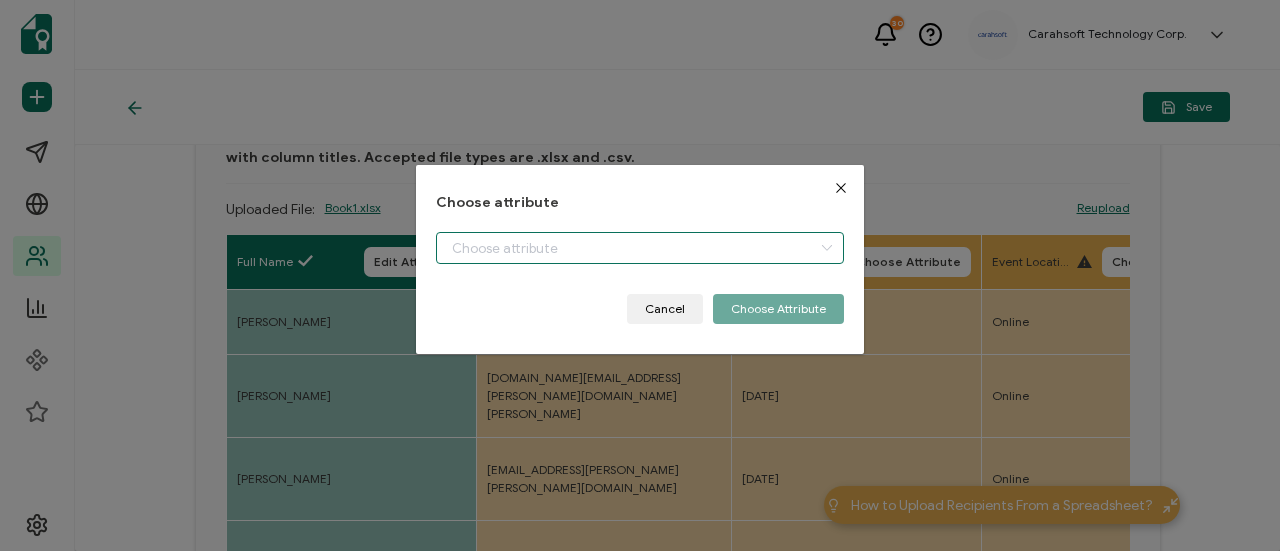 click at bounding box center (640, 248) 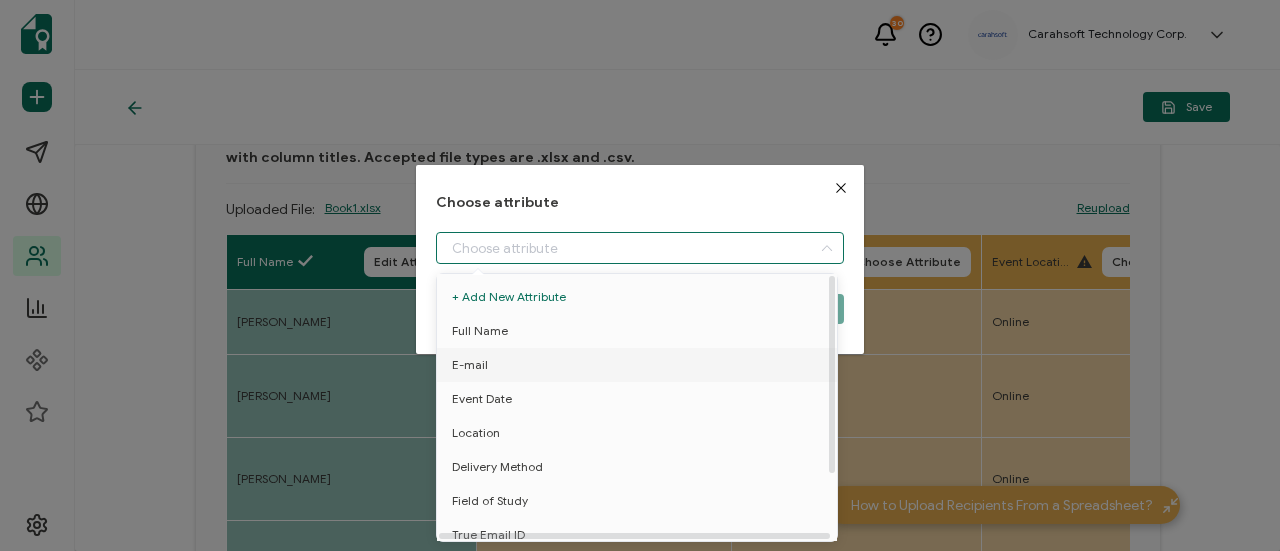 click on "E-mail" at bounding box center [640, 365] 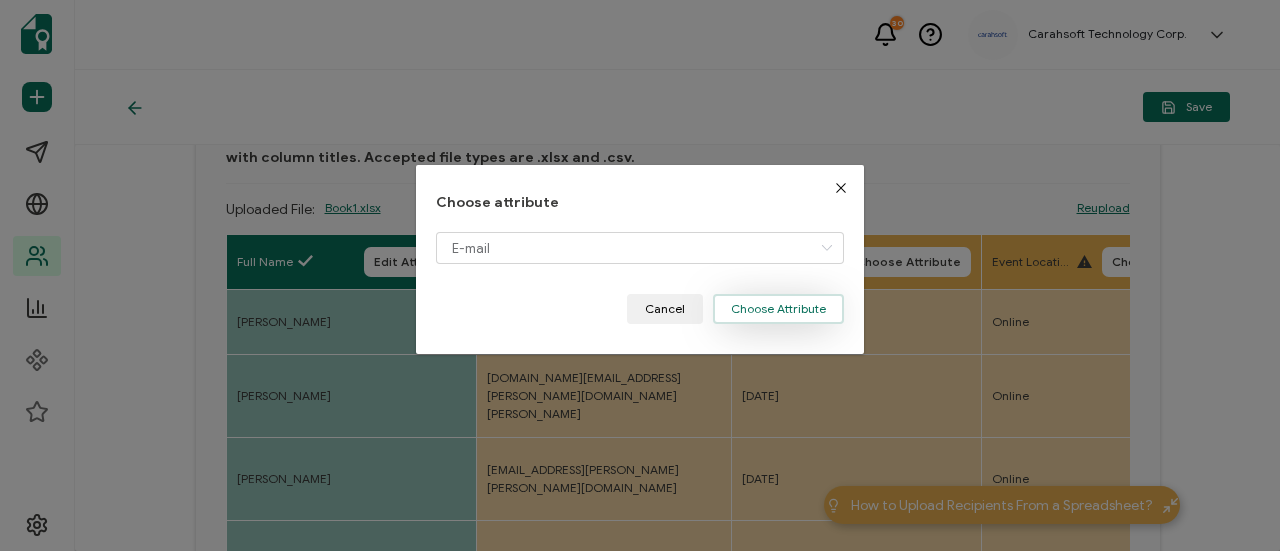 click on "Choose Attribute" at bounding box center [778, 309] 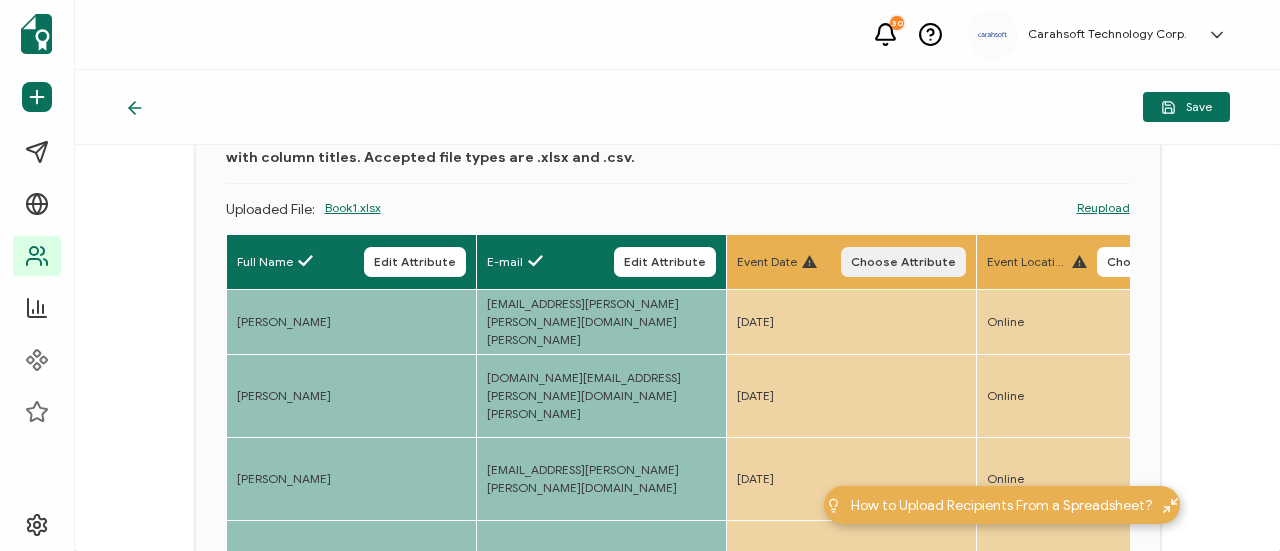 click on "Choose Attribute" at bounding box center [903, 262] 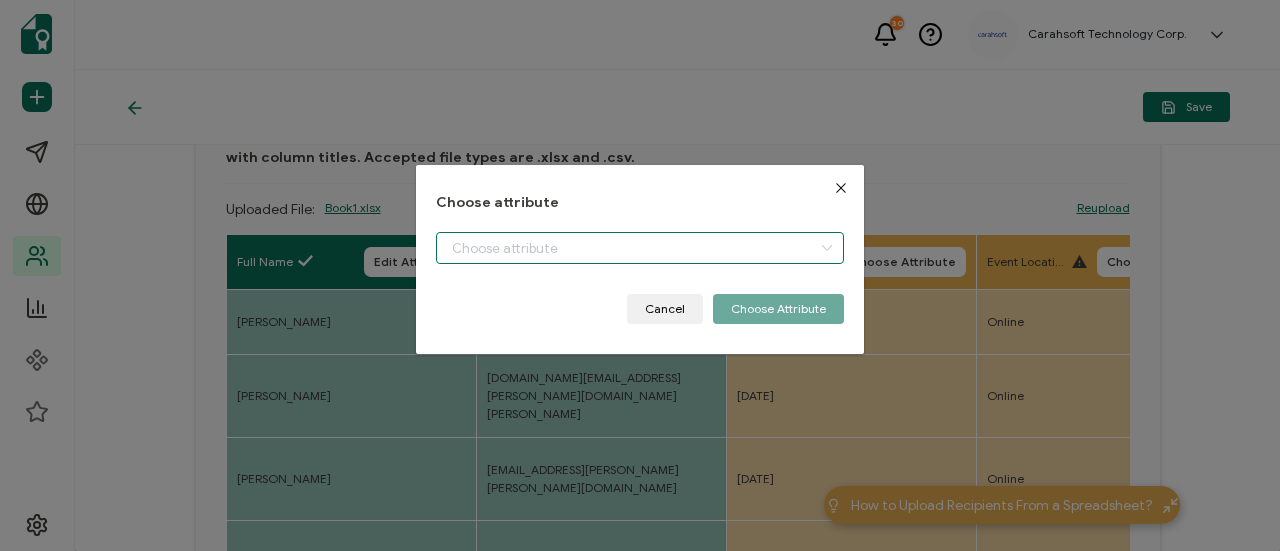 click at bounding box center [640, 248] 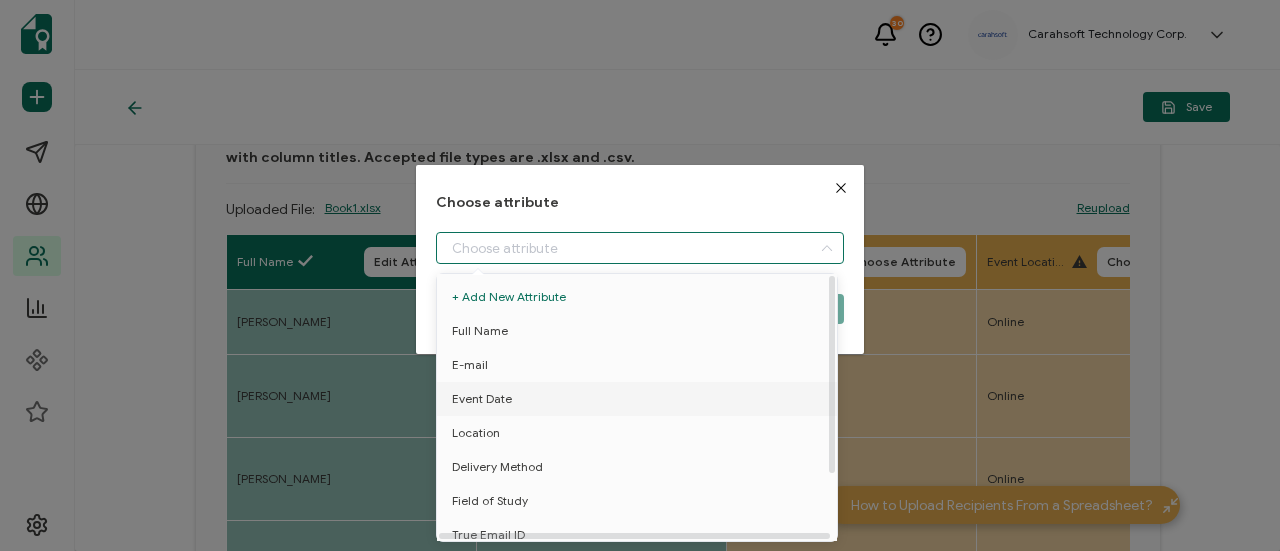 click on "Event Date" at bounding box center (640, 399) 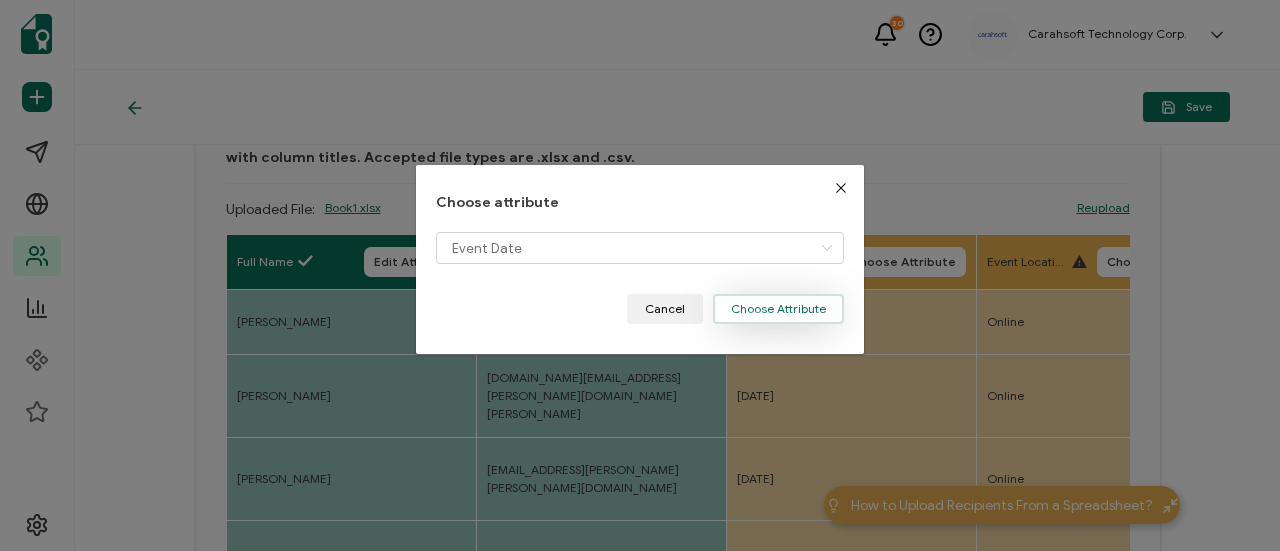 click on "Choose Attribute" at bounding box center (778, 309) 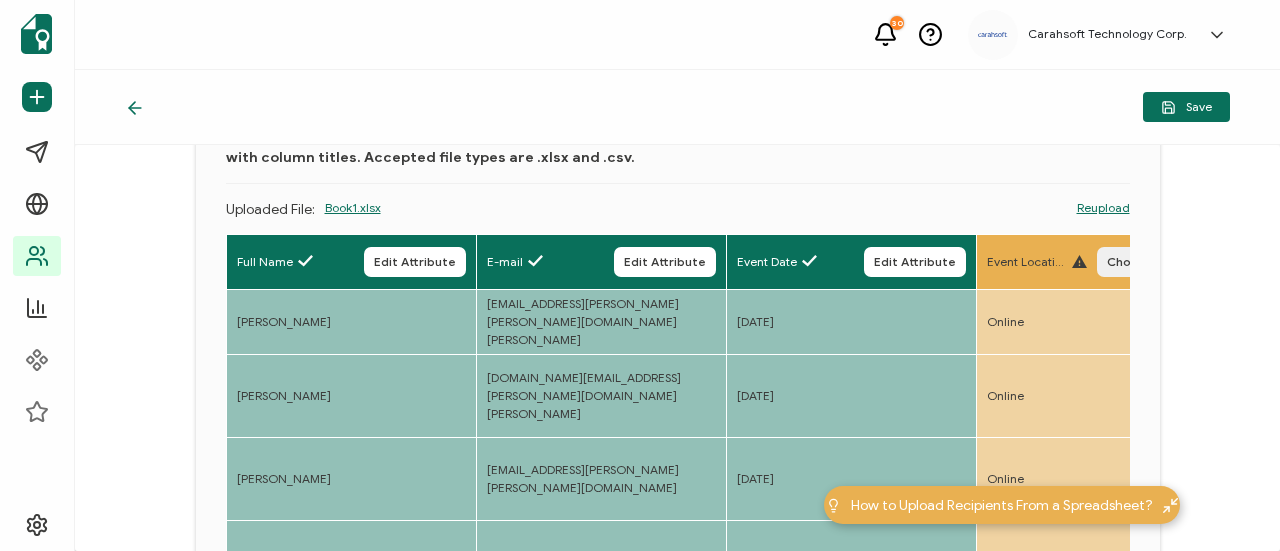 click on "Choose Attribute" at bounding box center [1159, 262] 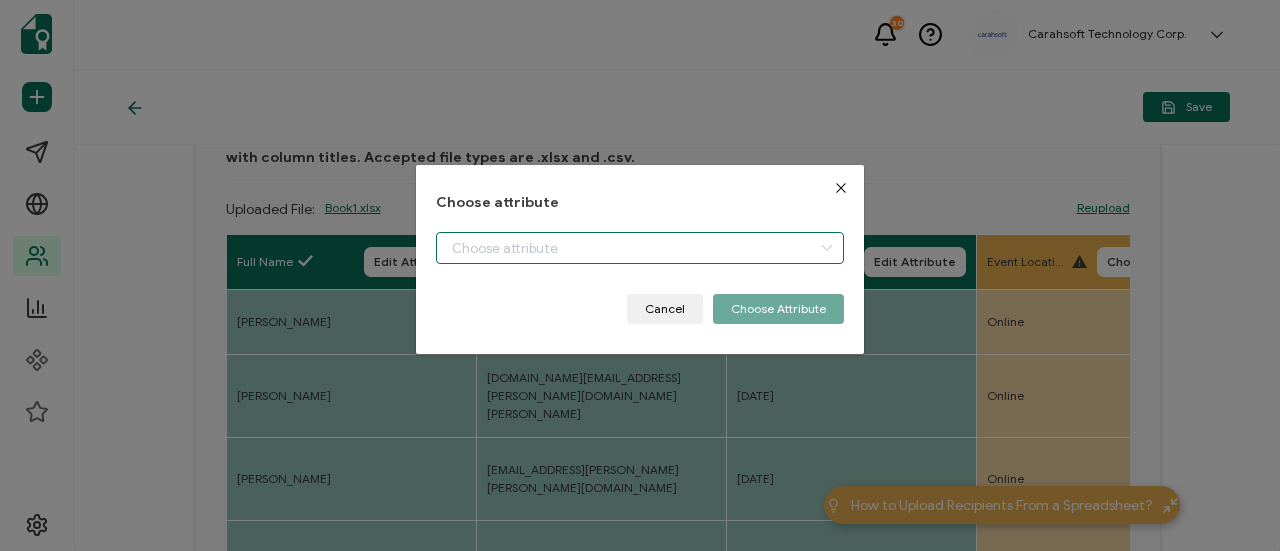 click at bounding box center (640, 248) 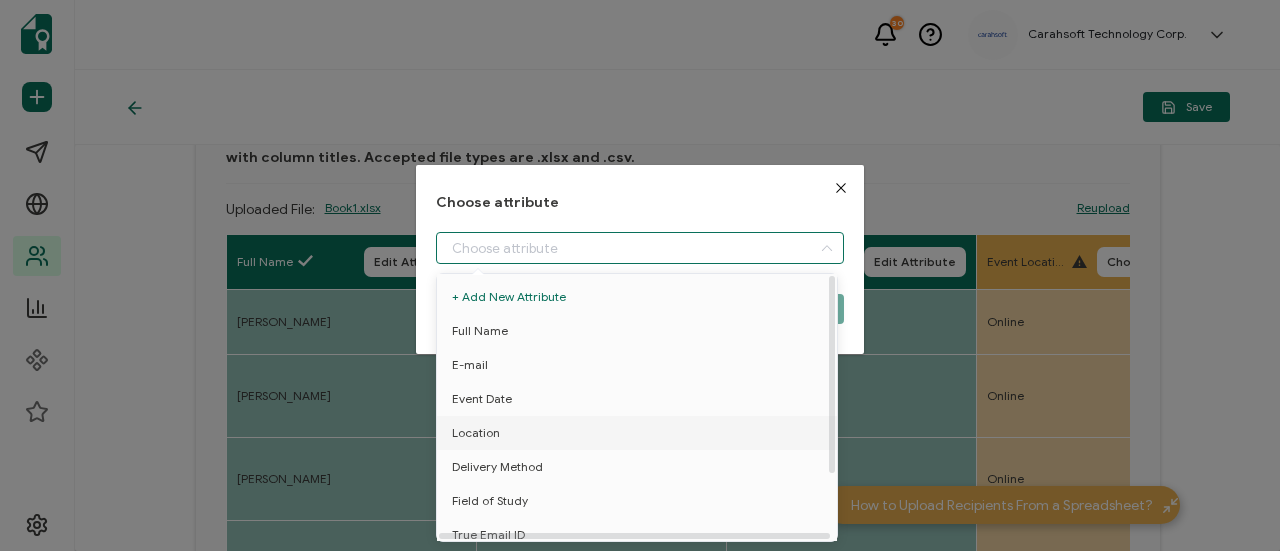click on "Location" at bounding box center (640, 433) 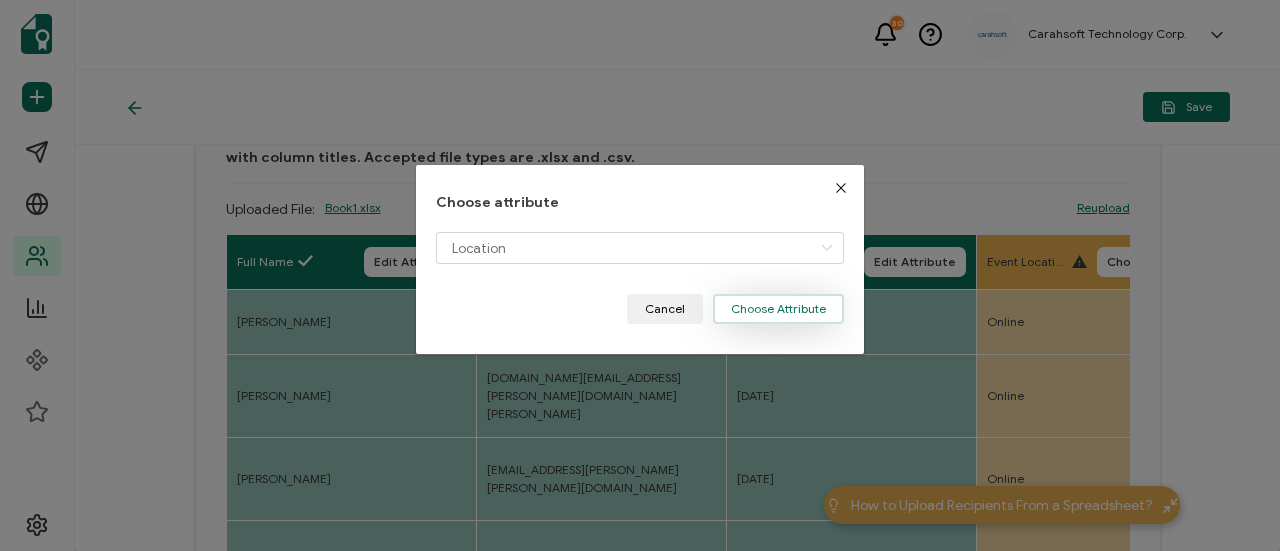 click on "Choose Attribute" at bounding box center (778, 309) 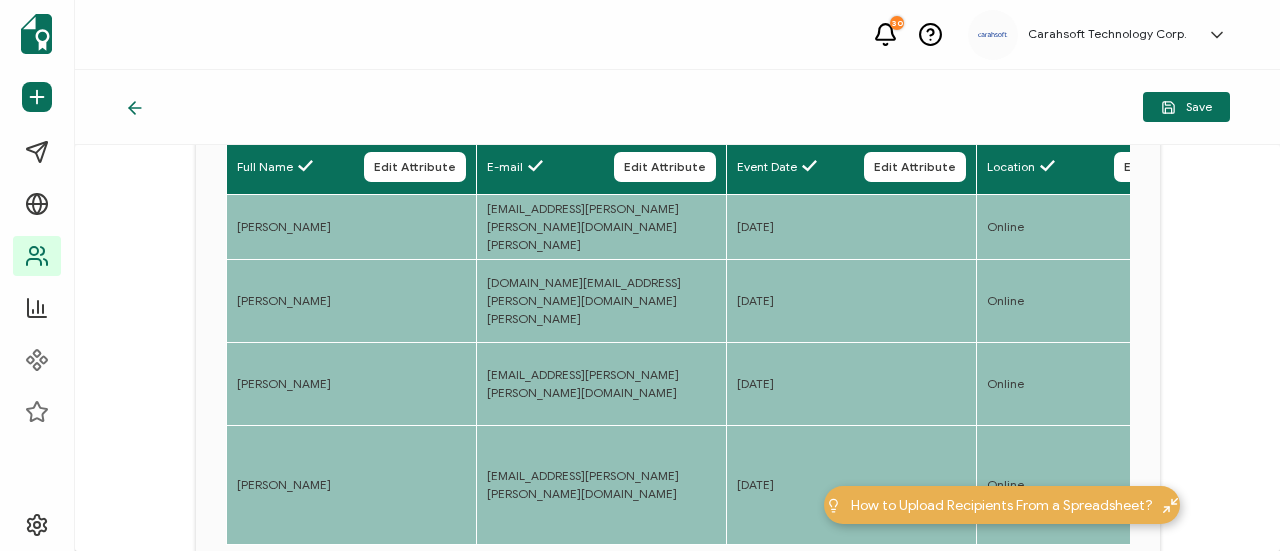 scroll, scrollTop: 433, scrollLeft: 0, axis: vertical 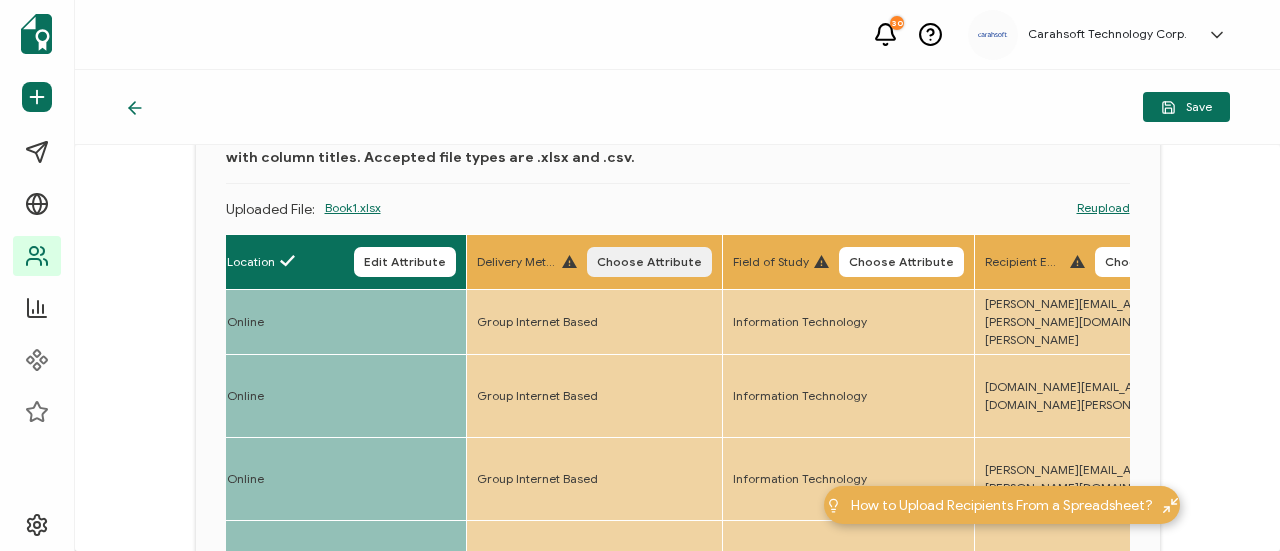 click on "Choose Attribute" at bounding box center (649, 262) 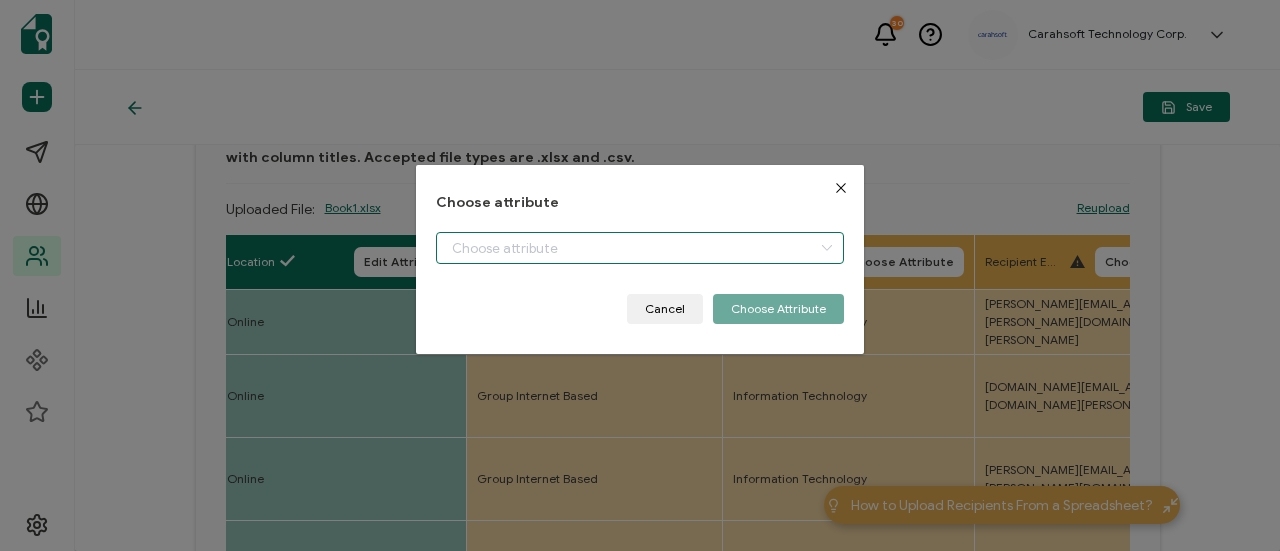 click at bounding box center (640, 248) 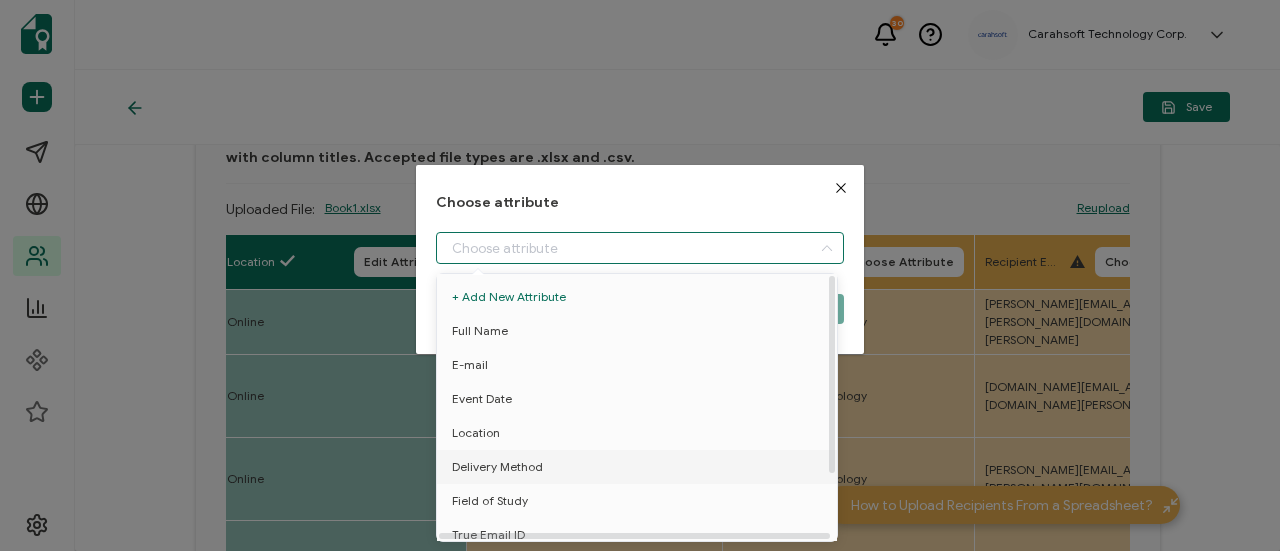 click on "Delivery Method" at bounding box center (640, 467) 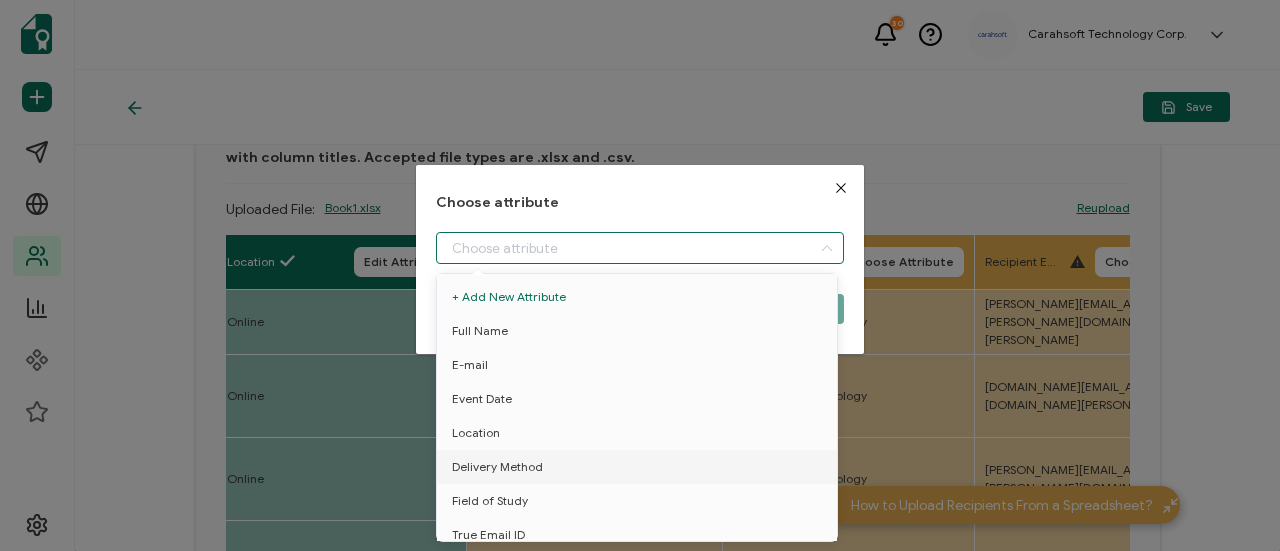 type on "Delivery Method" 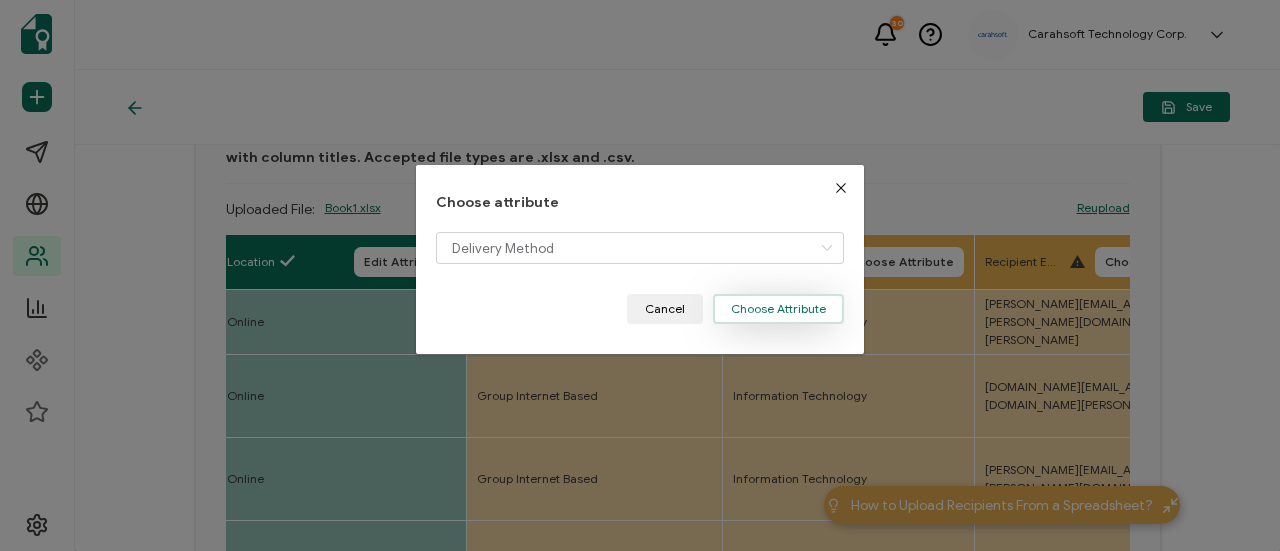 click on "Choose Attribute" at bounding box center (778, 309) 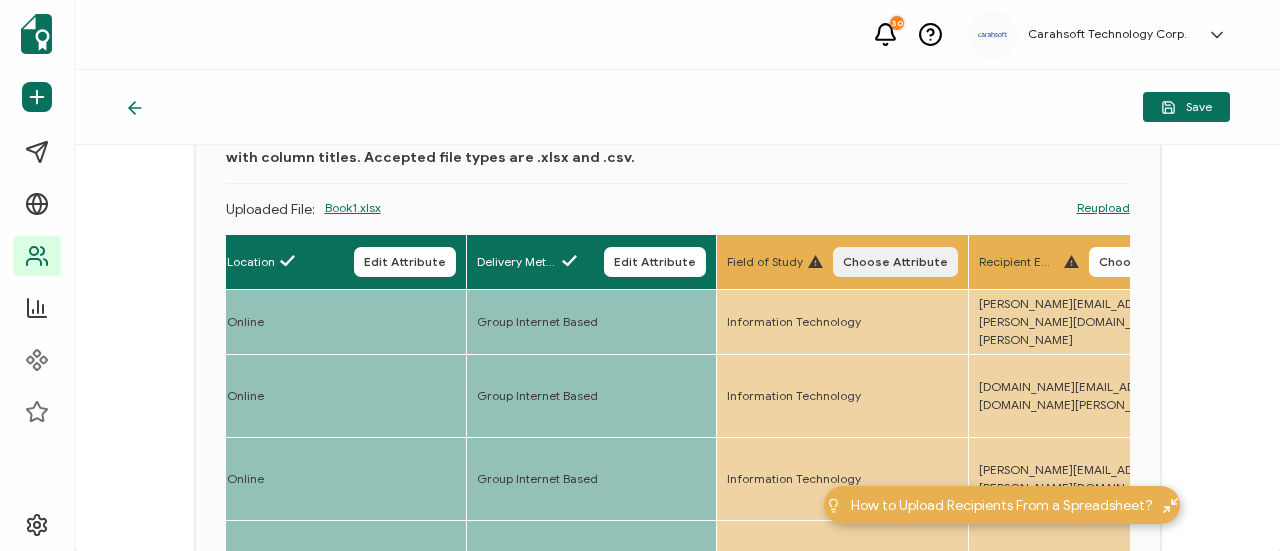 click on "Choose Attribute" at bounding box center (895, 262) 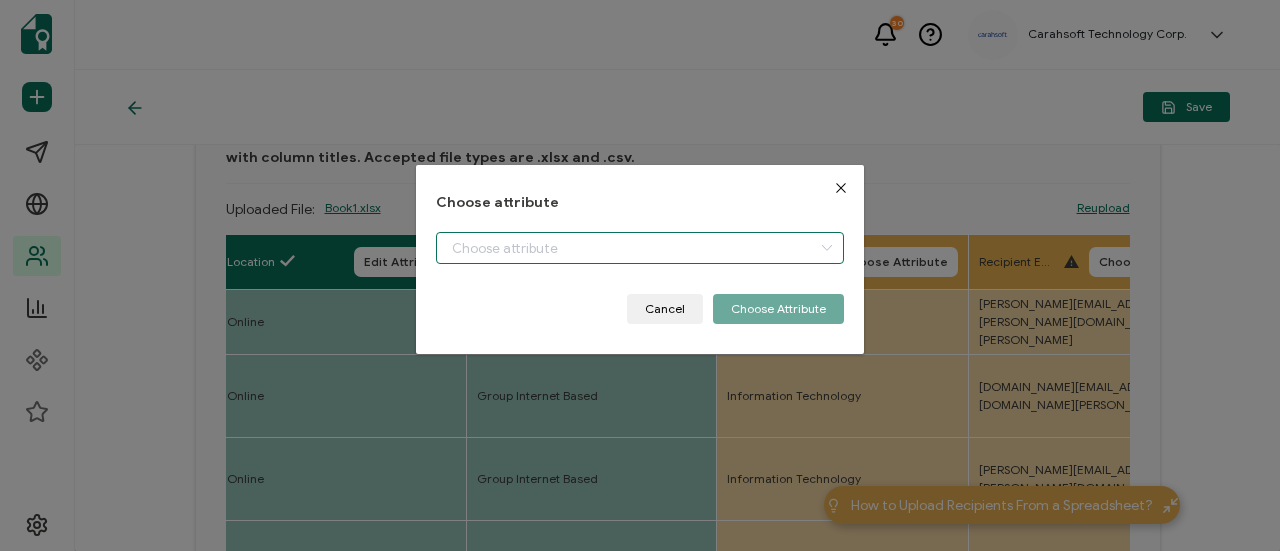 click at bounding box center (640, 248) 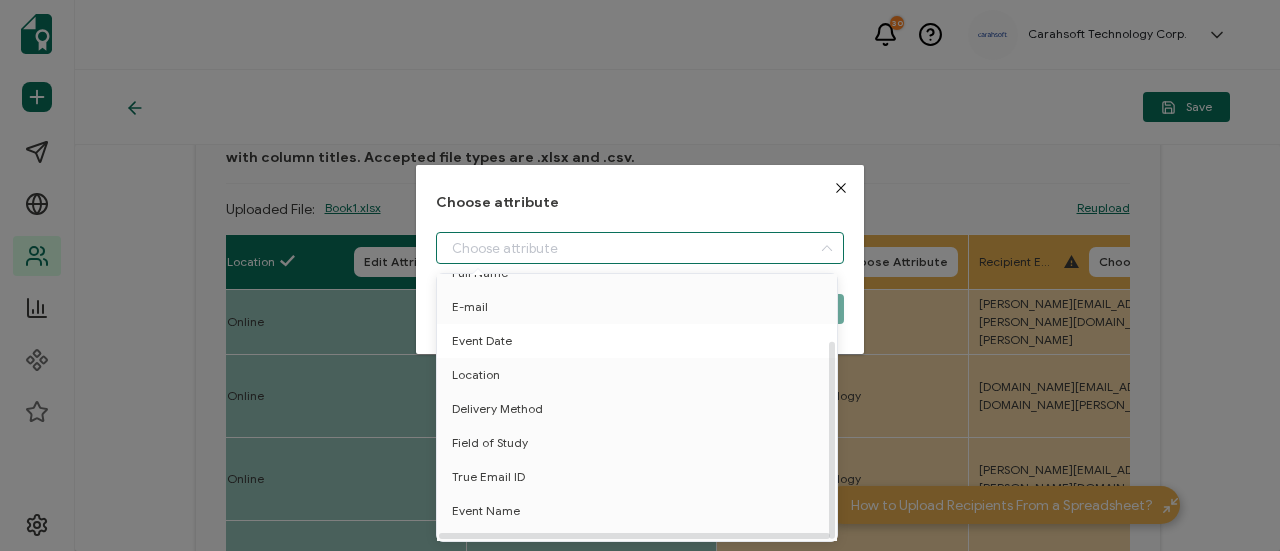 scroll, scrollTop: 88, scrollLeft: 0, axis: vertical 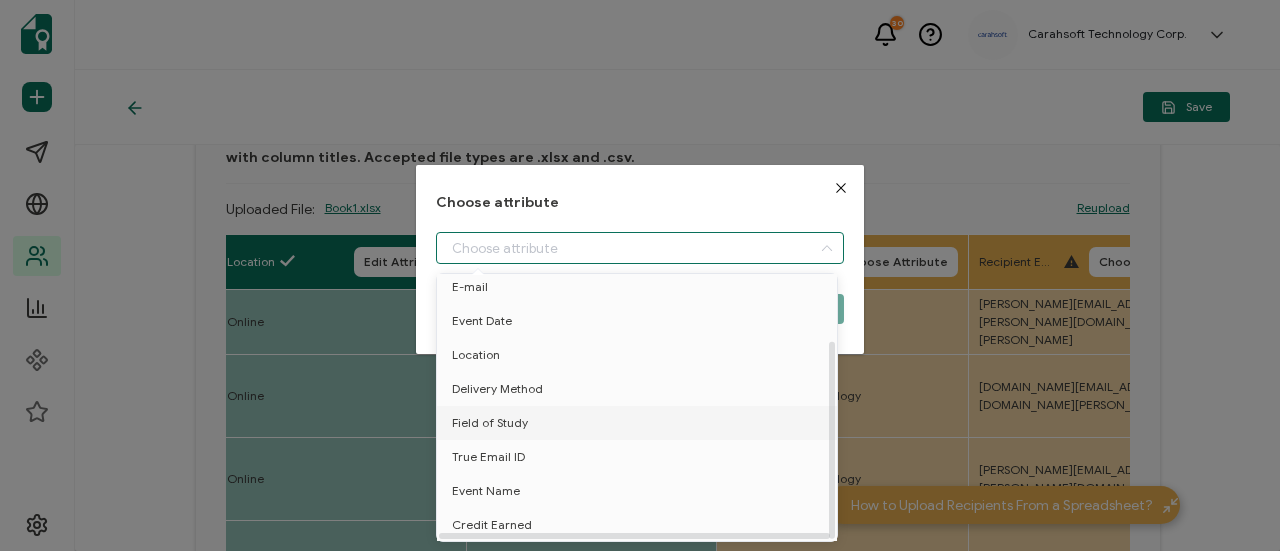 click on "Field of Study" at bounding box center (640, 423) 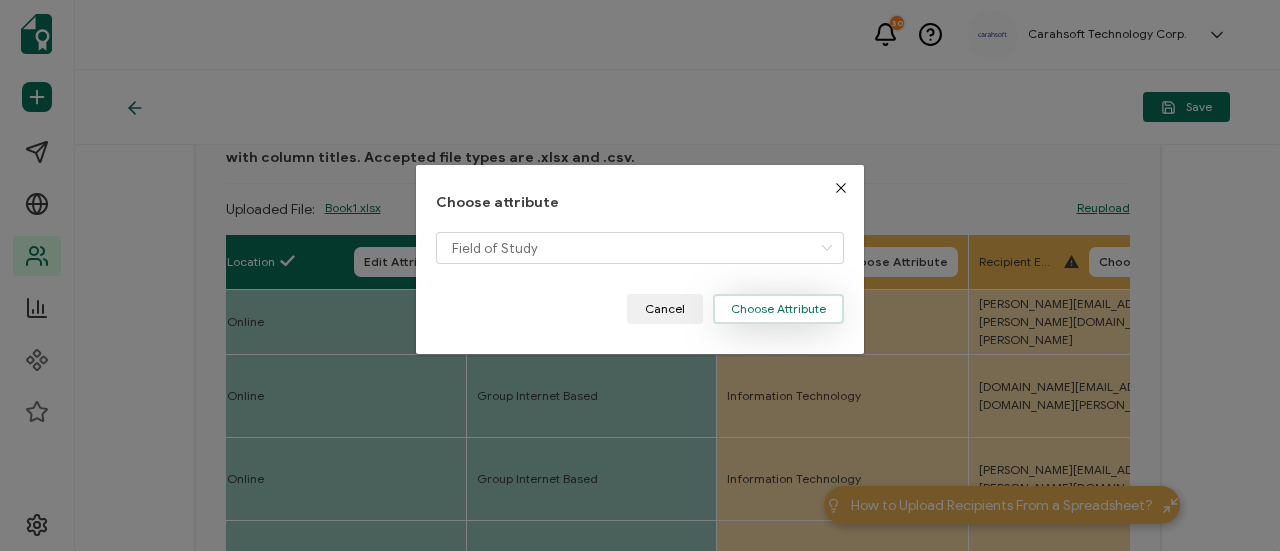 click on "Choose Attribute" at bounding box center (778, 309) 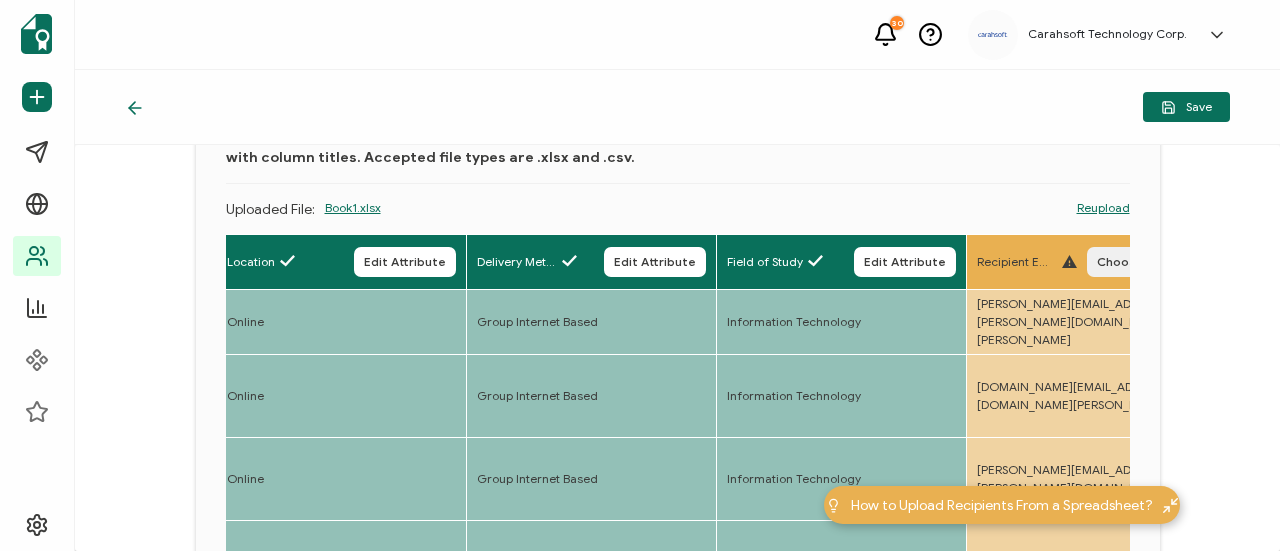 click on "Choose Attribute" at bounding box center (1149, 262) 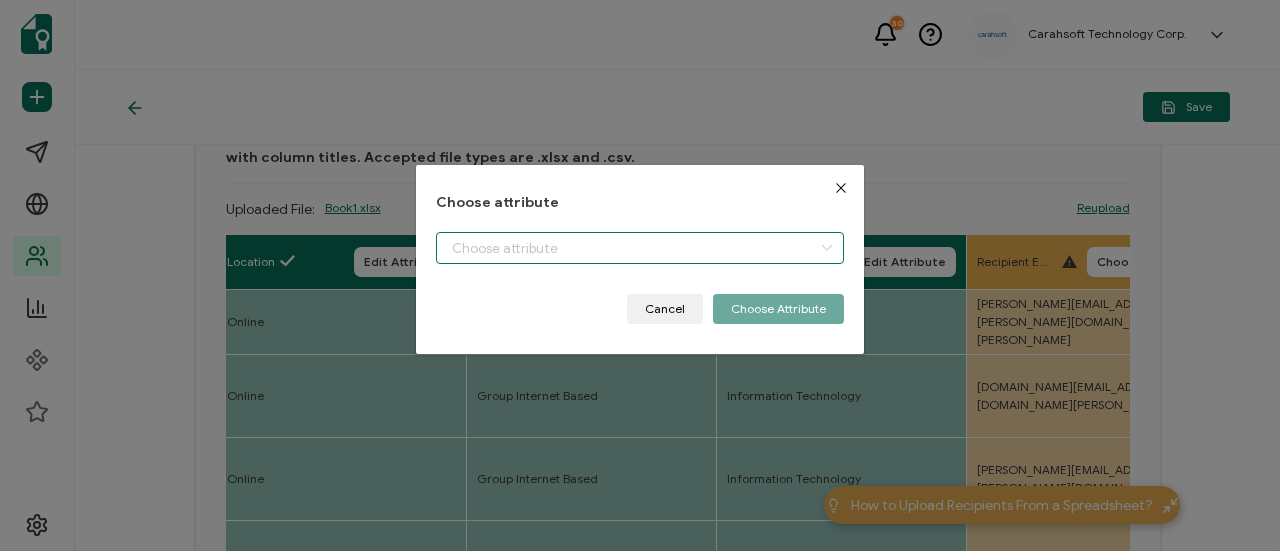 click at bounding box center (640, 248) 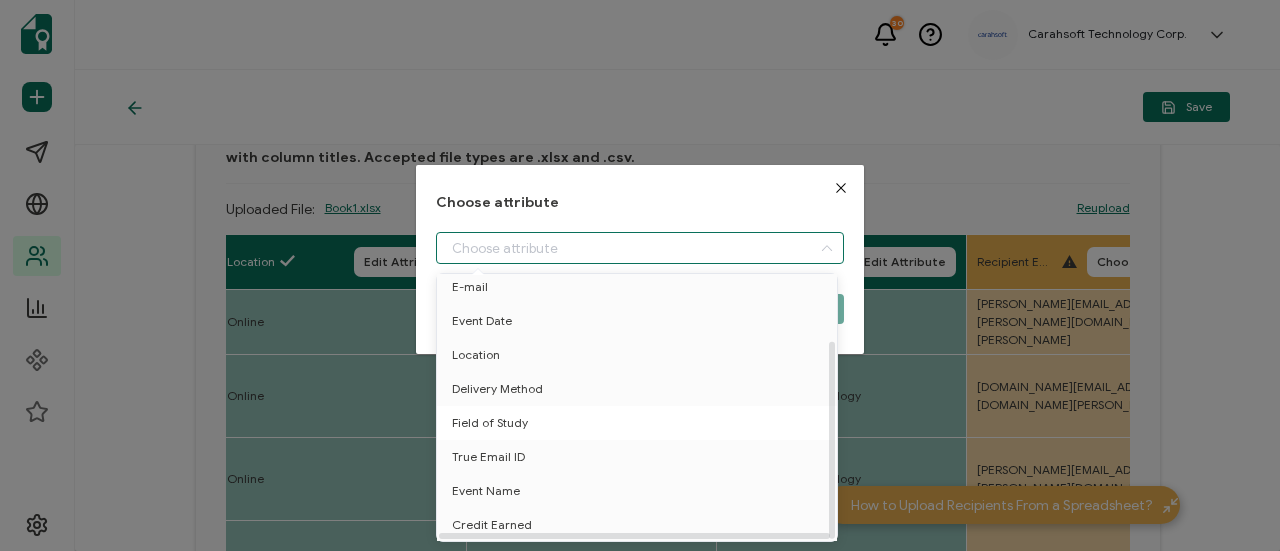 scroll, scrollTop: 88, scrollLeft: 0, axis: vertical 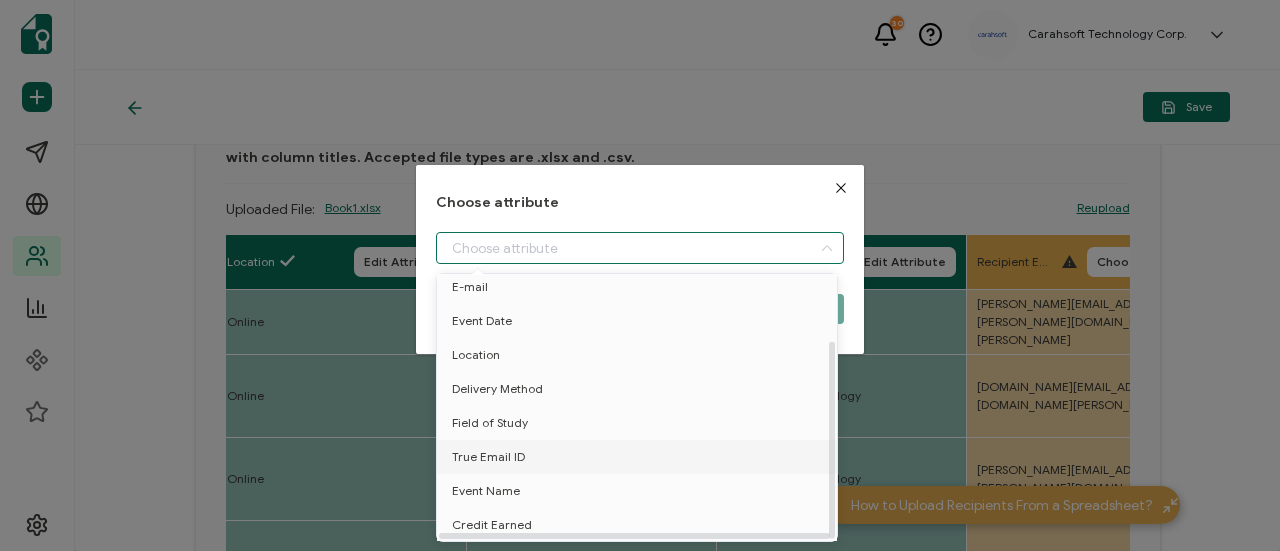 click on "True Email ID" at bounding box center [640, 457] 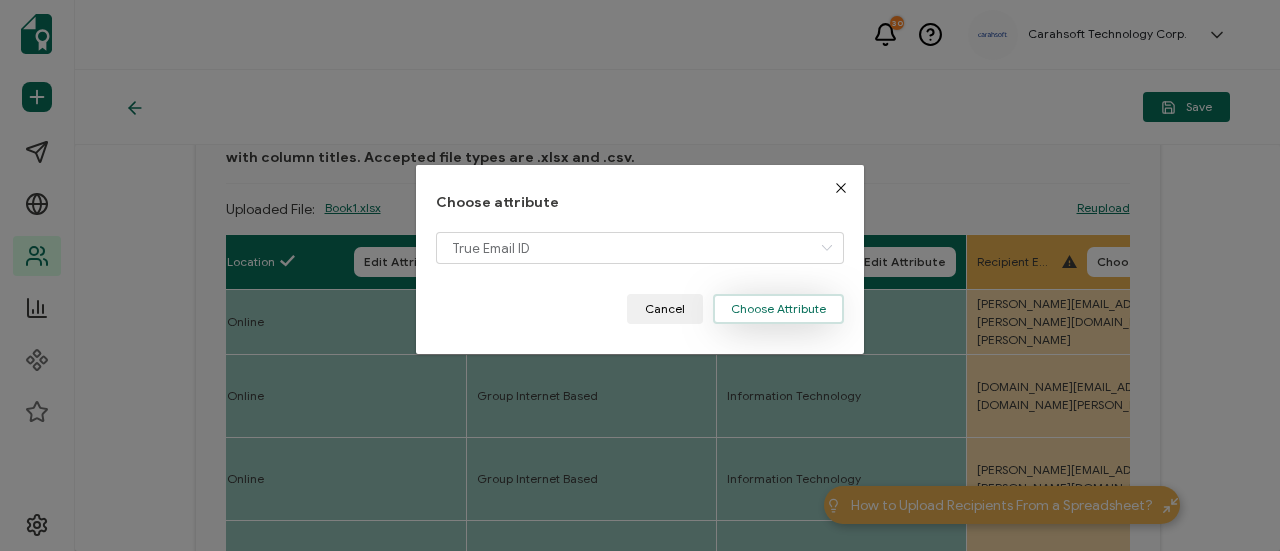 click on "Choose Attribute" at bounding box center [778, 309] 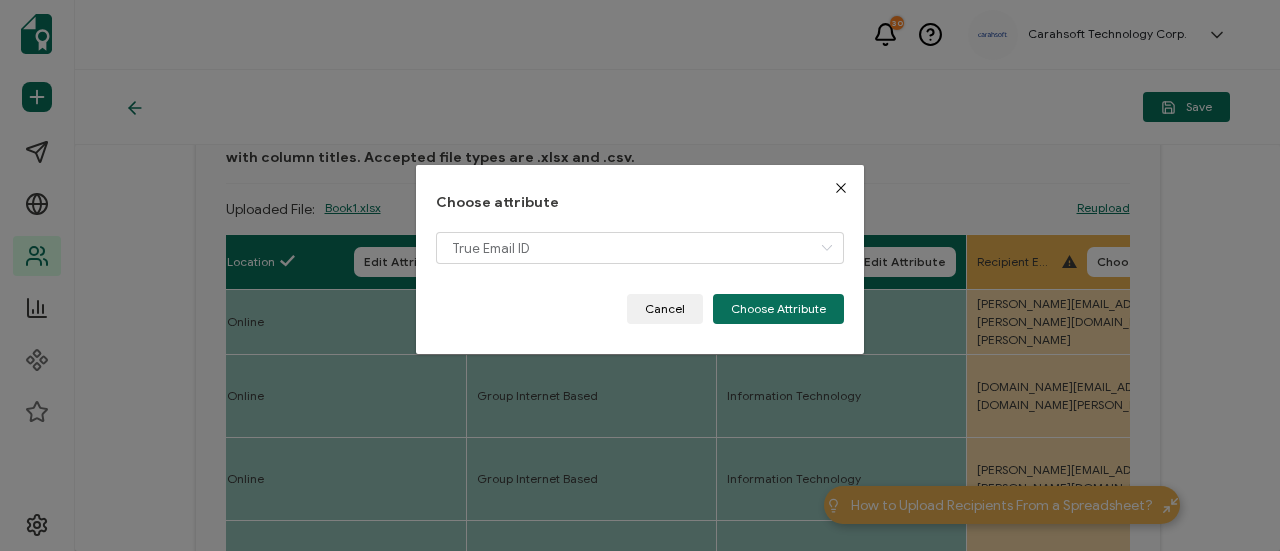 type 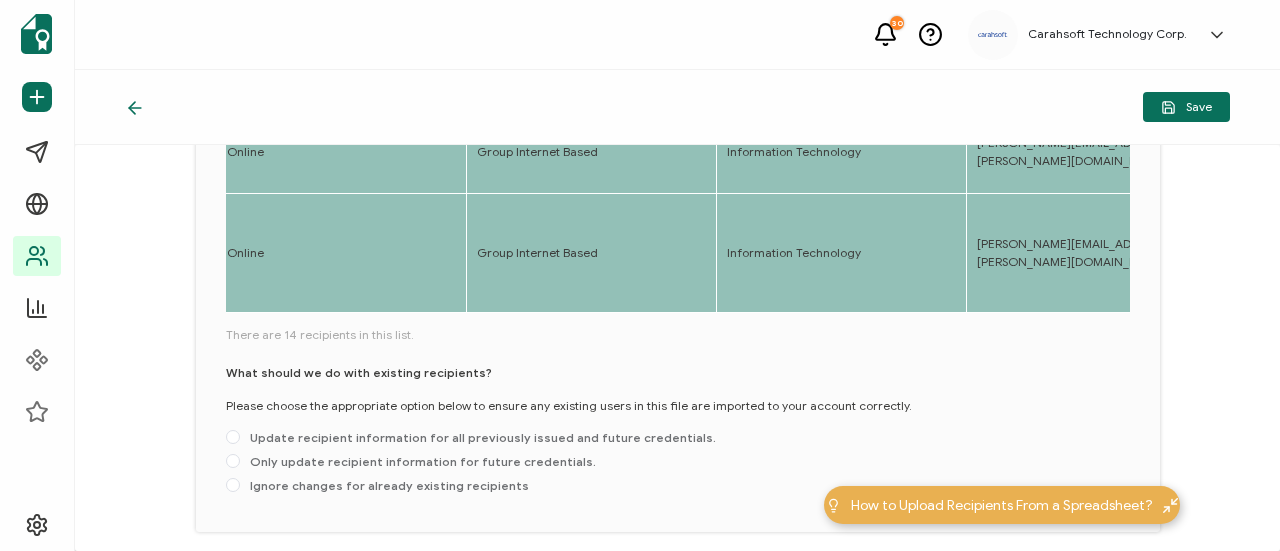 scroll, scrollTop: 533, scrollLeft: 0, axis: vertical 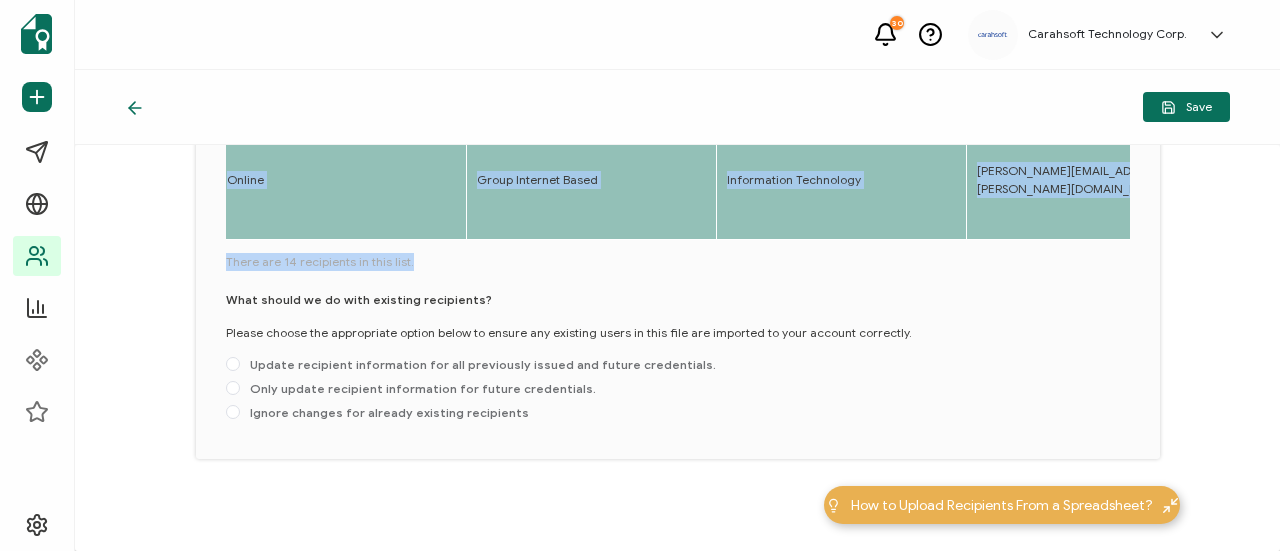 drag, startPoint x: 433, startPoint y: 239, endPoint x: 446, endPoint y: 240, distance: 13.038404 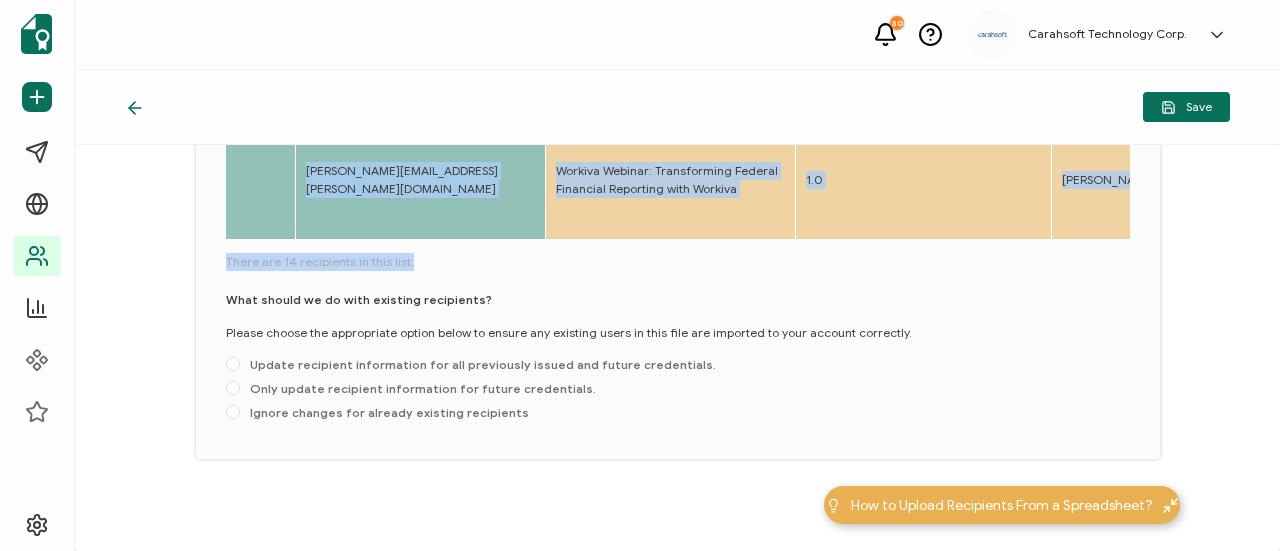 scroll, scrollTop: 0, scrollLeft: 1502, axis: horizontal 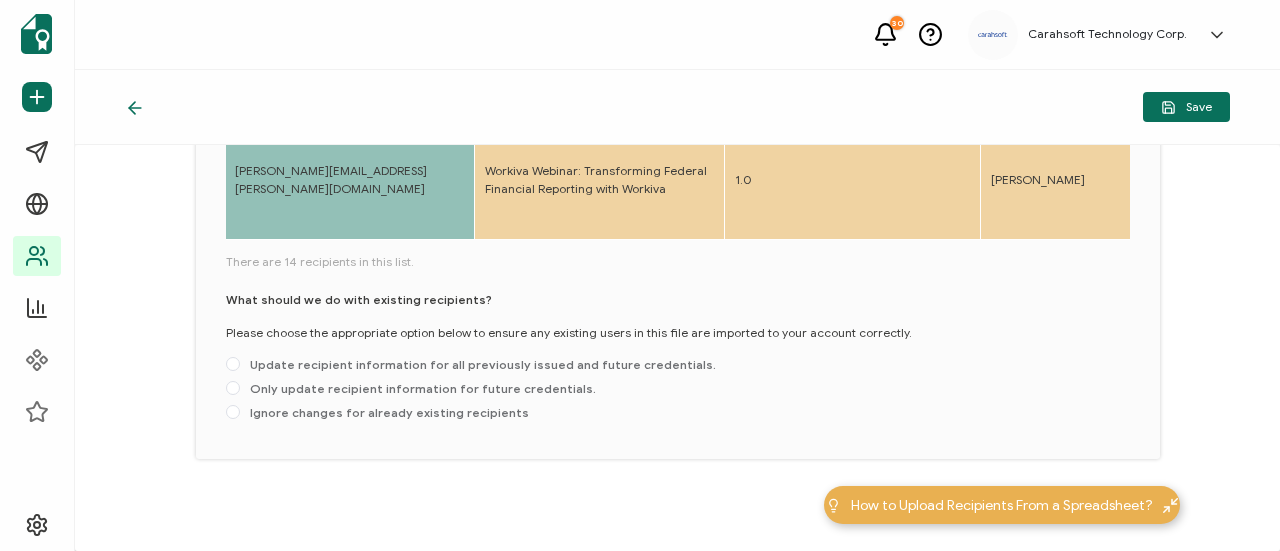 click on "Full Name       Edit Attribute E-mail       Edit Attribute Event Date       Edit Attribute Location       Edit Attribute Delivery Method       Edit Attribute Field of Study       Edit Attribute True Email ID       Edit Attribute Event Name       Choose Attribute Credits Earned       Choose Attribute Recipient First Name       Choose Attribute Recipient Last Name       Choose Attribute Arrival Date       Choose Attribute Arrival Time       Choose Attribute Departure Date       Choose Attribute Departure Time       Choose Attribute Duration       Choose Attribute Number of Polling Questions Answered       Choose Attribute Poll 1: 1:08pm What’s your biggest challenge when preparing reports? (Select all that apply)       Choose Attribute Poll 2: 1:34pm What do you spend the most time on during reporting cycles? (Select one)       Choose Attribute Poll 3: 1:50pm  How many systems do you pull data from during a typical reporting cycle?       Choose Attribute The stated learning objectives were met." at bounding box center [678, 131] 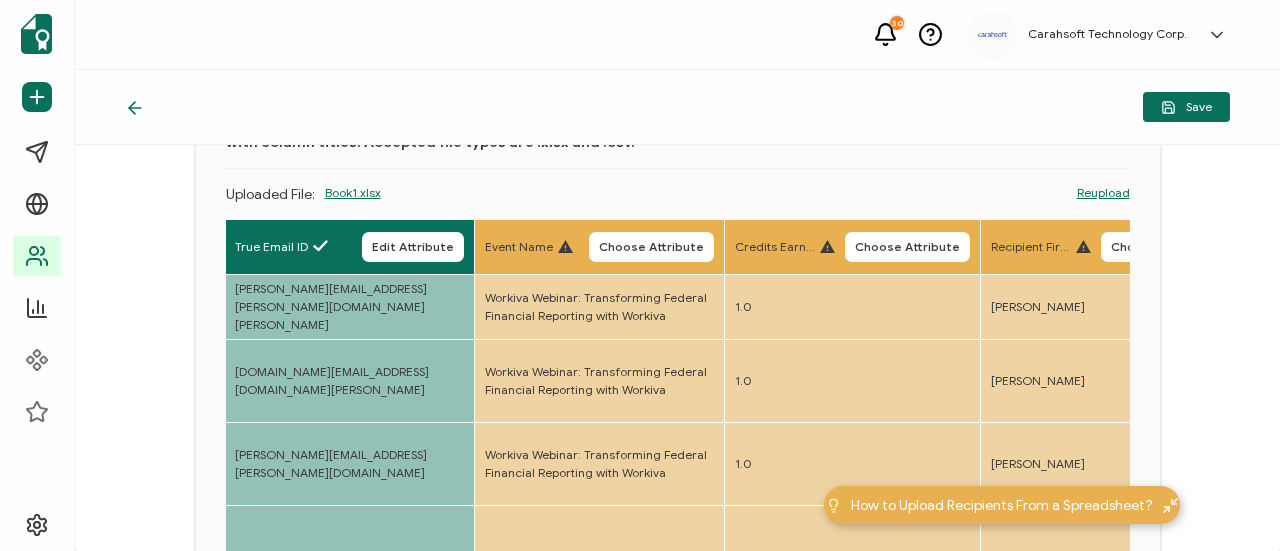 scroll, scrollTop: 133, scrollLeft: 0, axis: vertical 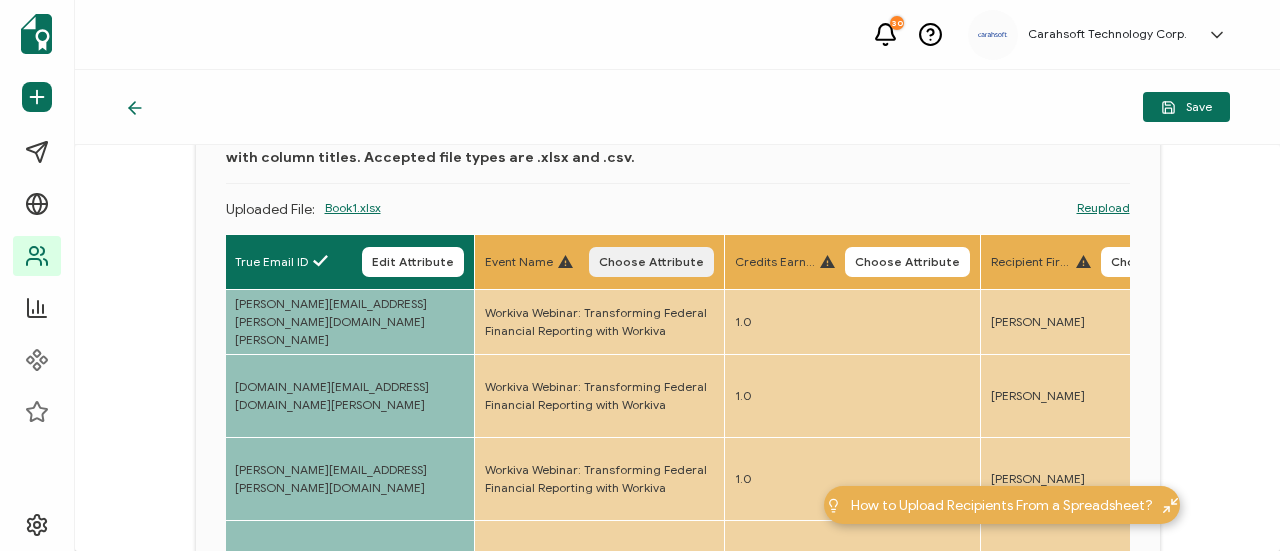 click on "Choose Attribute" at bounding box center [651, 262] 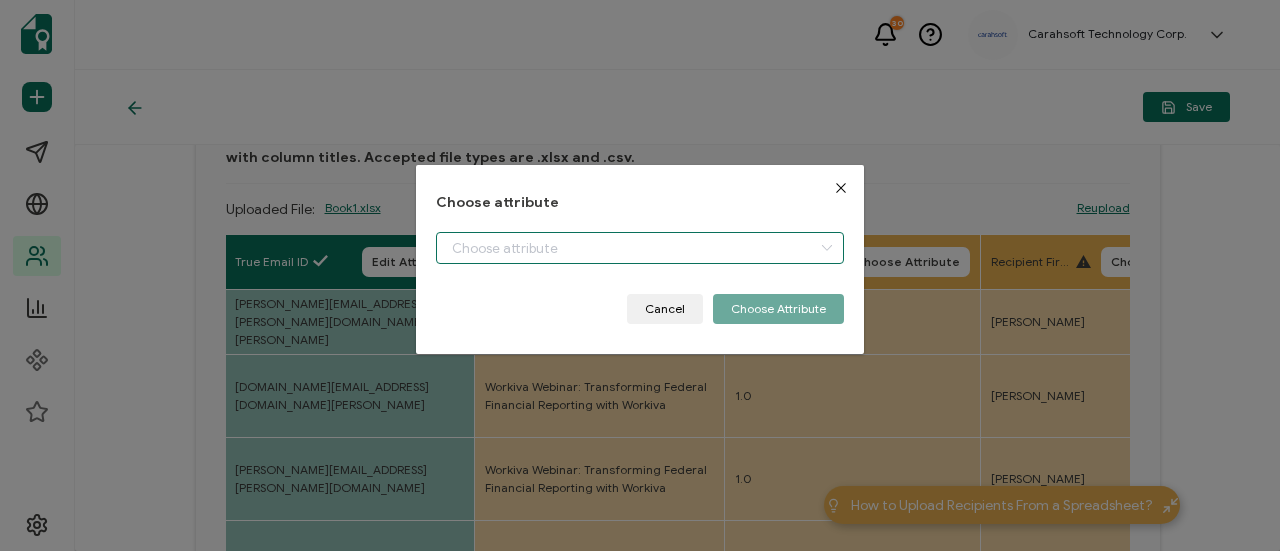 click at bounding box center [640, 248] 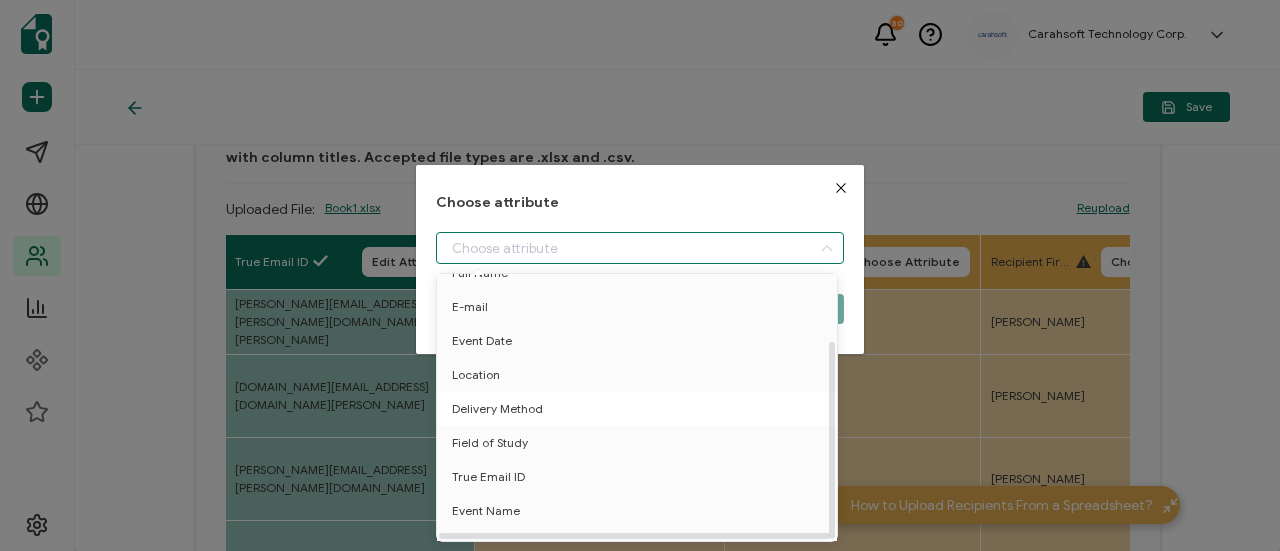 scroll, scrollTop: 88, scrollLeft: 0, axis: vertical 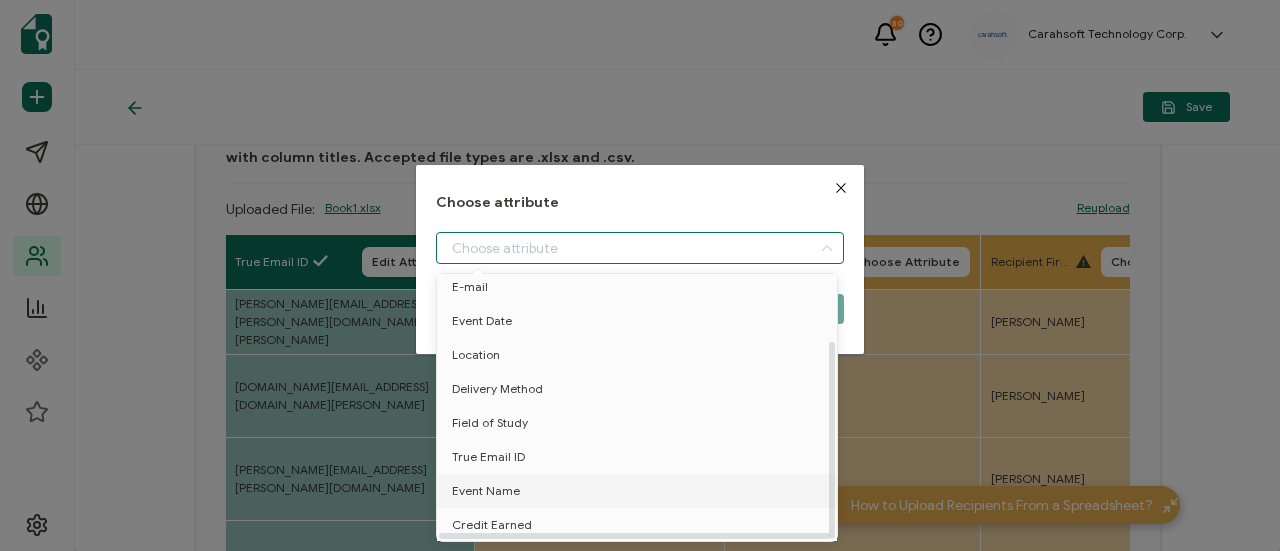 click on "Event Name" at bounding box center [640, 491] 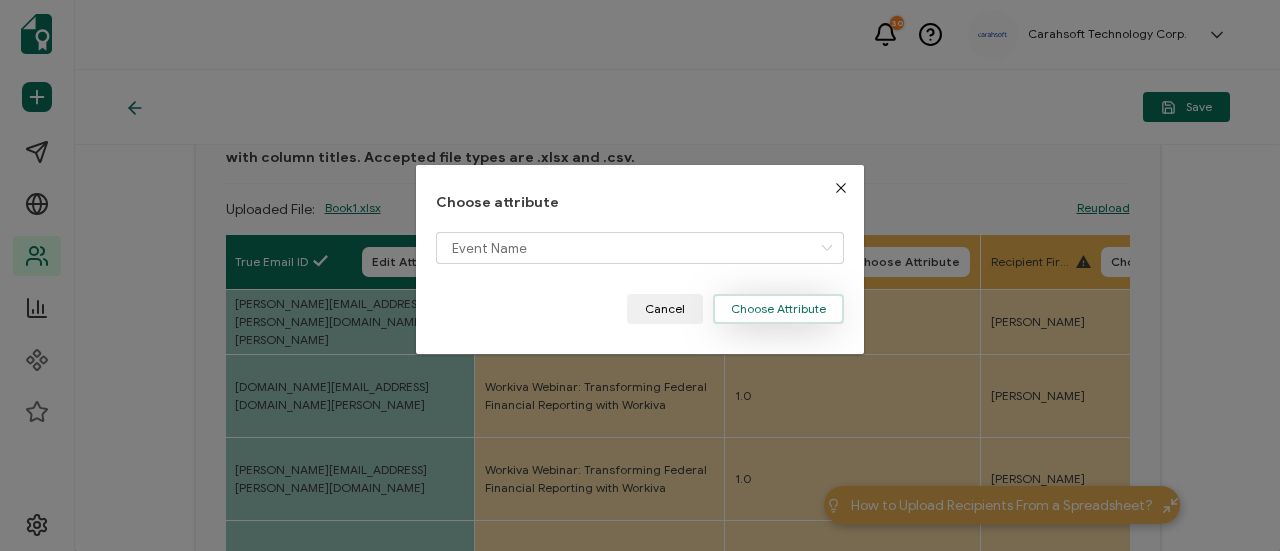 click on "Choose Attribute" at bounding box center (778, 309) 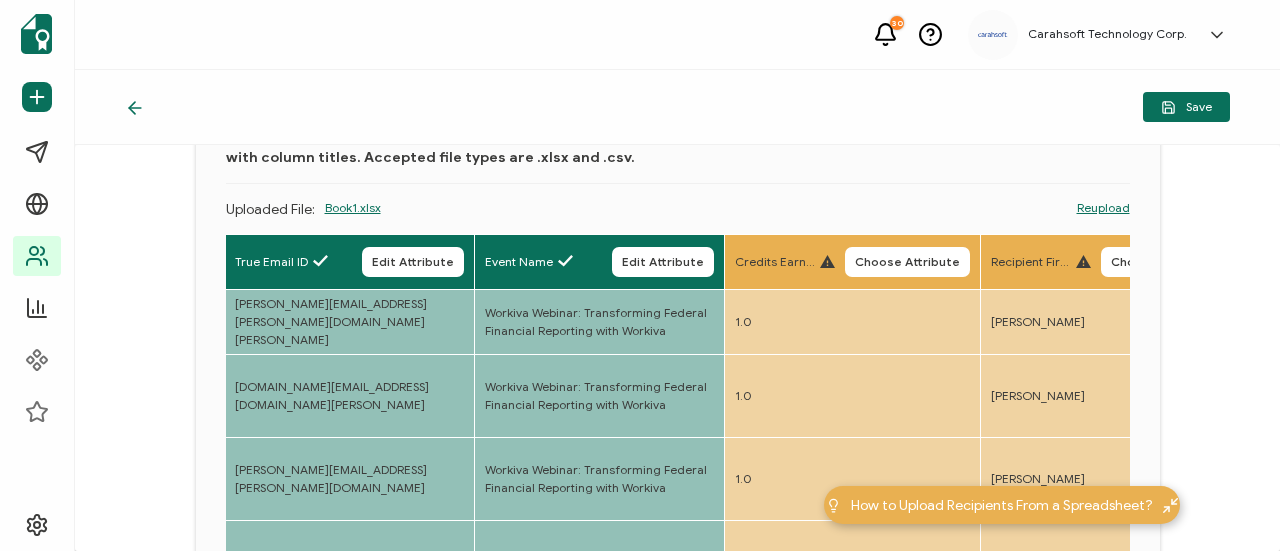 click on "Choose Attribute" at bounding box center (907, 262) 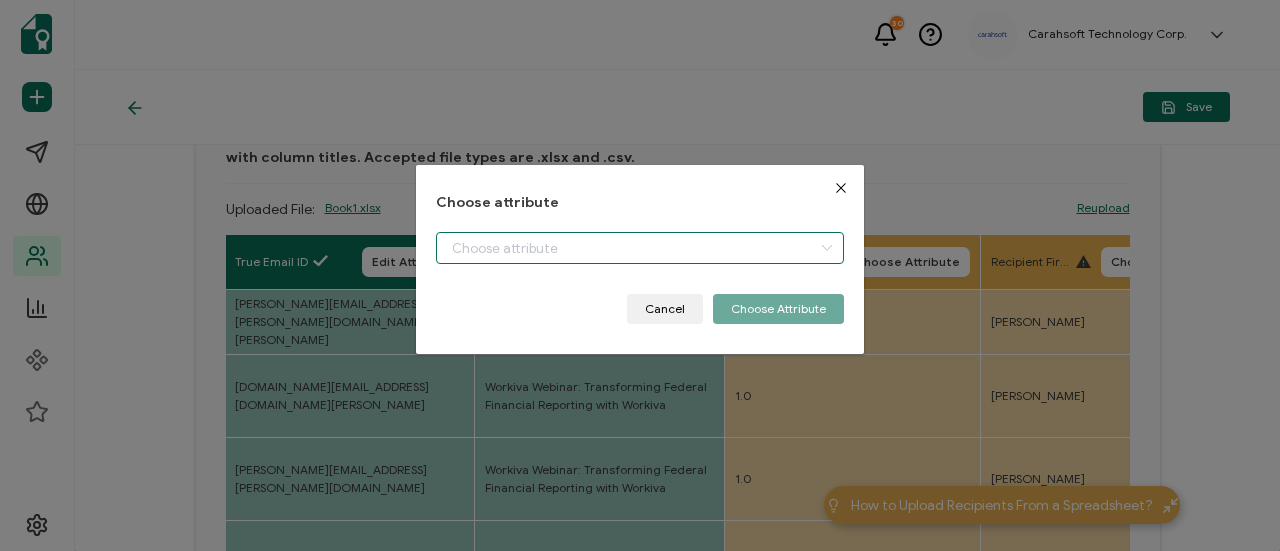 click at bounding box center (640, 248) 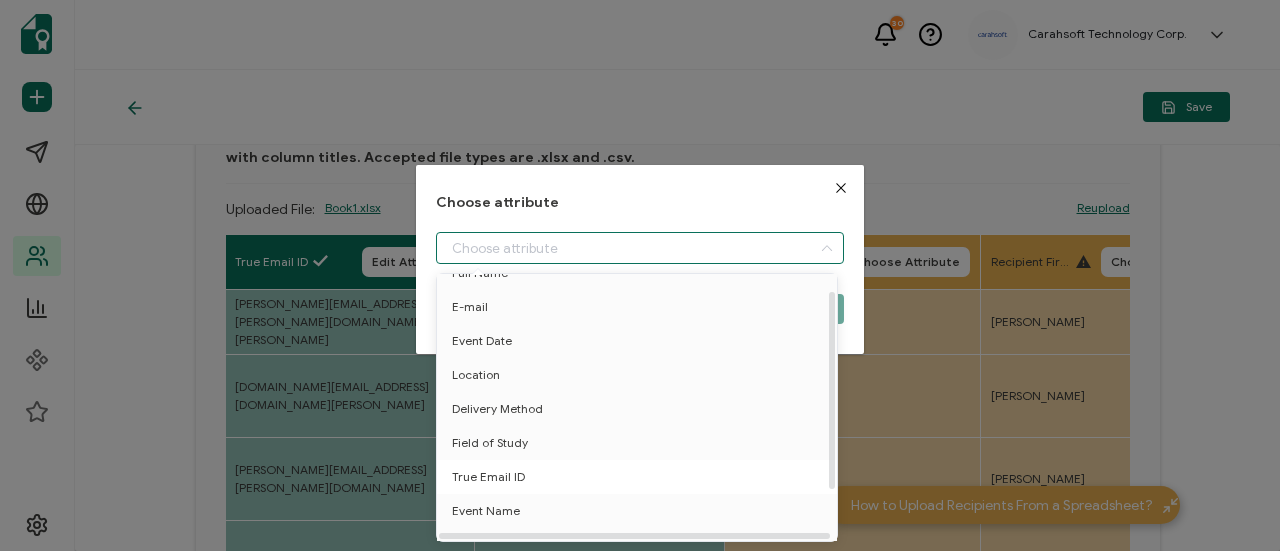 scroll, scrollTop: 88, scrollLeft: 0, axis: vertical 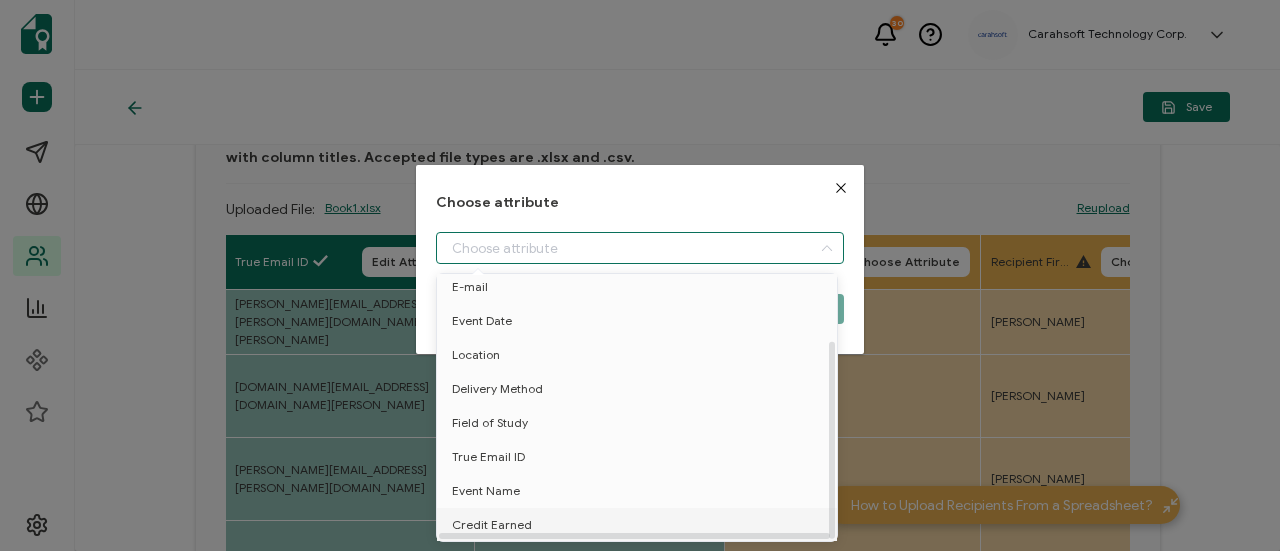 click on "Credit Earned" at bounding box center (640, 525) 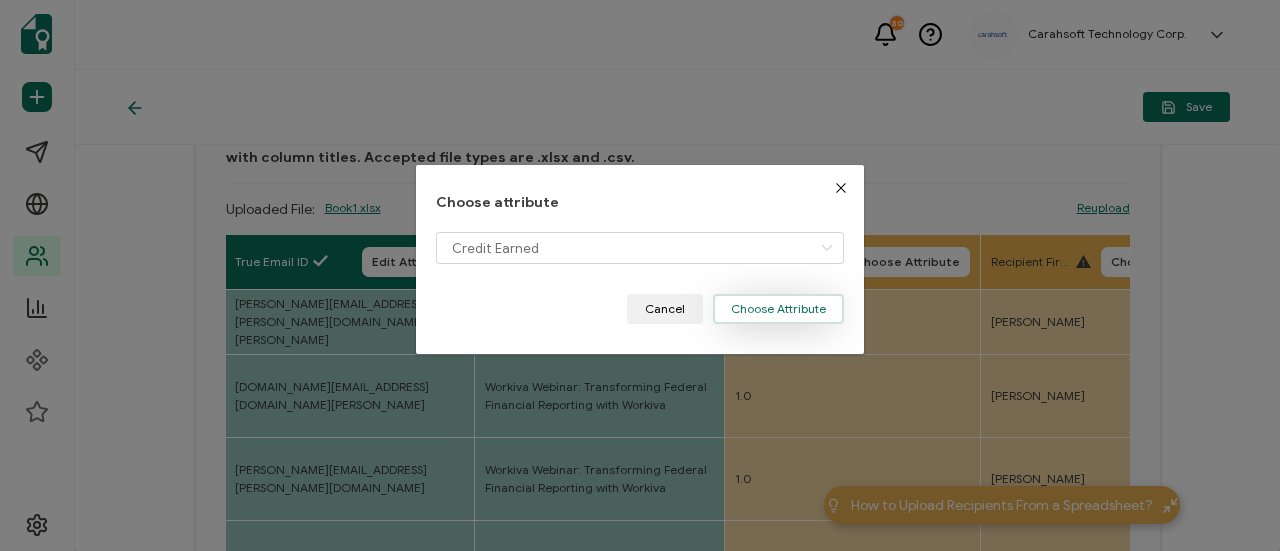 click on "Choose Attribute" at bounding box center [778, 309] 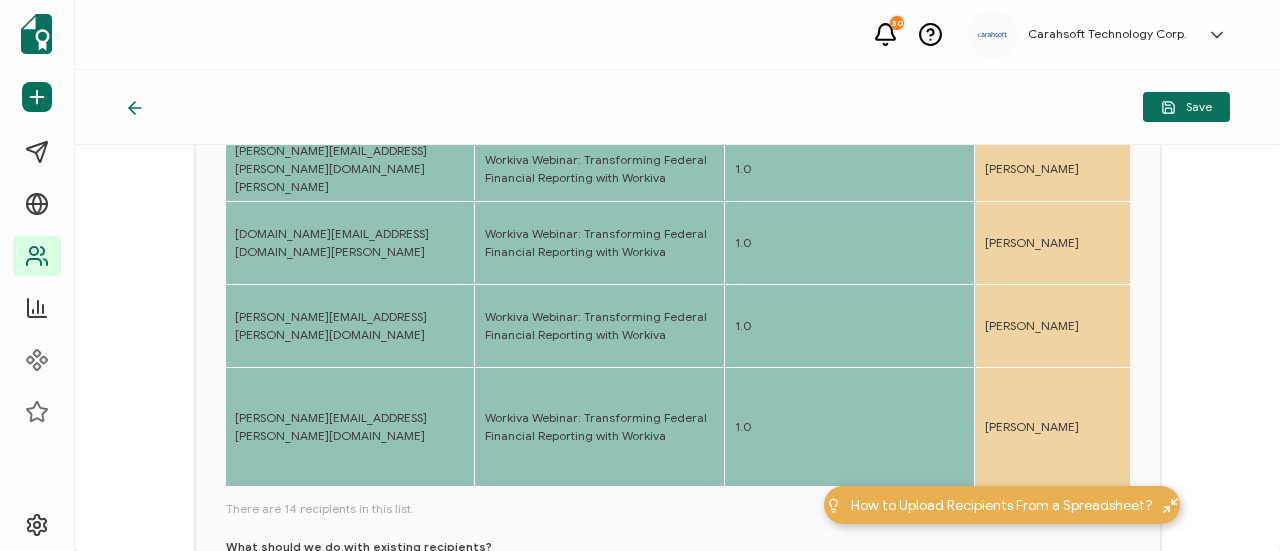 scroll, scrollTop: 533, scrollLeft: 0, axis: vertical 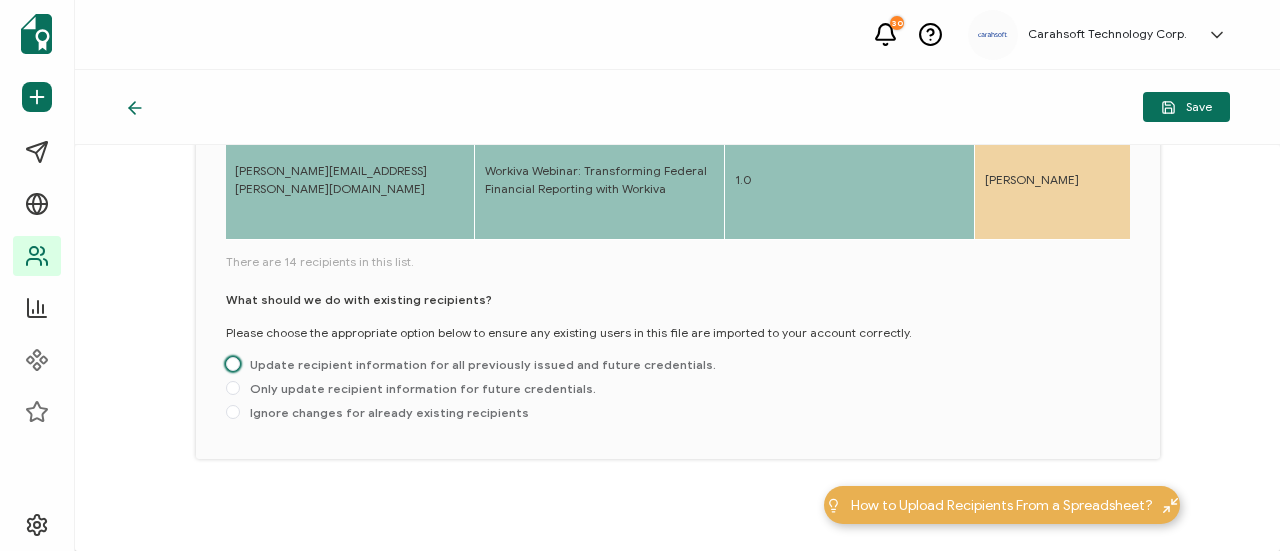 click on "Update recipient information for all previously issued and future credentials." at bounding box center (478, 364) 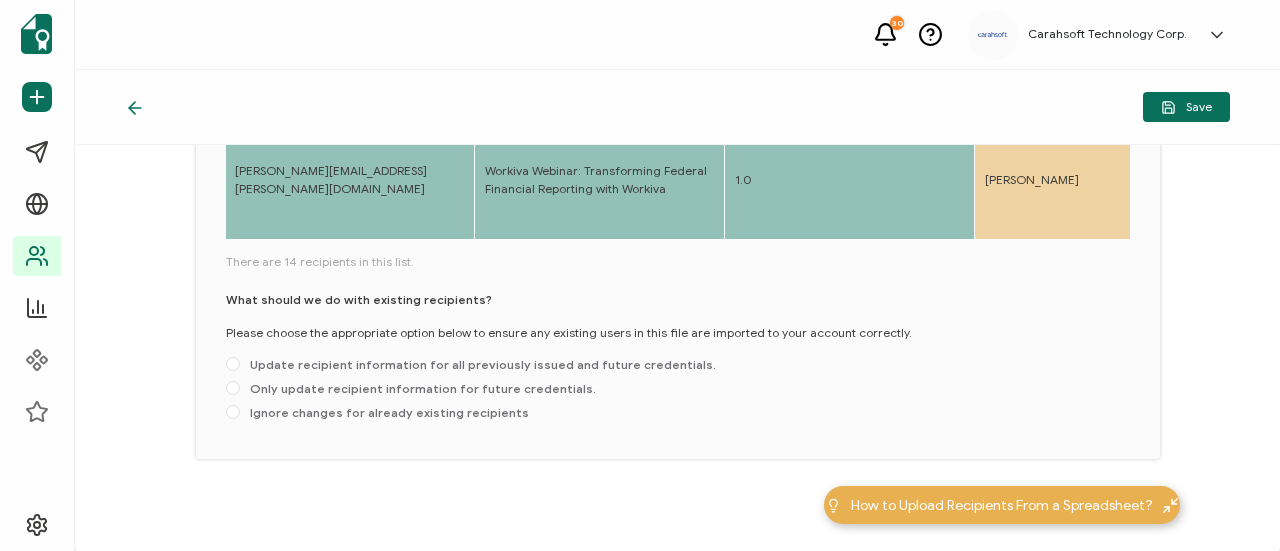 click on "Update recipient information for all previously issued and future credentials." at bounding box center (233, 365) 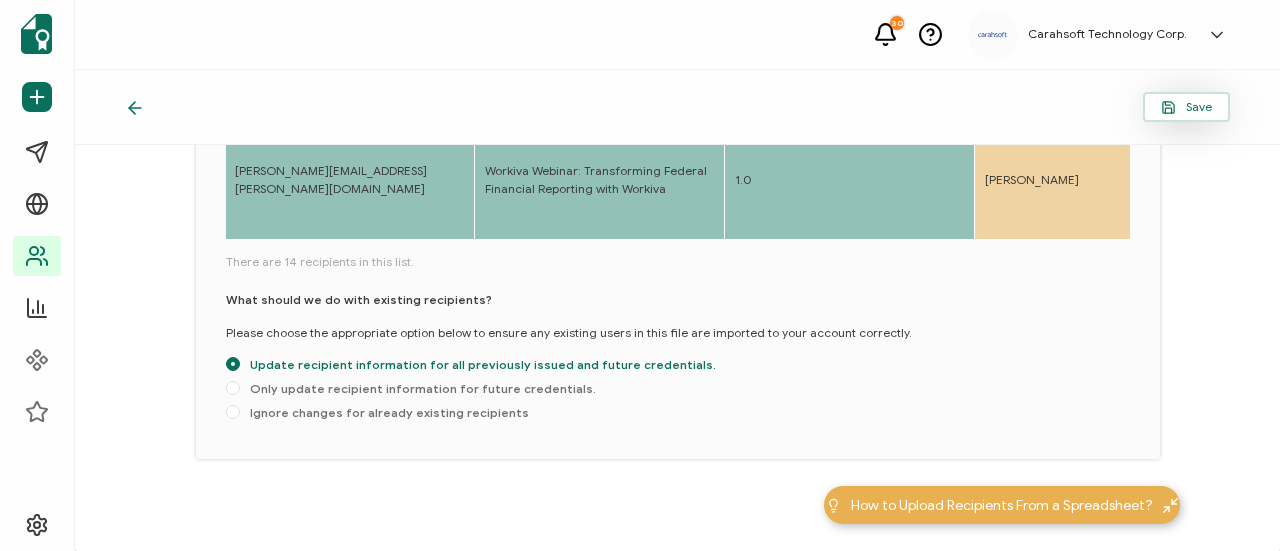 click on "Save" at bounding box center (1186, 107) 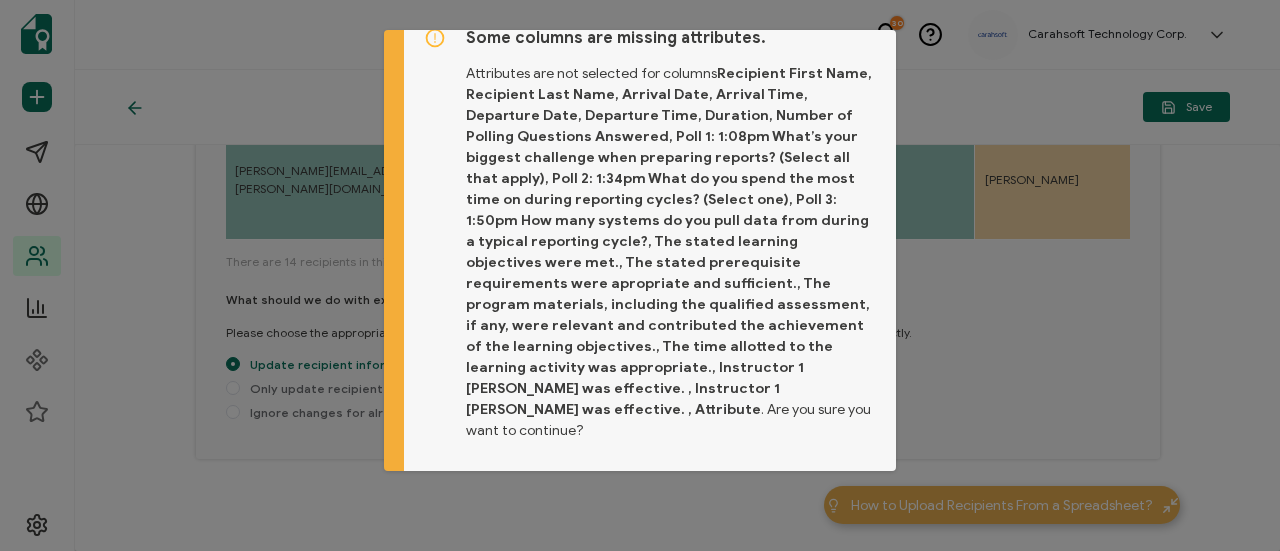 scroll, scrollTop: 40, scrollLeft: 0, axis: vertical 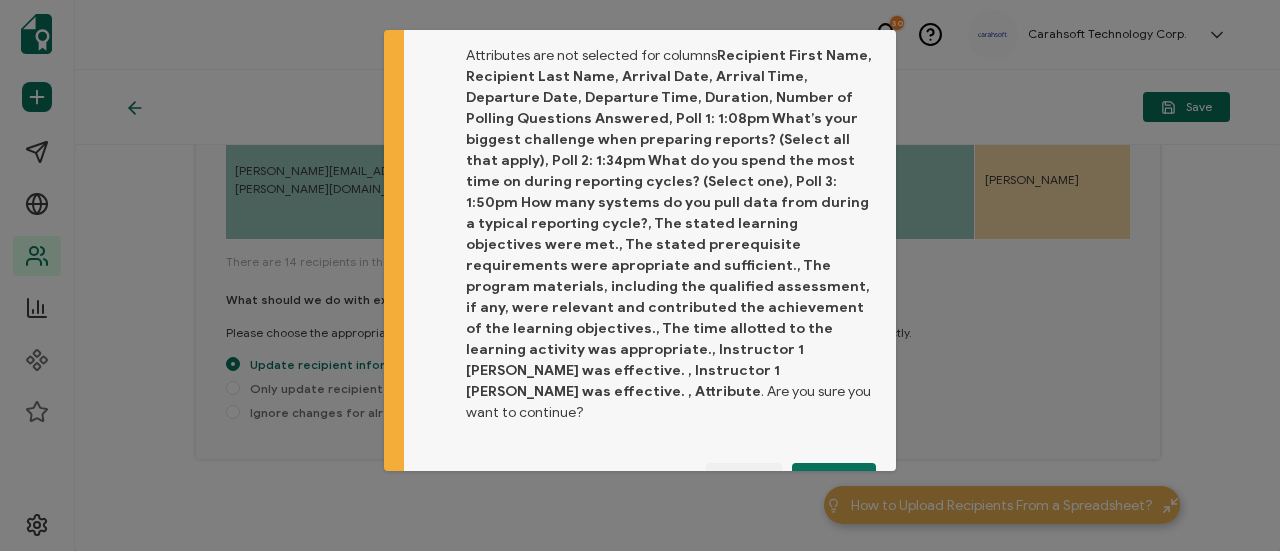 click on "Proceed" at bounding box center (834, 478) 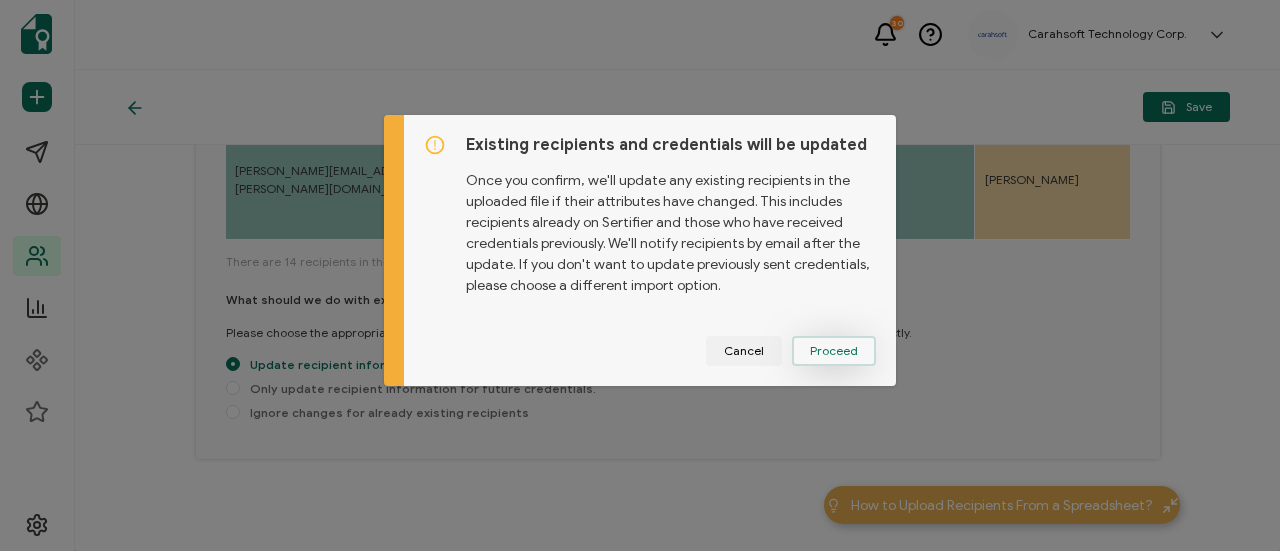 click on "Proceed" at bounding box center (0, 0) 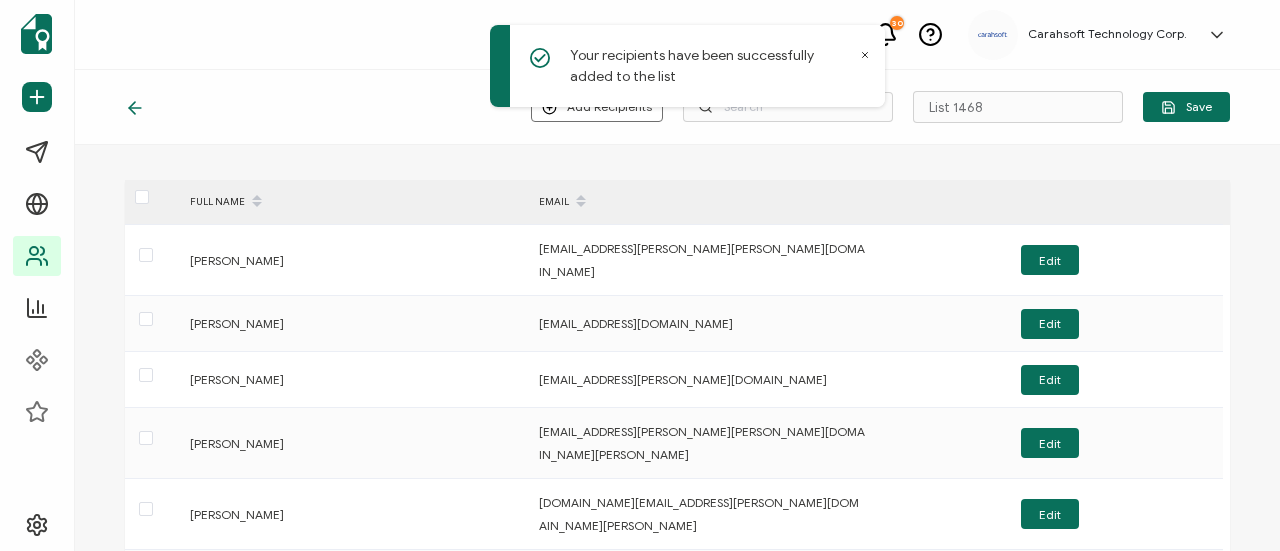 click on "Add Recipients
Upload New Recipients   Import from Recipients       List 1468
Save" at bounding box center (677, 107) 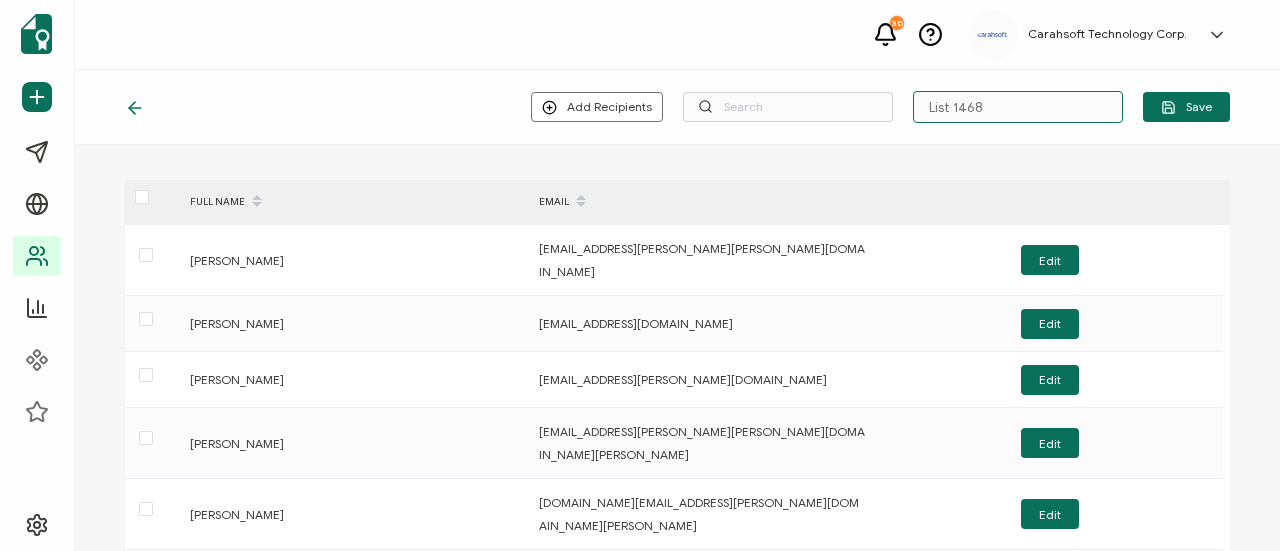 drag, startPoint x: 993, startPoint y: 103, endPoint x: 922, endPoint y: 97, distance: 71.25307 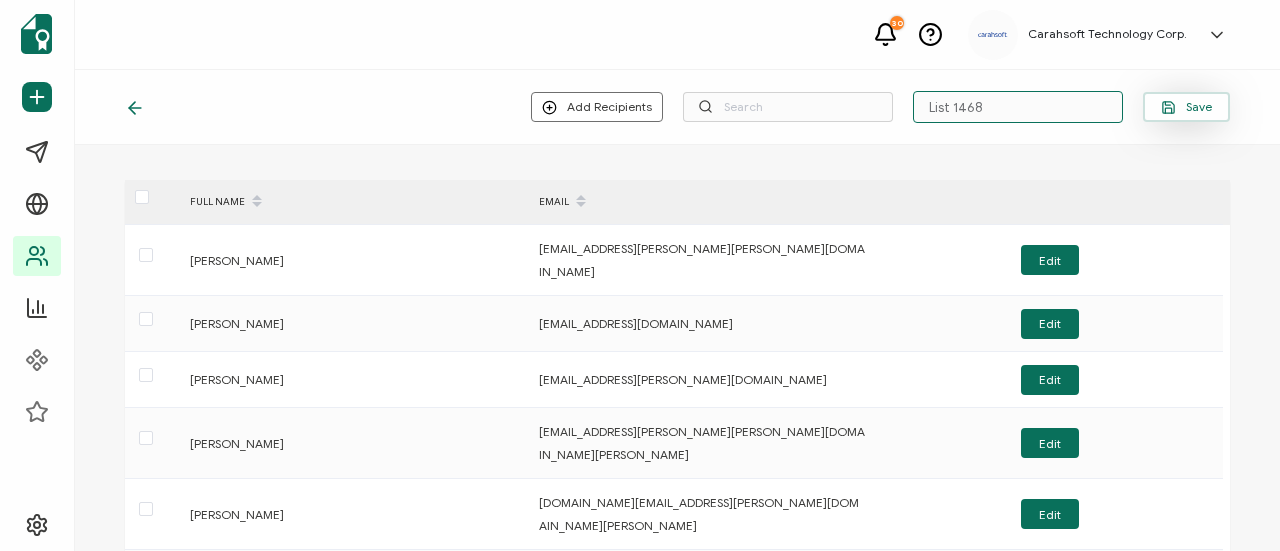paste on "6-12-25_67630_Workiva Webinar" 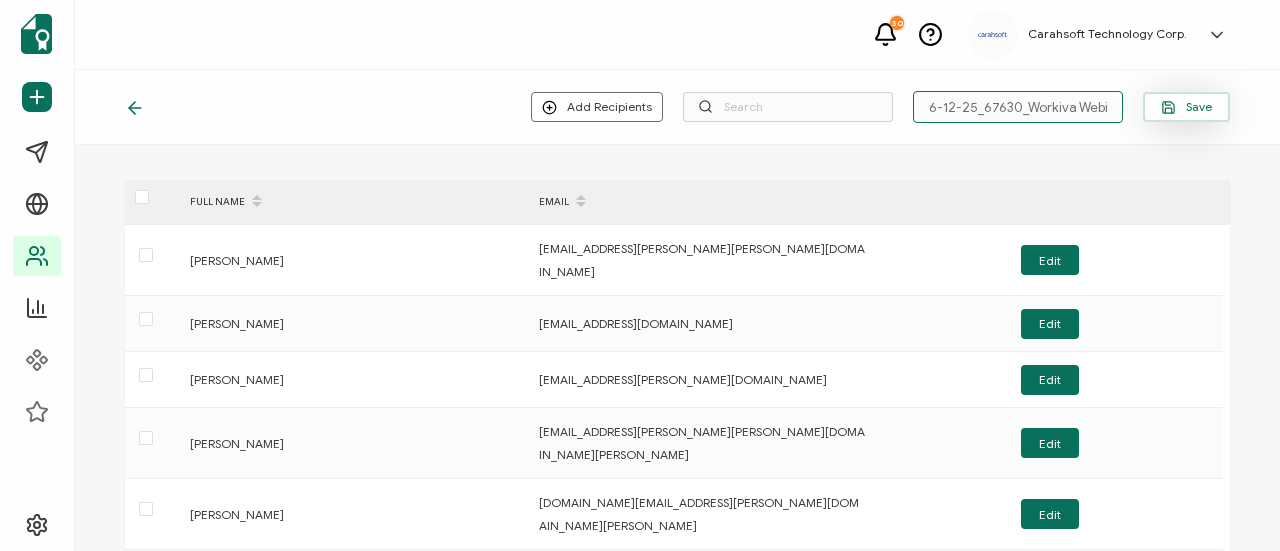 scroll, scrollTop: 0, scrollLeft: 11, axis: horizontal 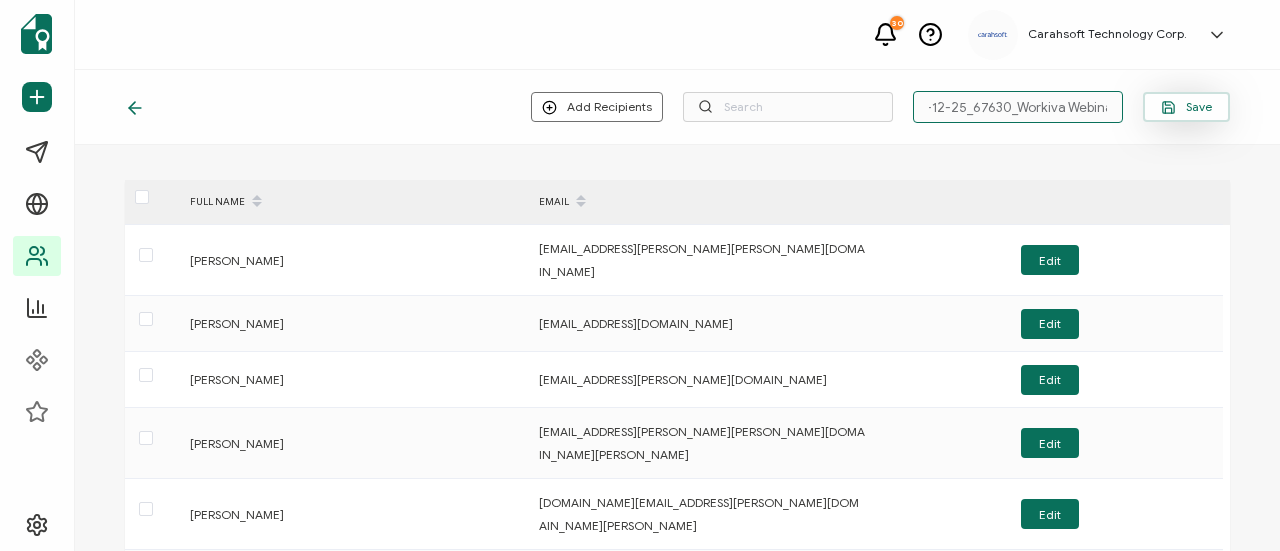 type on "6-12-25_67630_Workiva Webinar" 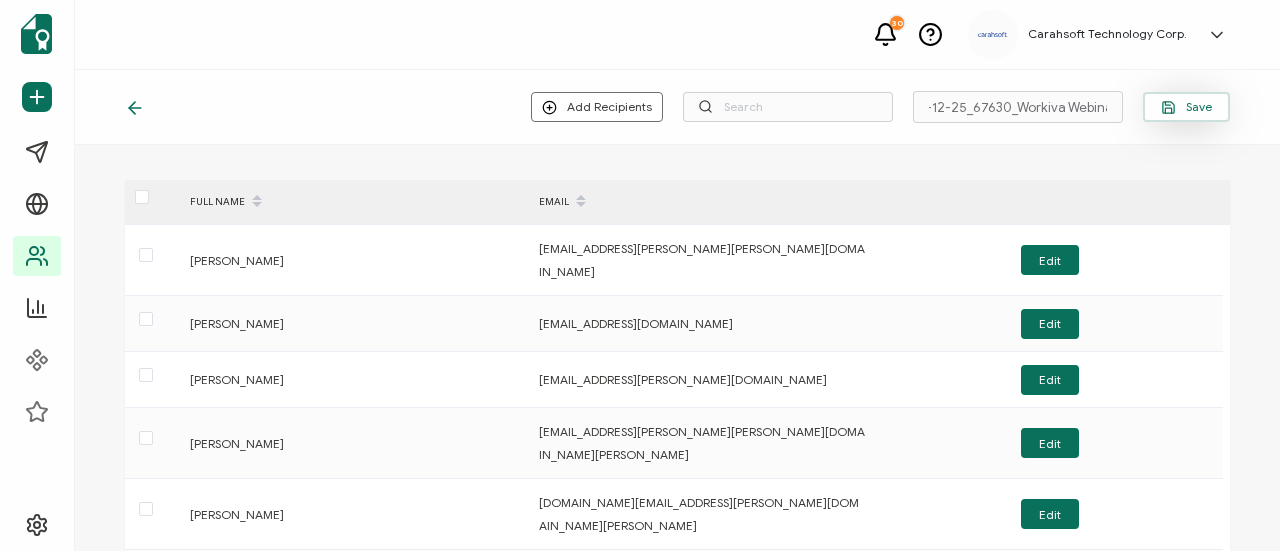 click on "Save" at bounding box center (1186, 107) 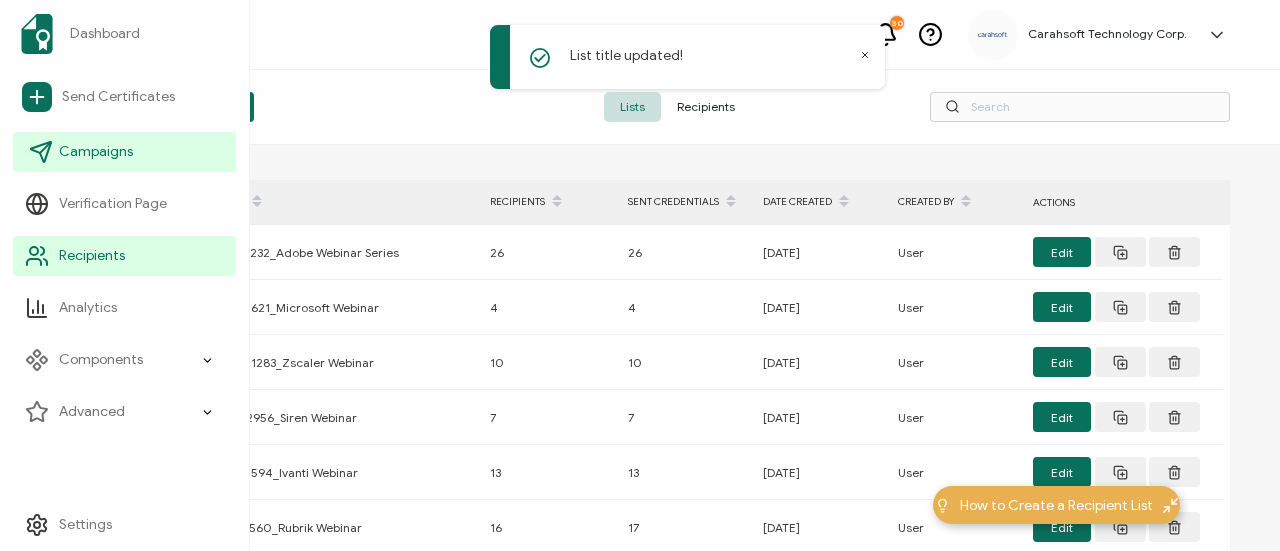 click on "Campaigns" at bounding box center [124, 152] 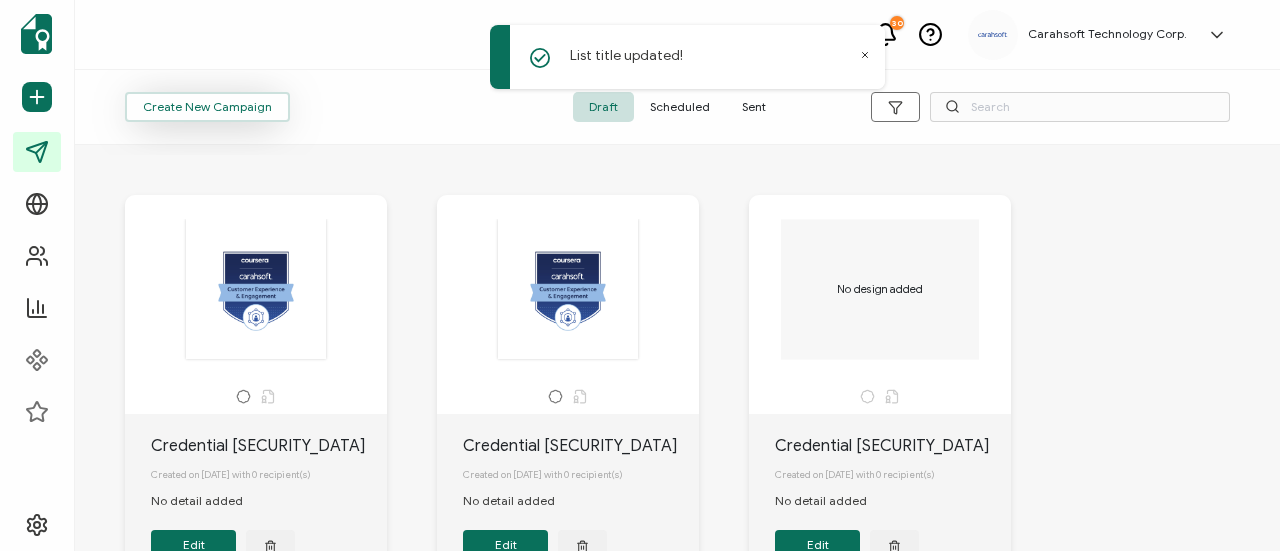 click on "Create New Campaign" at bounding box center (207, 107) 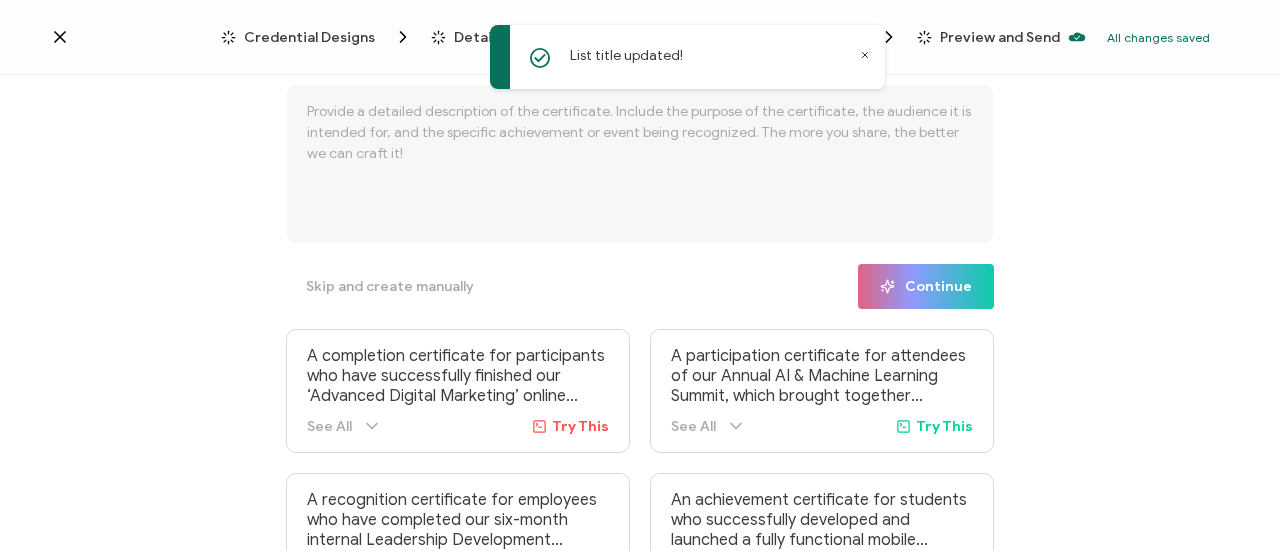 click on "List title updated!" at bounding box center (687, 57) 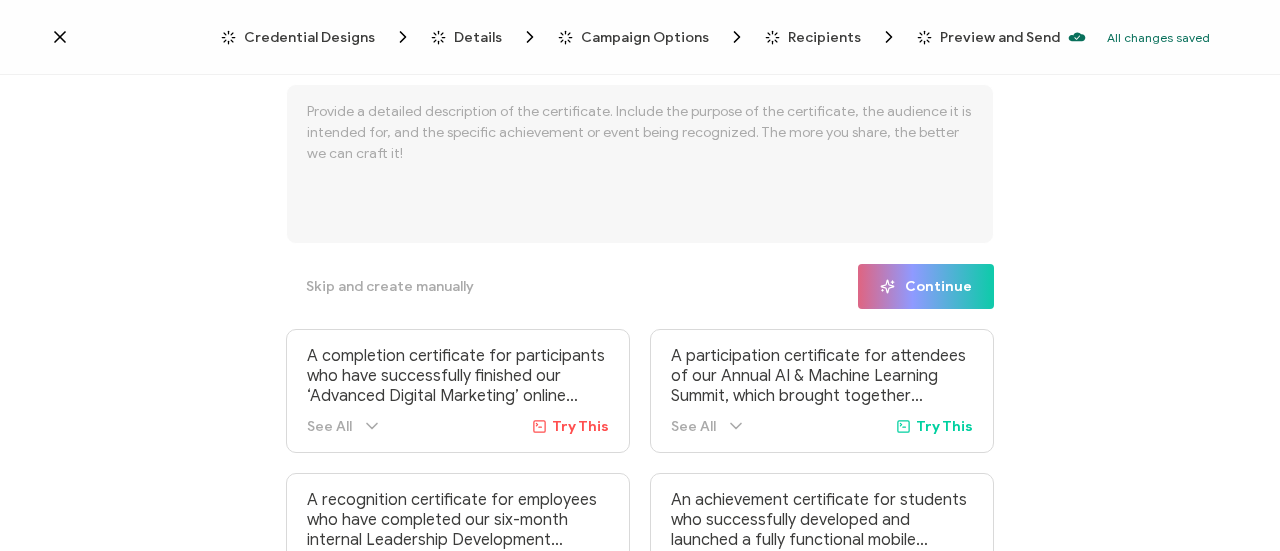 click on "Credential Designs" at bounding box center [309, 37] 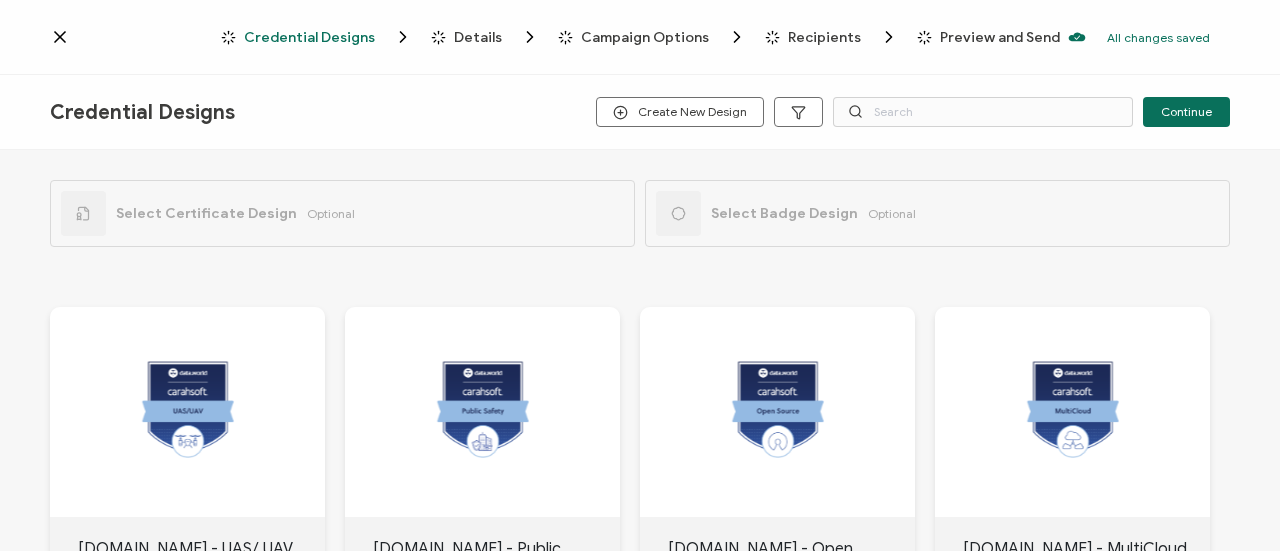 drag, startPoint x: 446, startPoint y: 235, endPoint x: 332, endPoint y: 214, distance: 115.918076 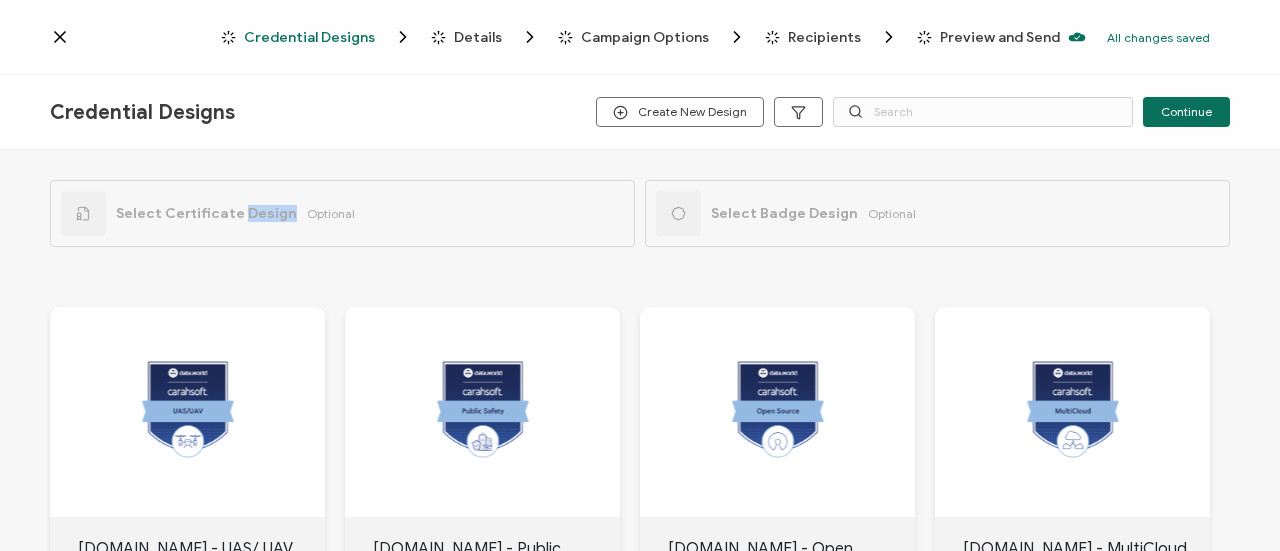 click on "Select Certificate Design" at bounding box center [206, 213] 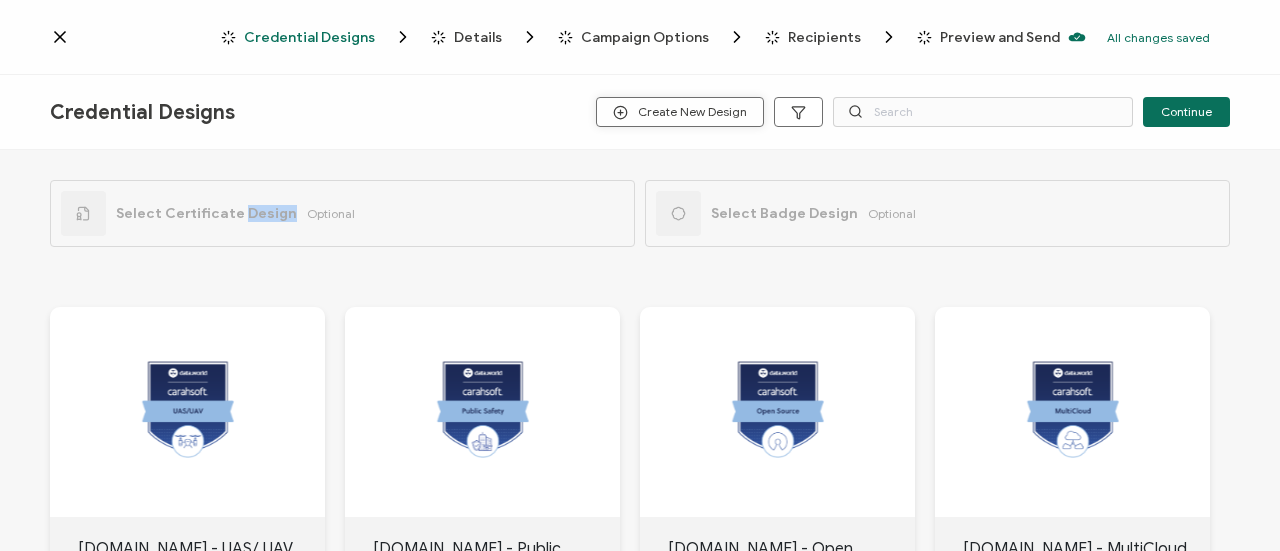 click on "Create New Design" at bounding box center (680, 112) 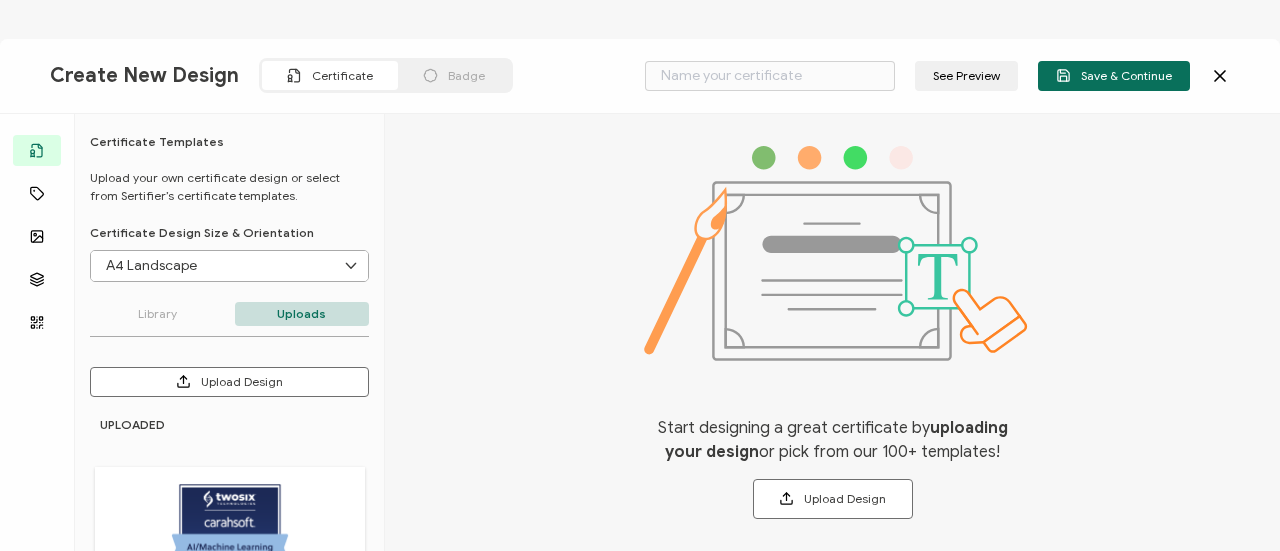 type on "Blank" 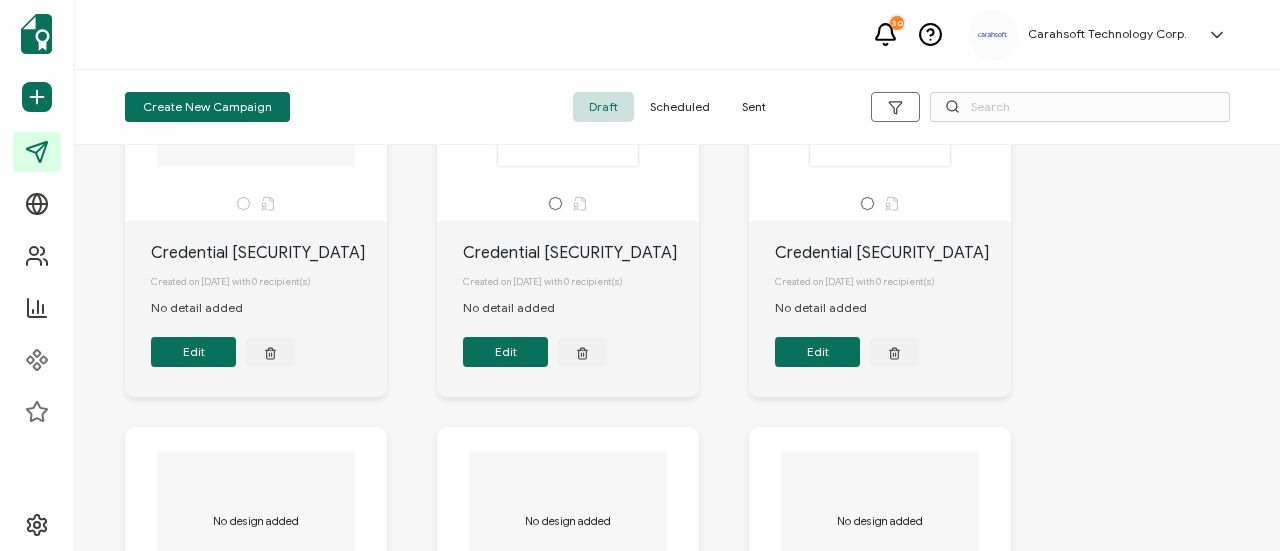 scroll, scrollTop: 200, scrollLeft: 0, axis: vertical 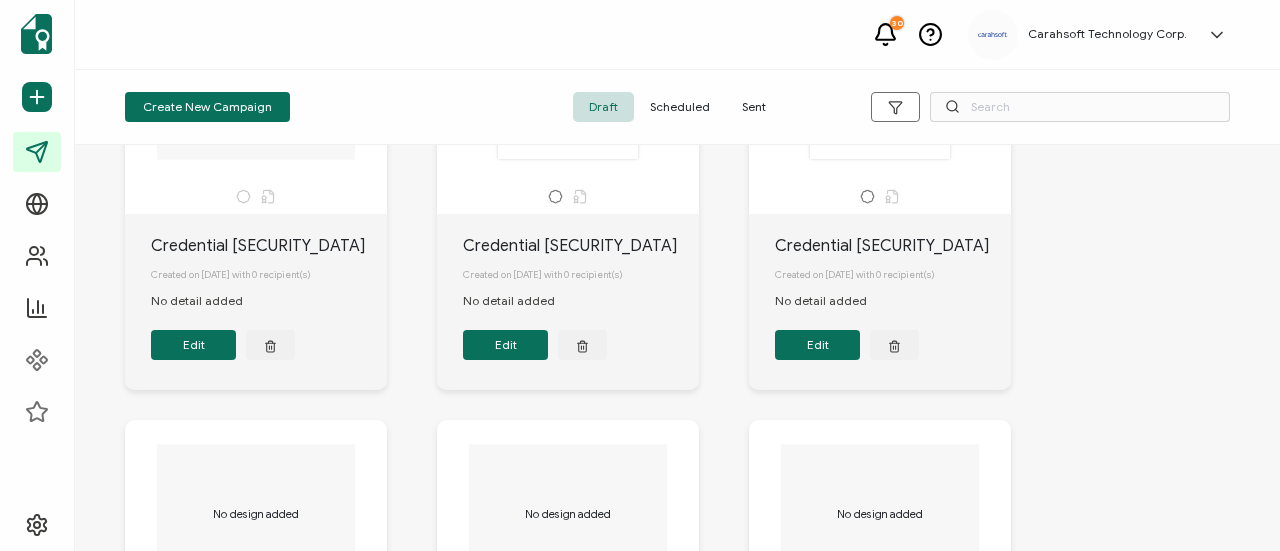 click on "Edit" at bounding box center (193, 345) 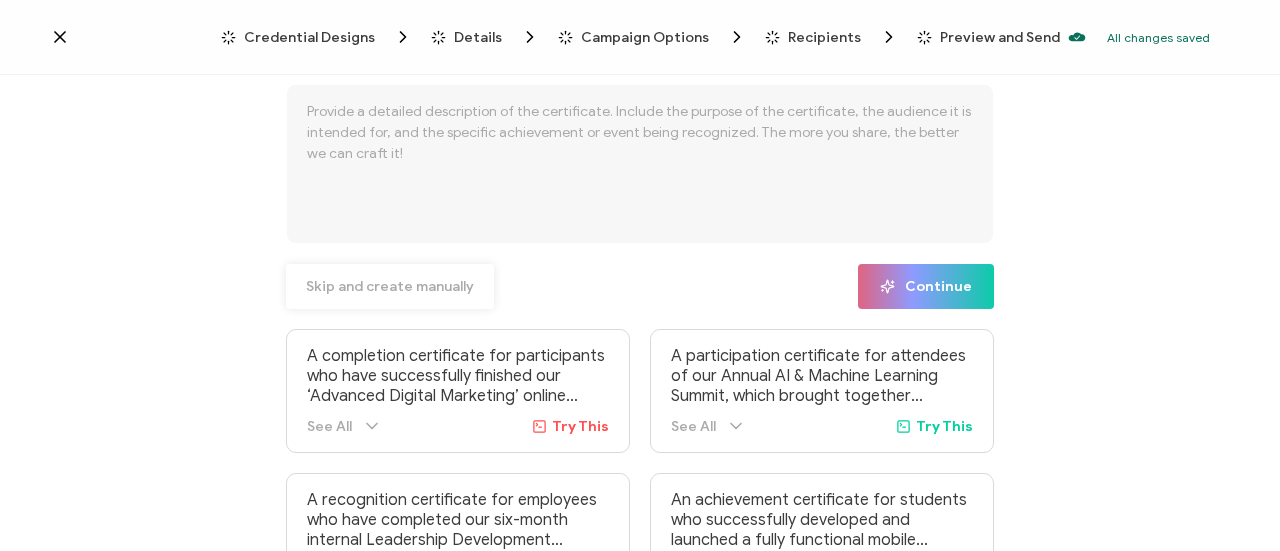 click on "Skip and create manually" at bounding box center (390, 287) 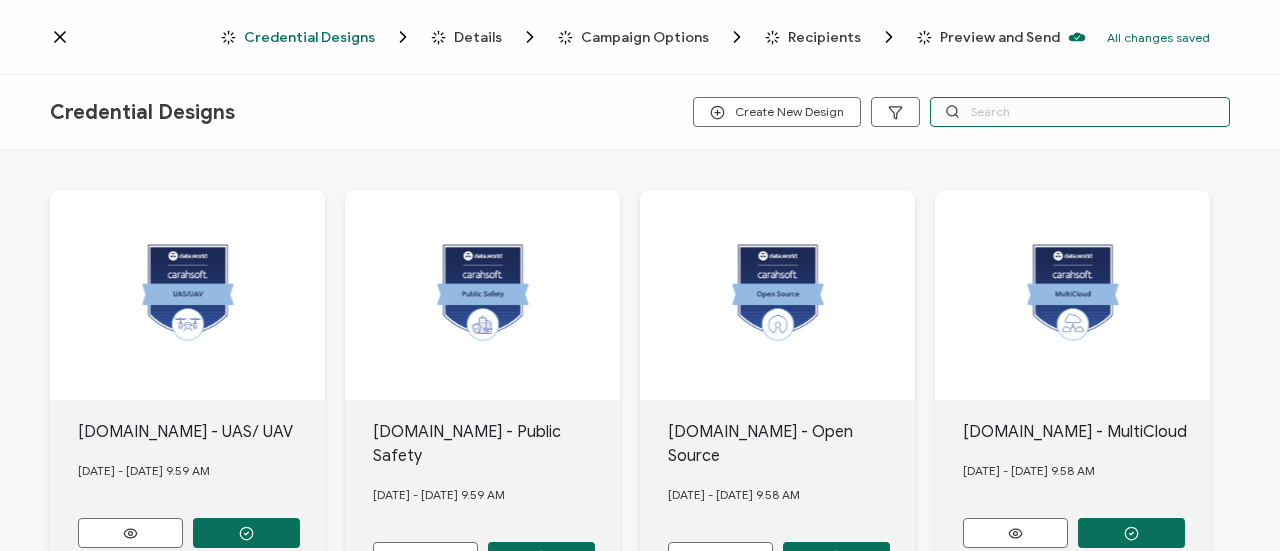 click at bounding box center (1080, 112) 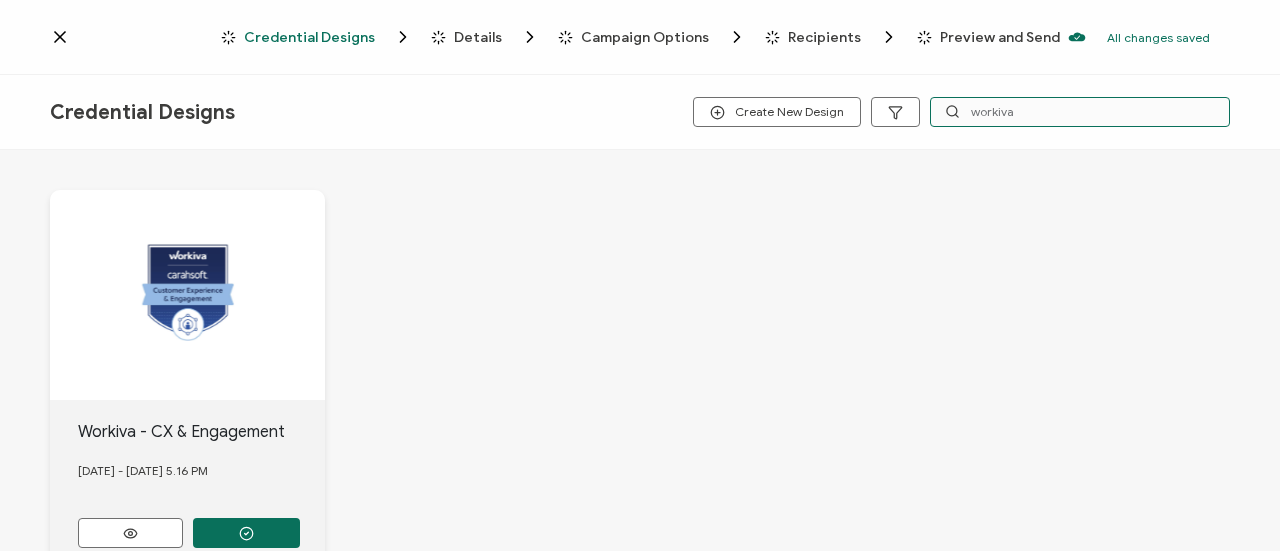type on "workiva" 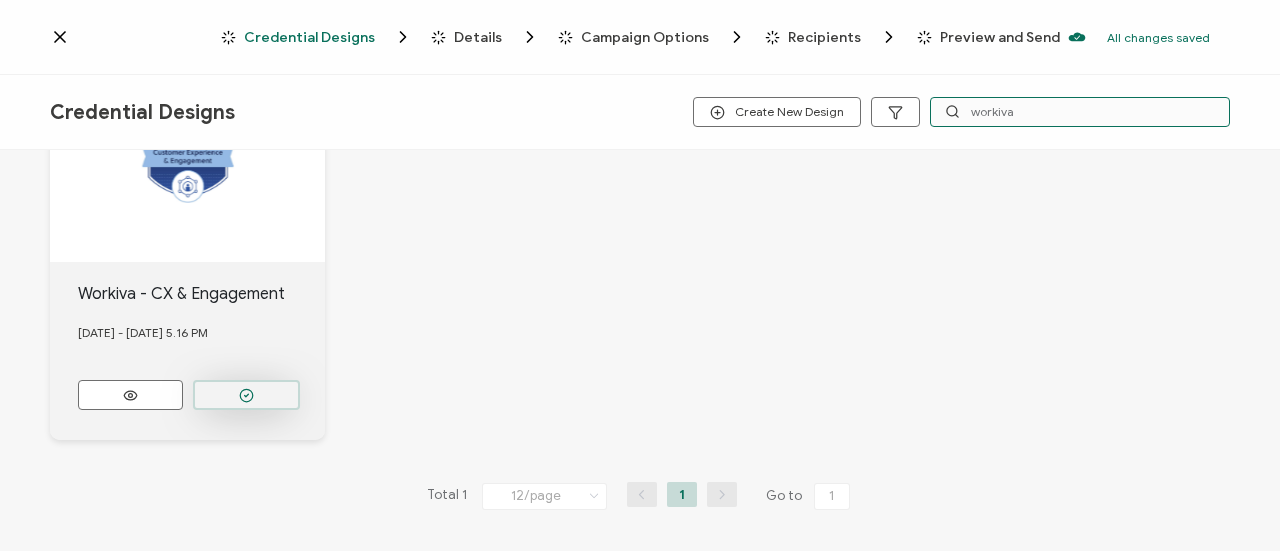 scroll, scrollTop: 140, scrollLeft: 0, axis: vertical 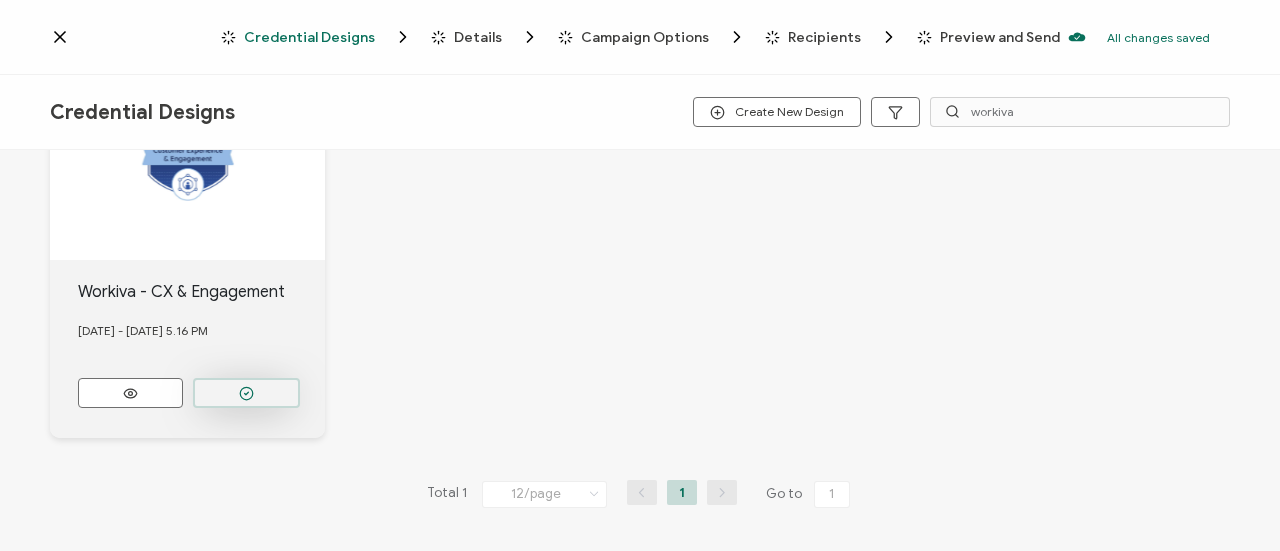 click at bounding box center (246, 393) 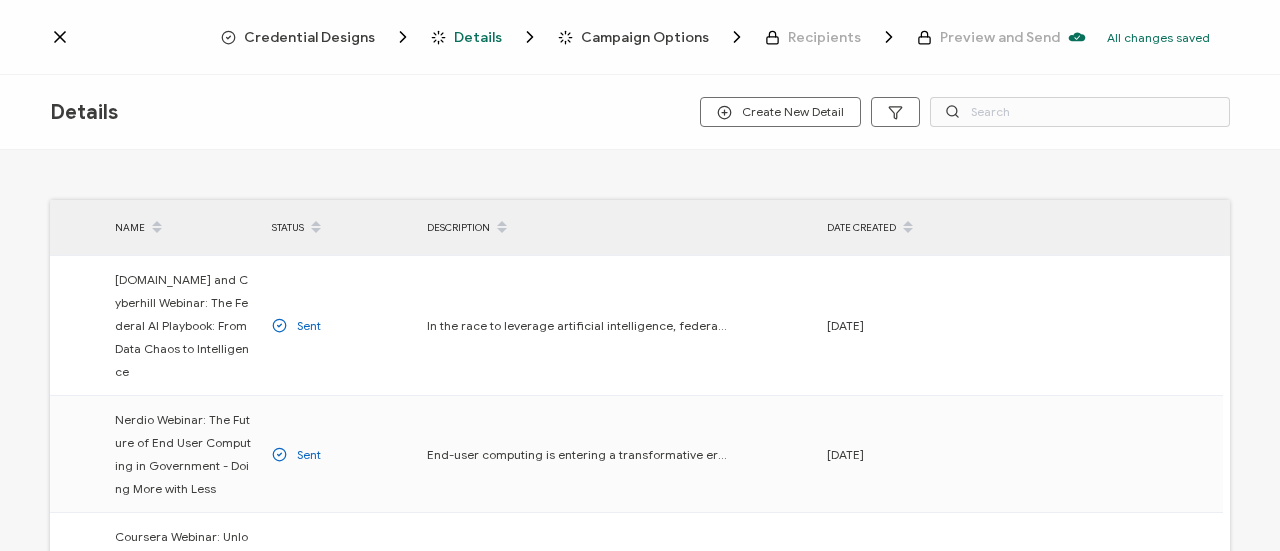 click on "Credential Designs" at bounding box center (309, 37) 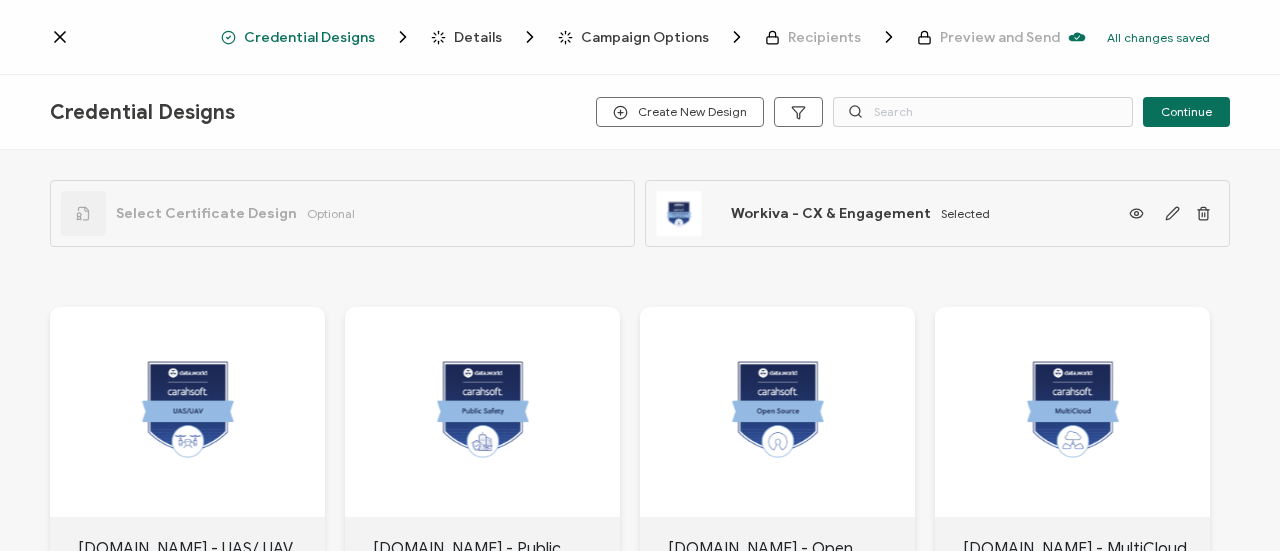click on "Select Certificate Design   Optional" at bounding box center [208, 213] 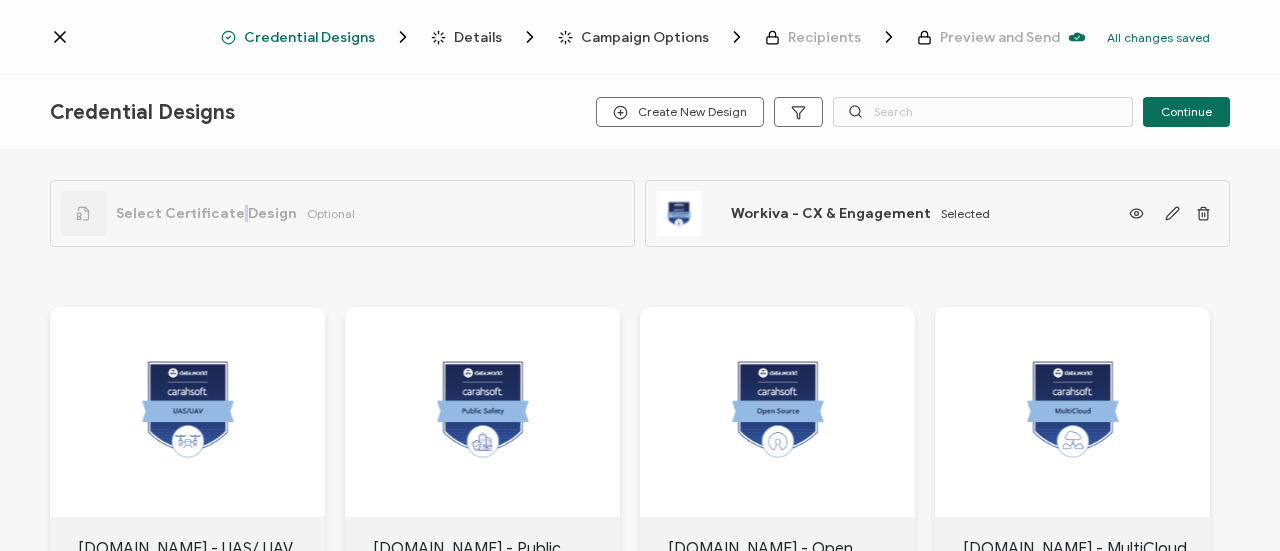 drag, startPoint x: 233, startPoint y: 195, endPoint x: 144, endPoint y: 217, distance: 91.67879 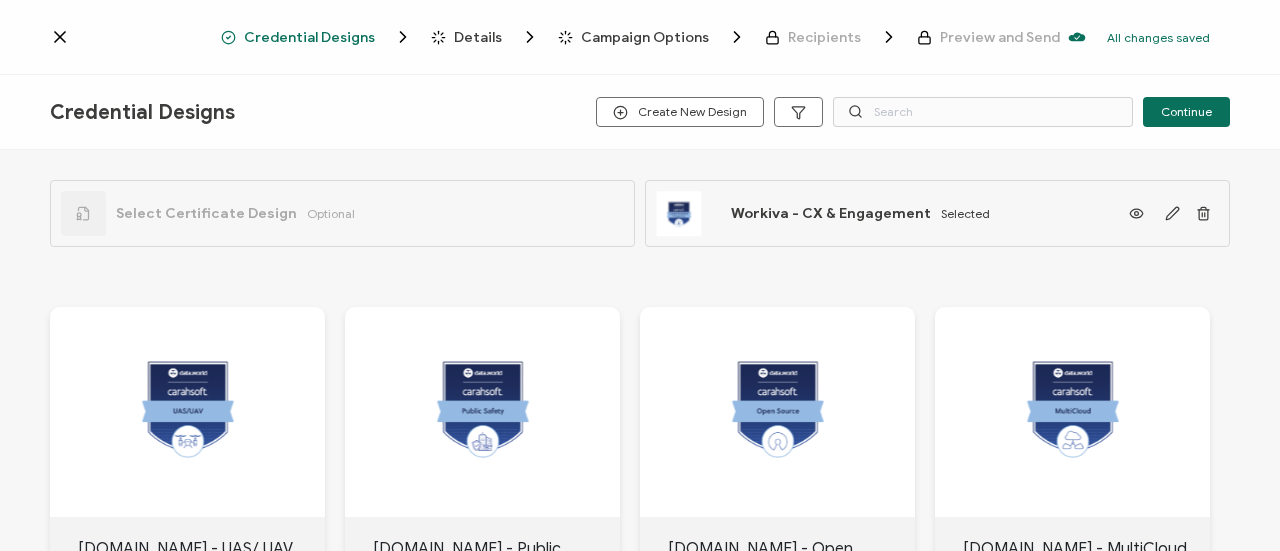 click at bounding box center [83, 213] 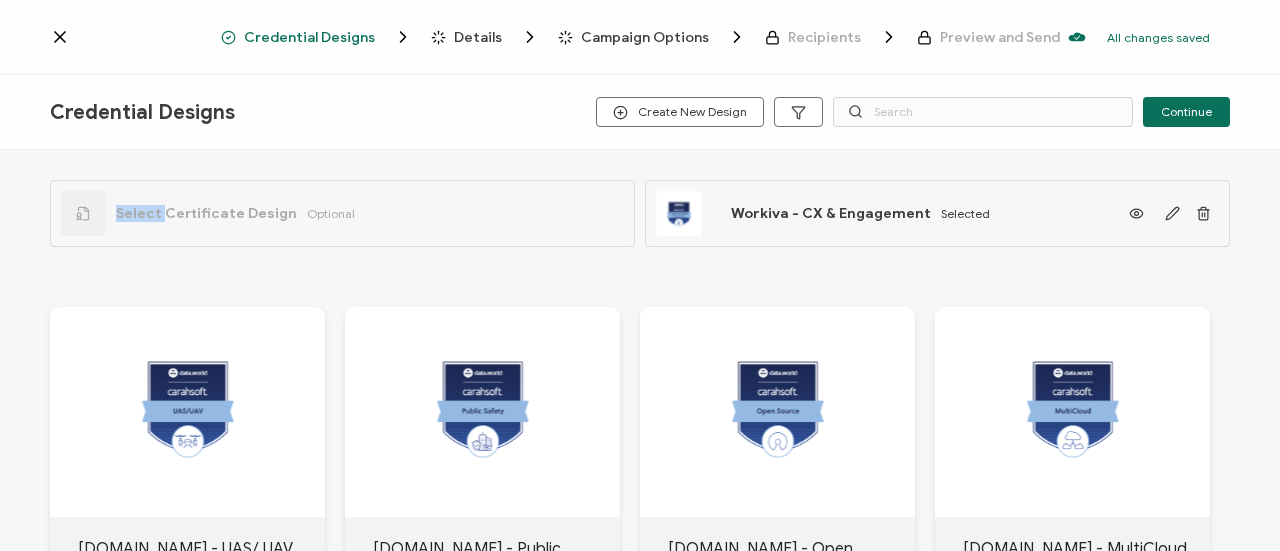 click at bounding box center (83, 213) 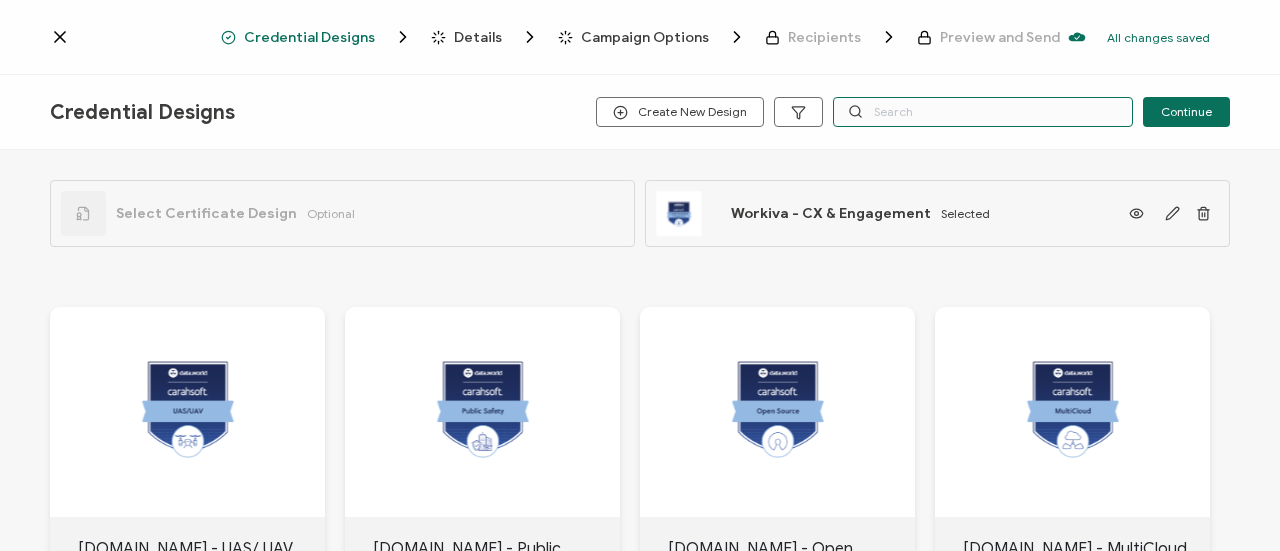 drag, startPoint x: 74, startPoint y: 209, endPoint x: 877, endPoint y: 107, distance: 809.4523 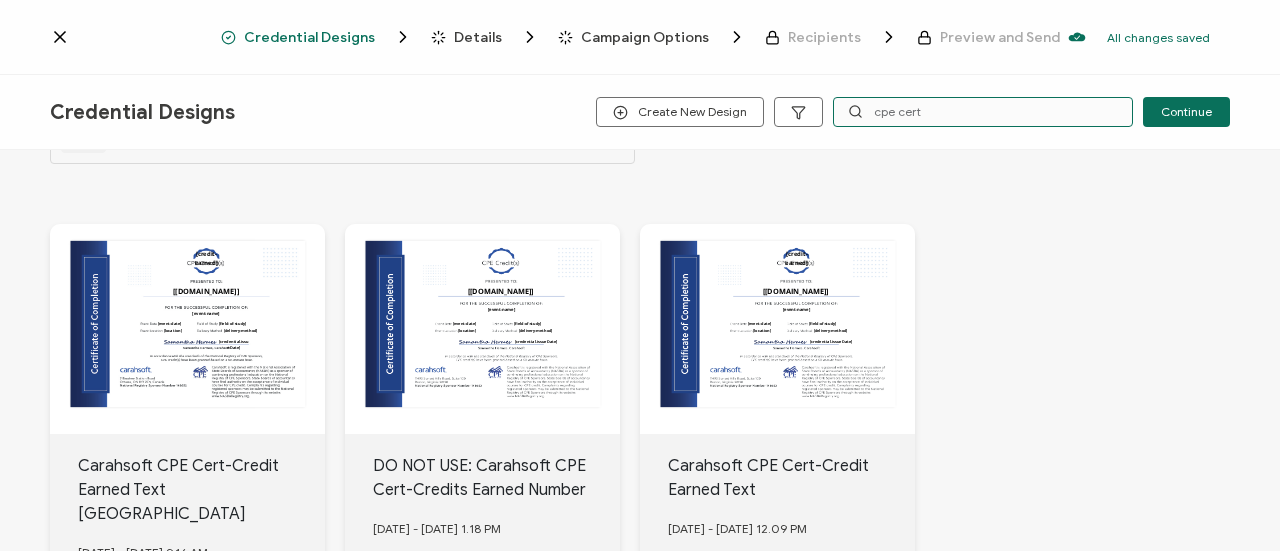 scroll, scrollTop: 200, scrollLeft: 0, axis: vertical 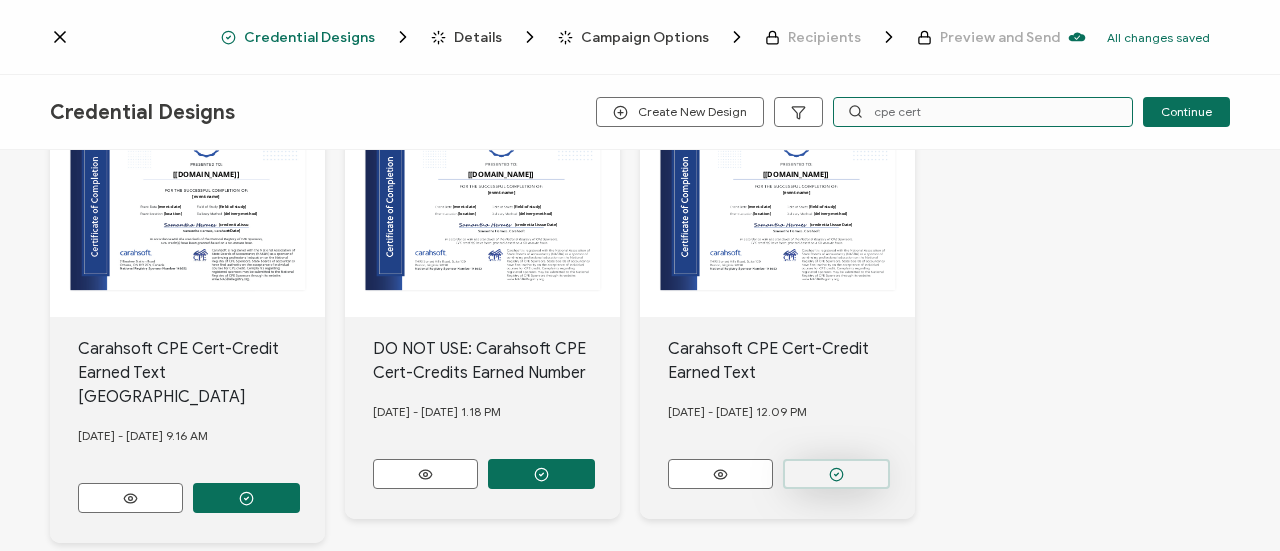 type on "cpe cert" 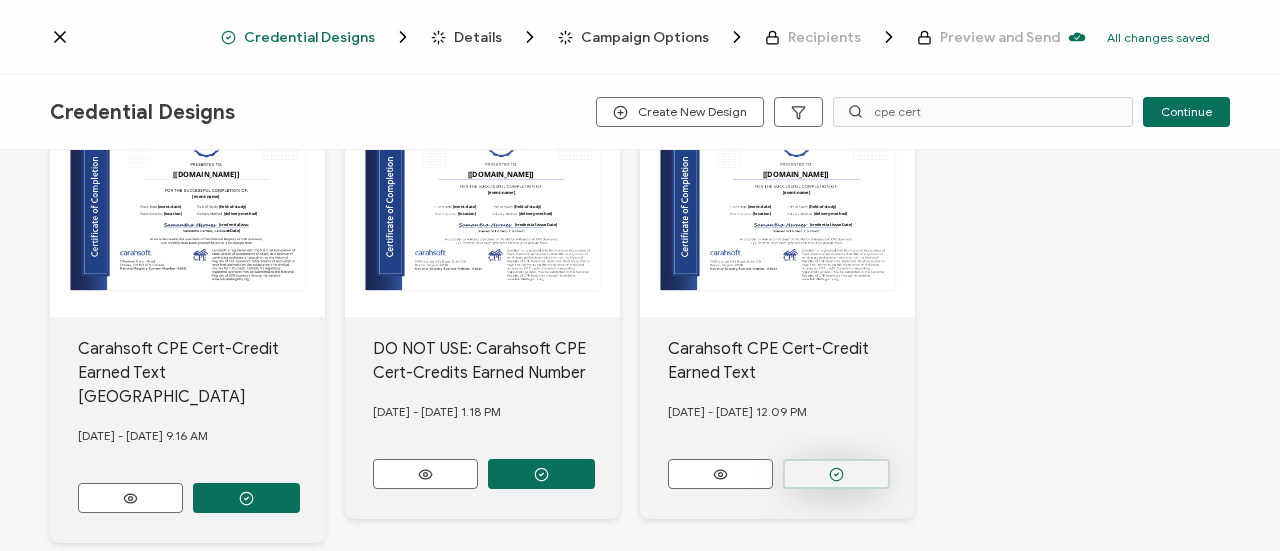 click at bounding box center [246, 498] 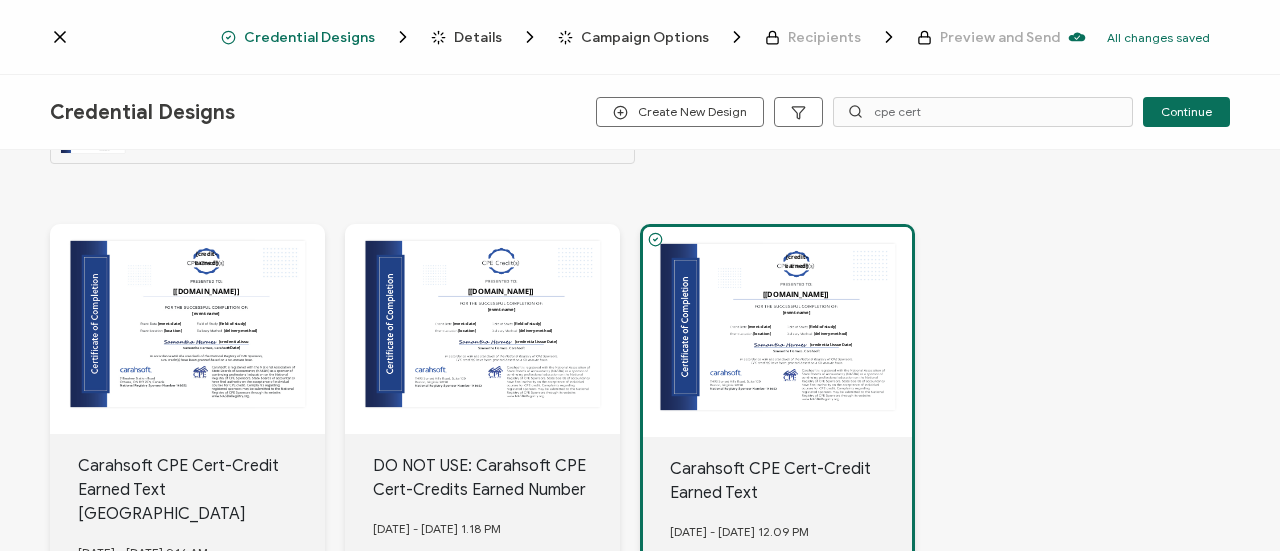 scroll, scrollTop: 200, scrollLeft: 0, axis: vertical 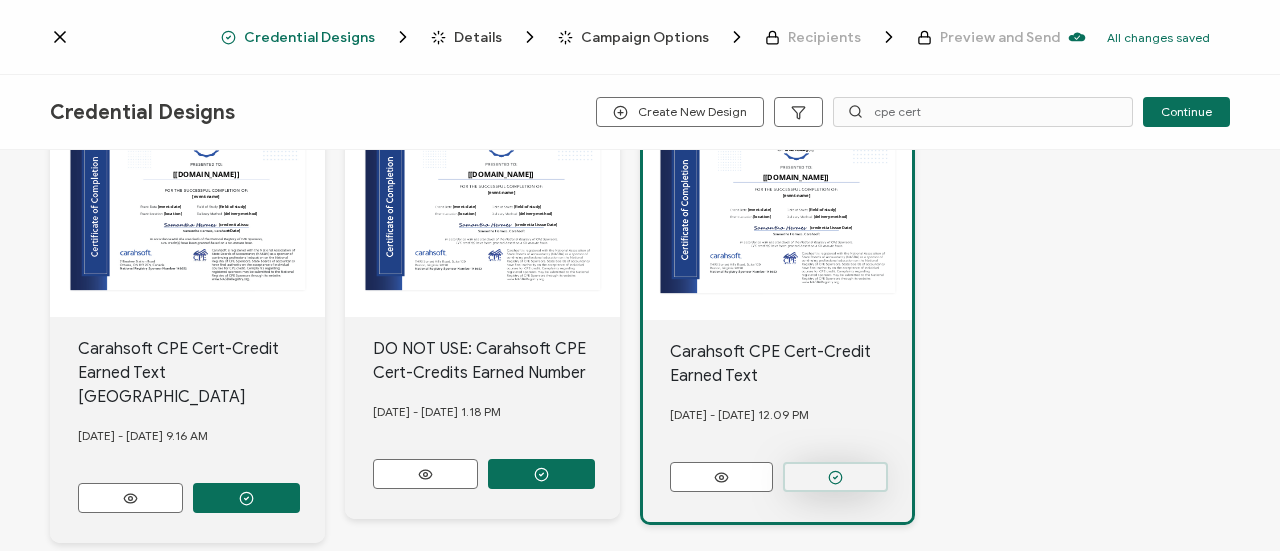 click at bounding box center [835, 477] 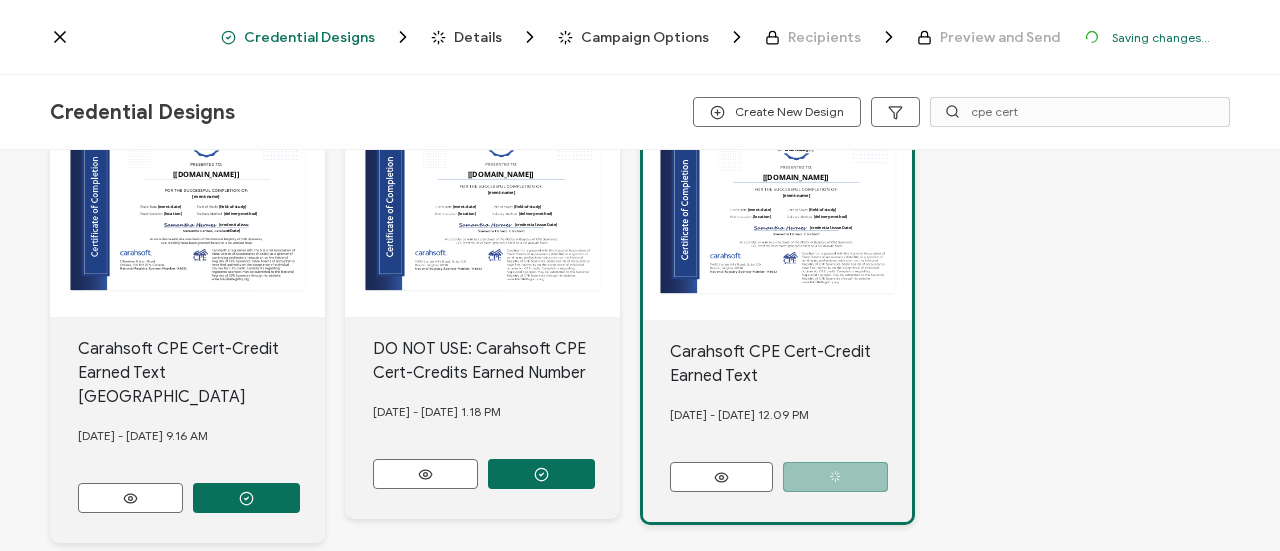 scroll, scrollTop: 0, scrollLeft: 0, axis: both 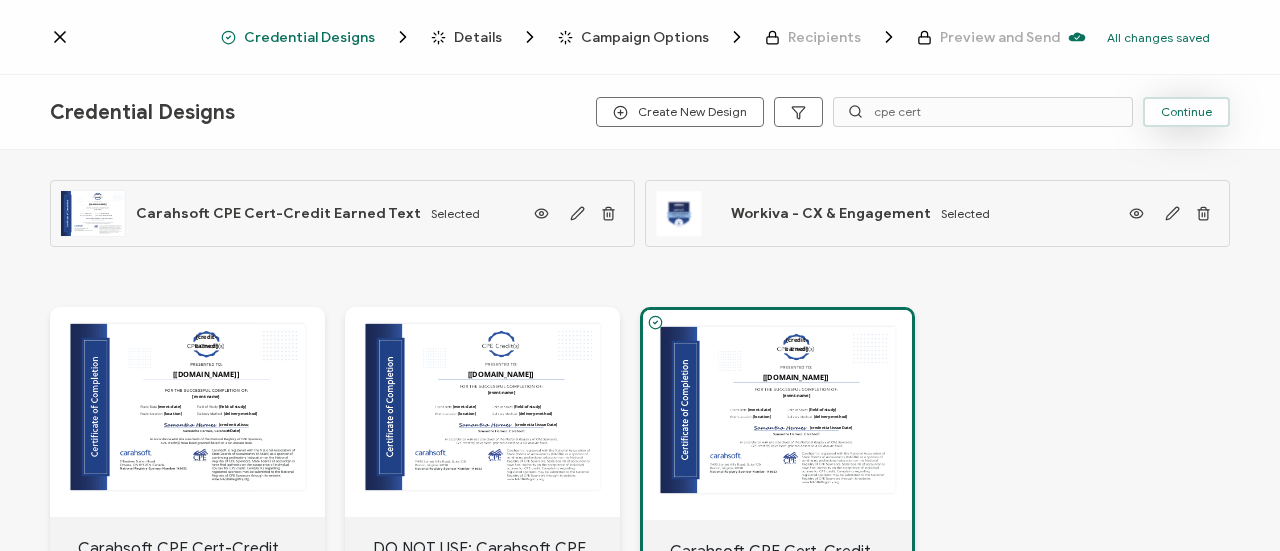 click on "Continue" at bounding box center [1186, 112] 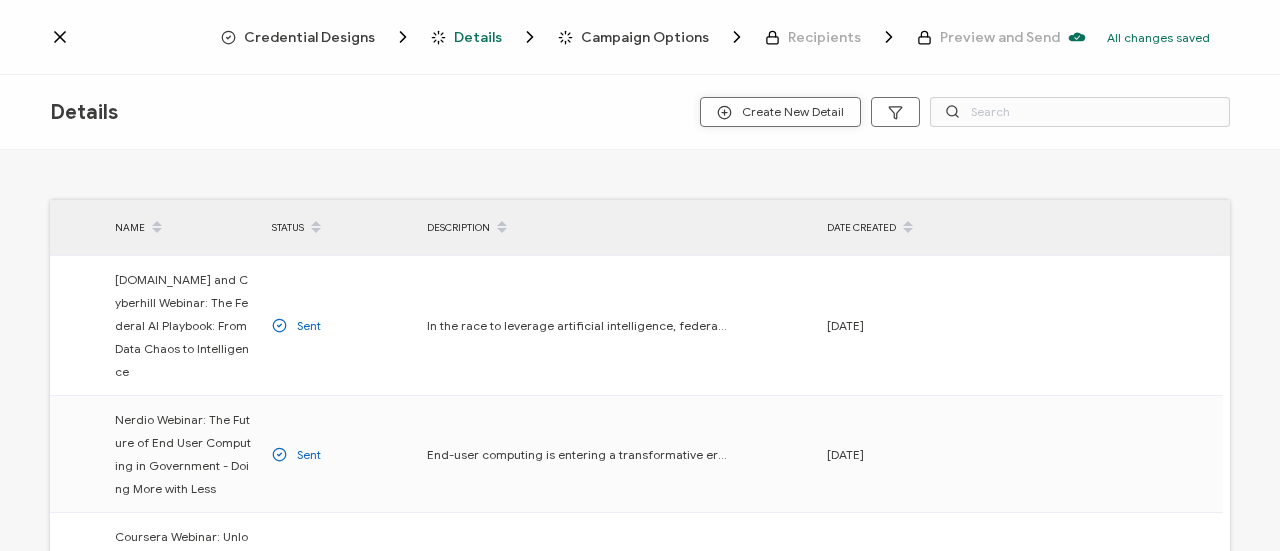 click on "Create New Detail" at bounding box center (780, 112) 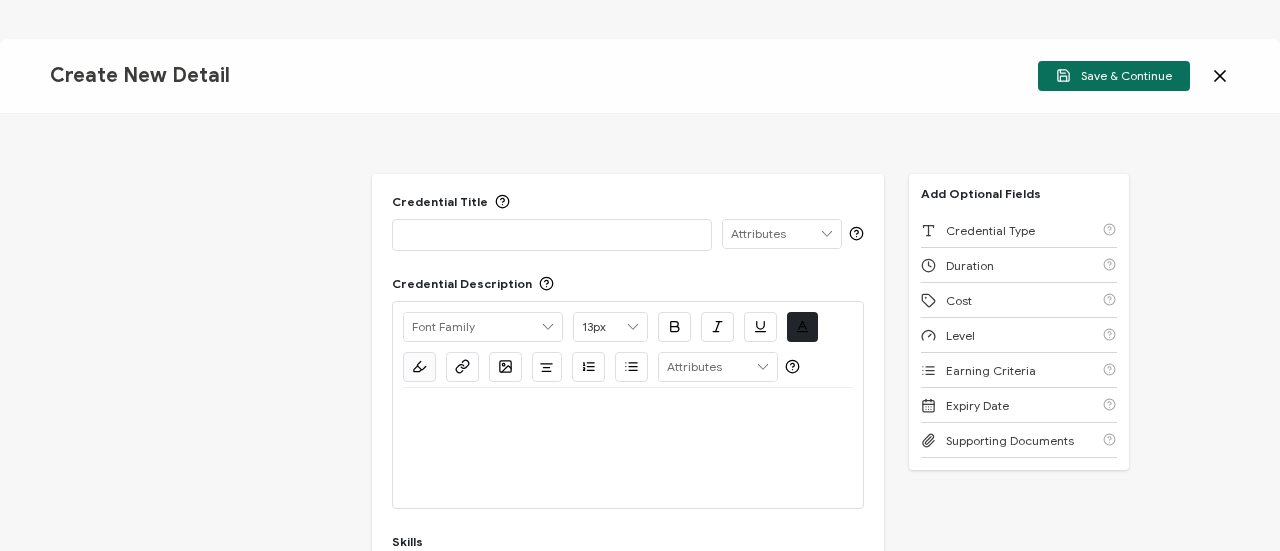 click at bounding box center (552, 234) 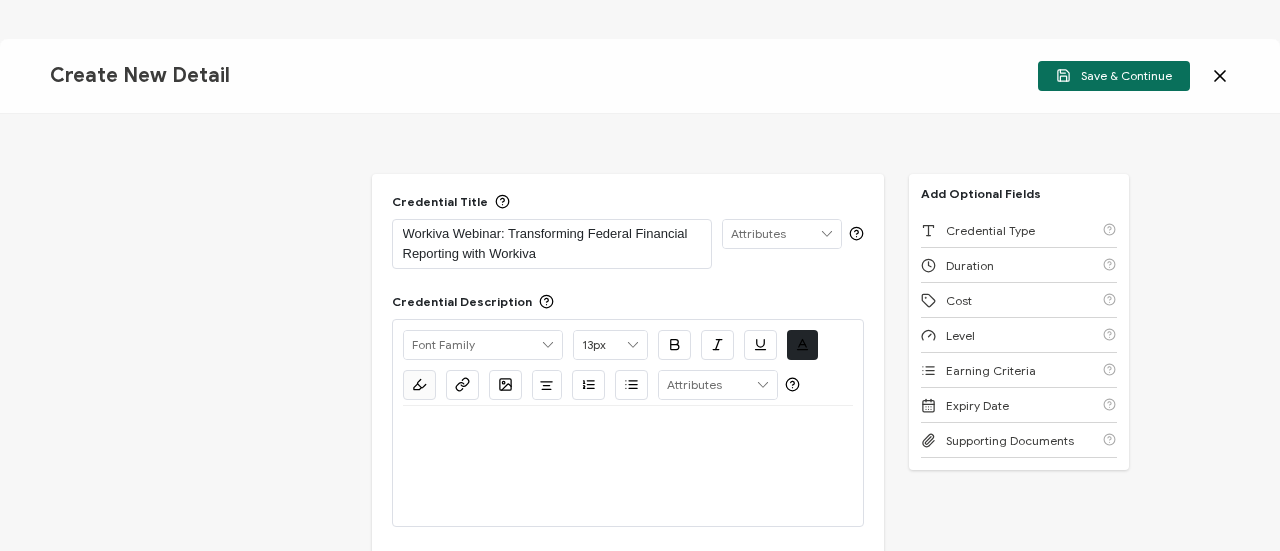click at bounding box center [628, 430] 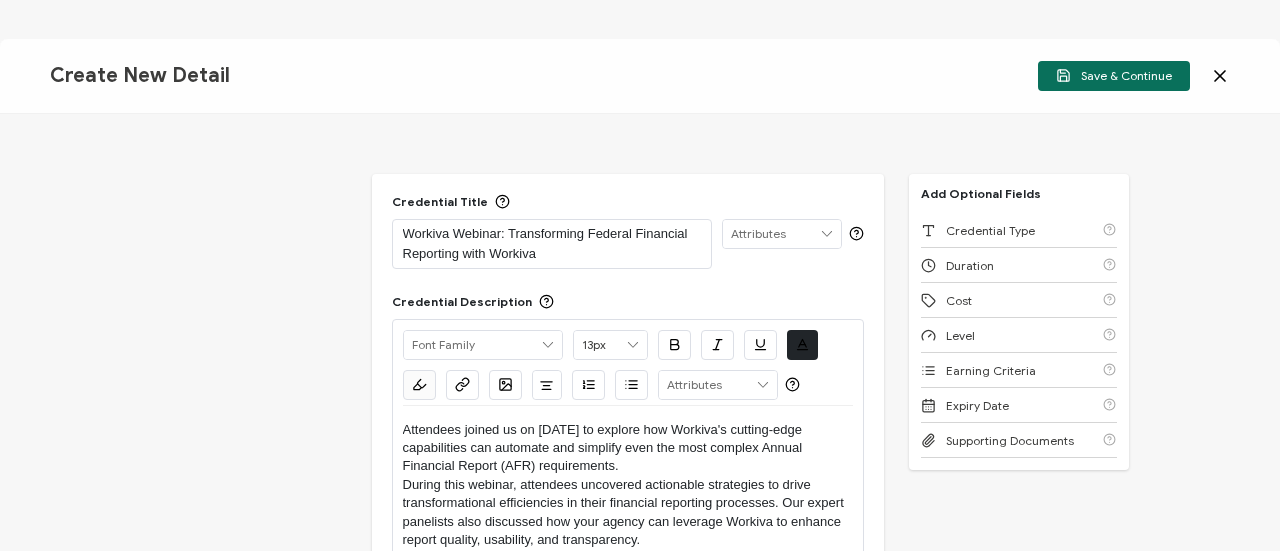 scroll, scrollTop: 0, scrollLeft: 0, axis: both 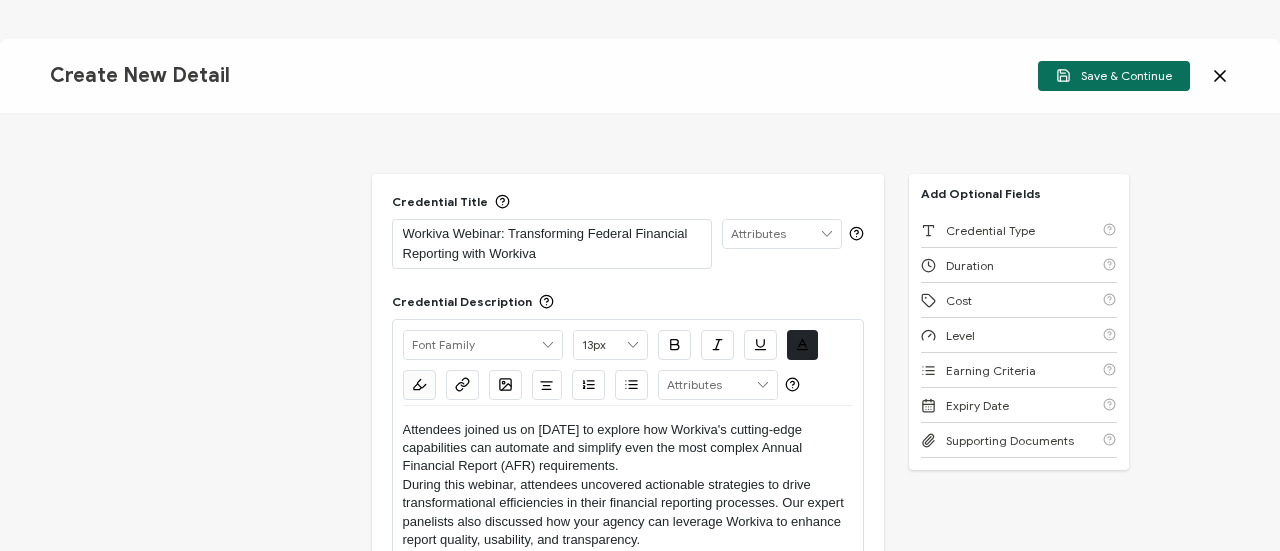 click on "Attendees joined us on [DATE] to explore how Workiva's cutting-edge capabilities can automate and simplify even the most complex Annual Financial Report (AFR) requirements." at bounding box center [628, 448] 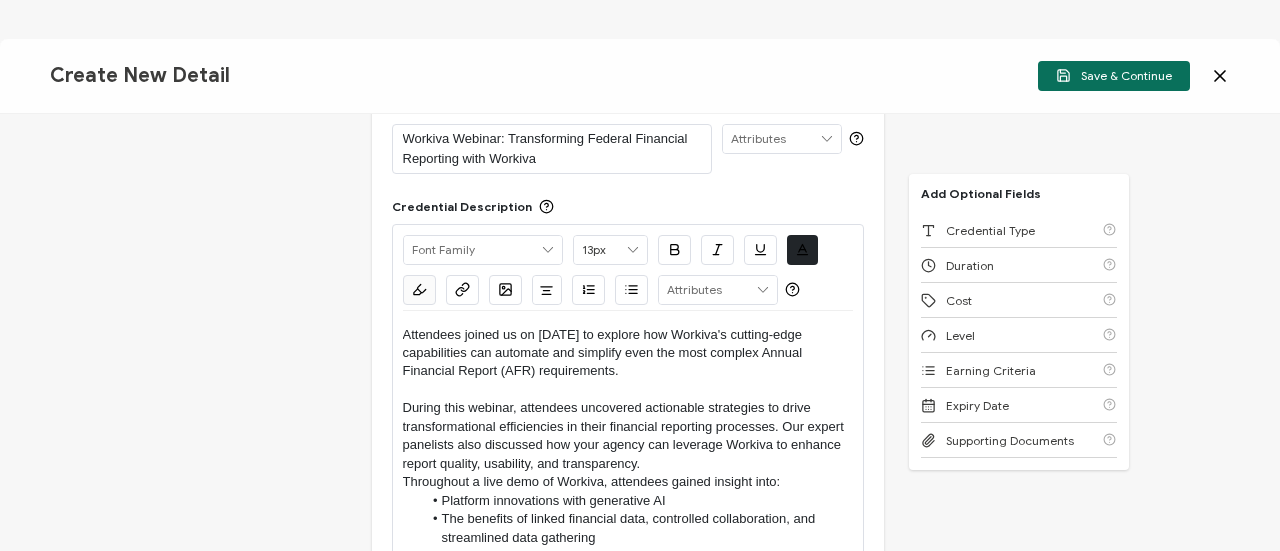 scroll, scrollTop: 300, scrollLeft: 0, axis: vertical 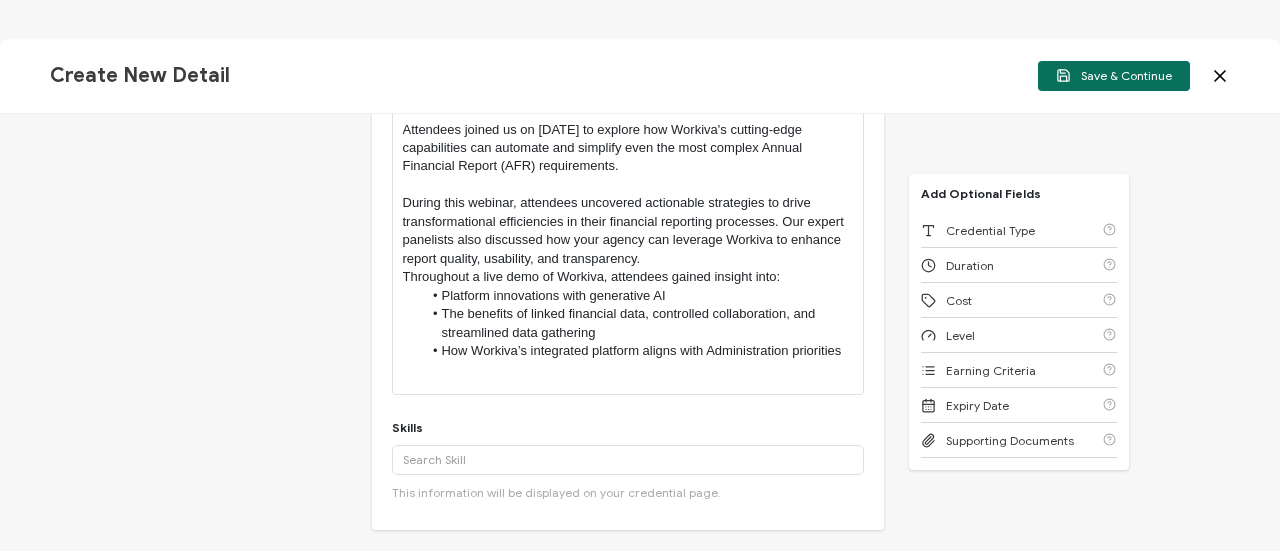 click on "During this webinar, attendees uncovered actionable strategies to drive transformational efficiencies in their financial reporting processes. Our expert panelists also discussed how your agency can leverage Workiva to enhance report quality, usability, and transparency." at bounding box center (628, 231) 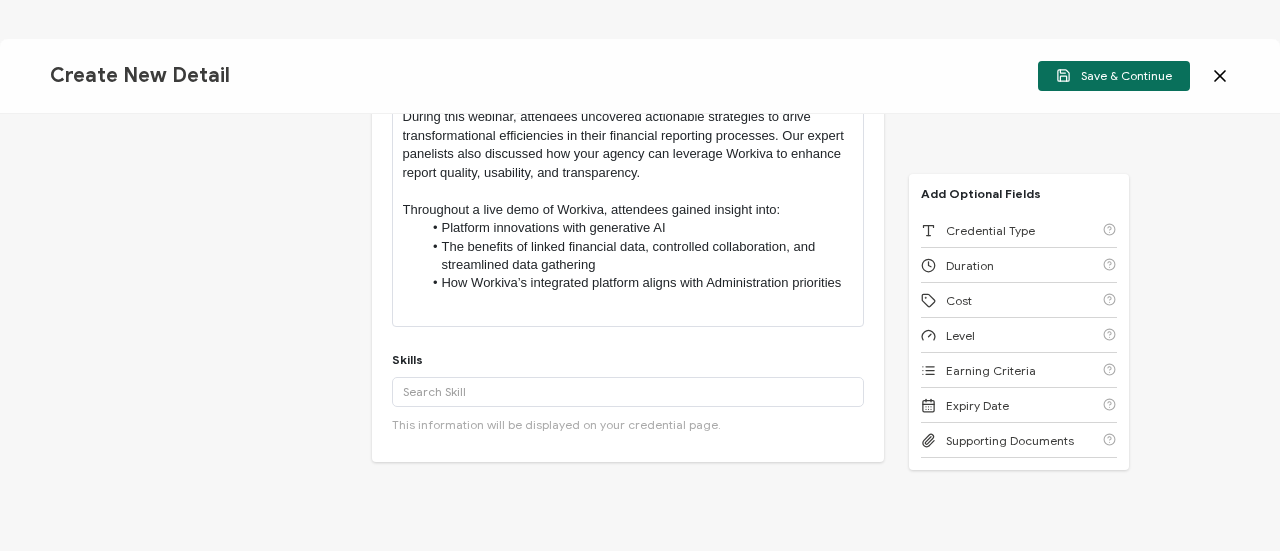 scroll, scrollTop: 500, scrollLeft: 0, axis: vertical 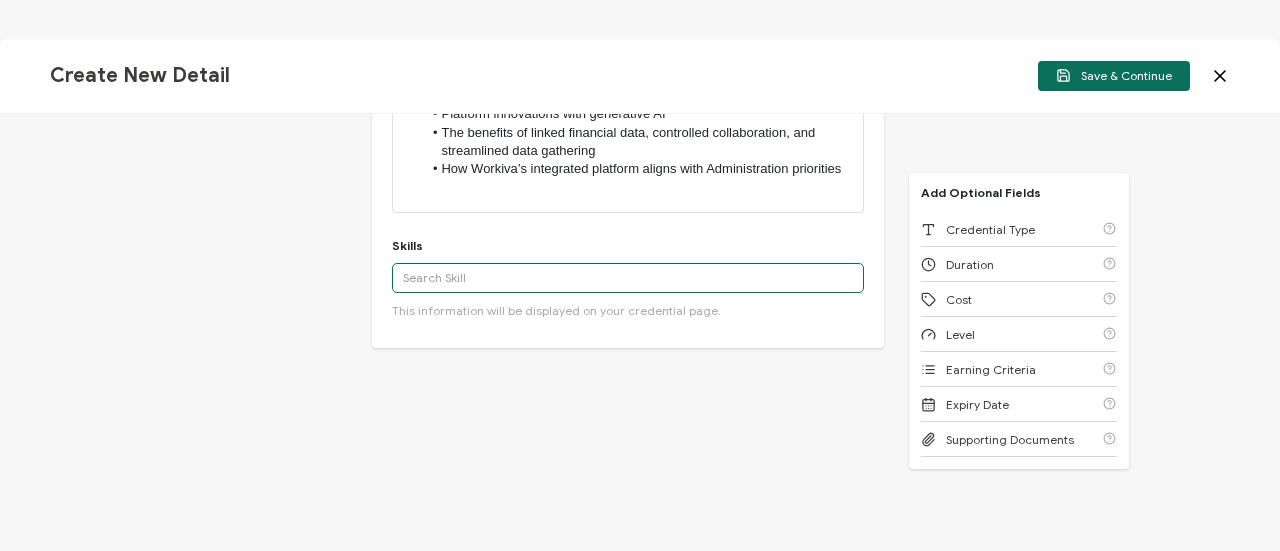 click at bounding box center (628, 278) 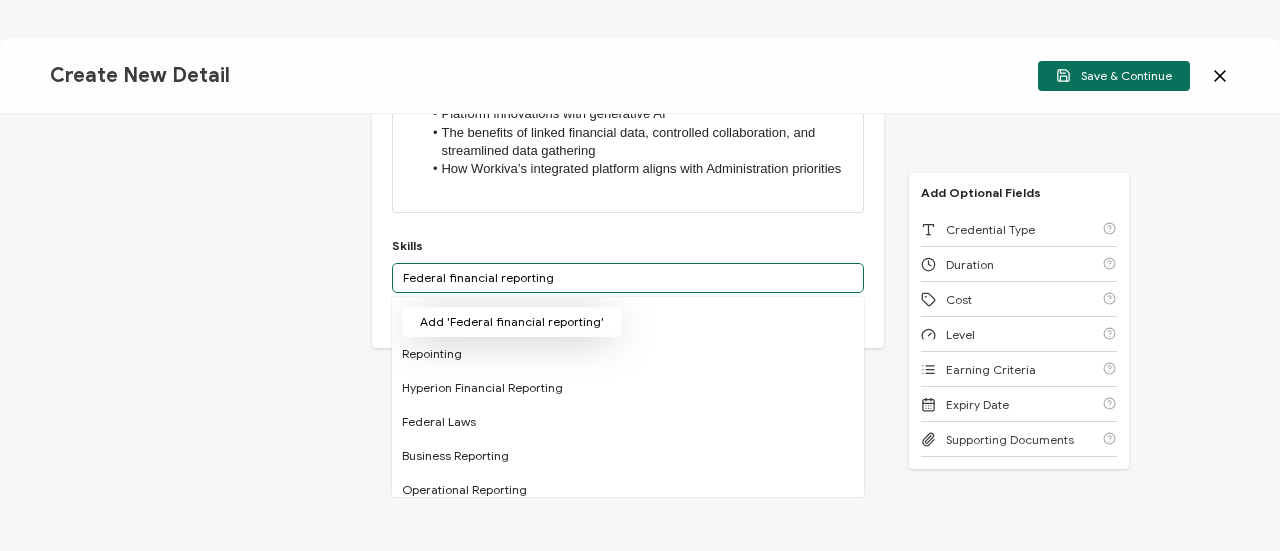 type on "Federal financial reporting" 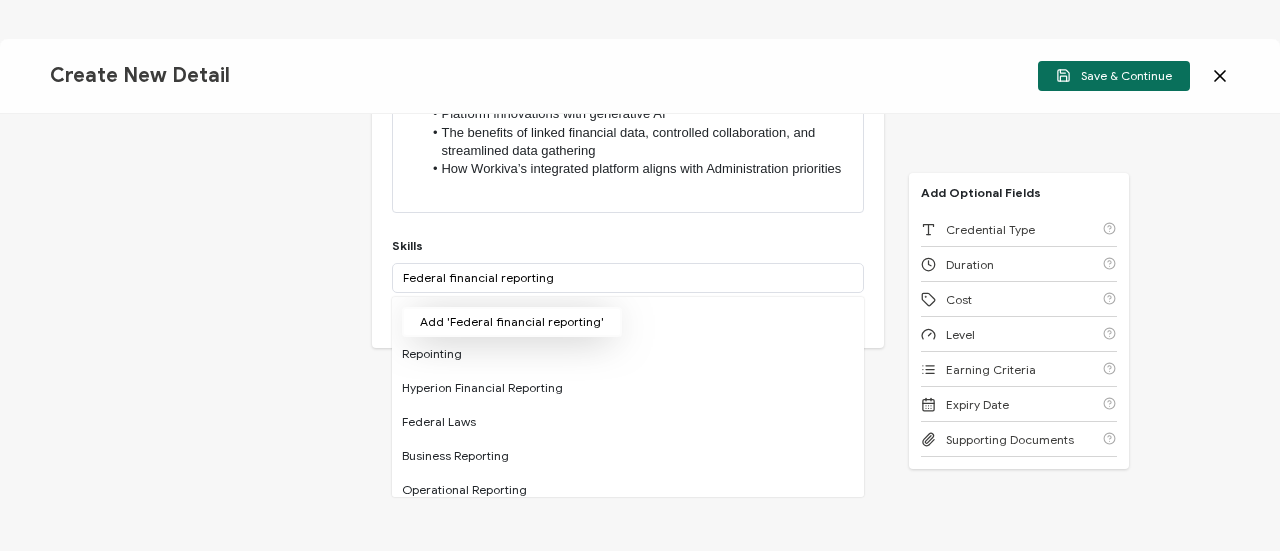 click on "Add 'Federal financial reporting'" at bounding box center [512, 322] 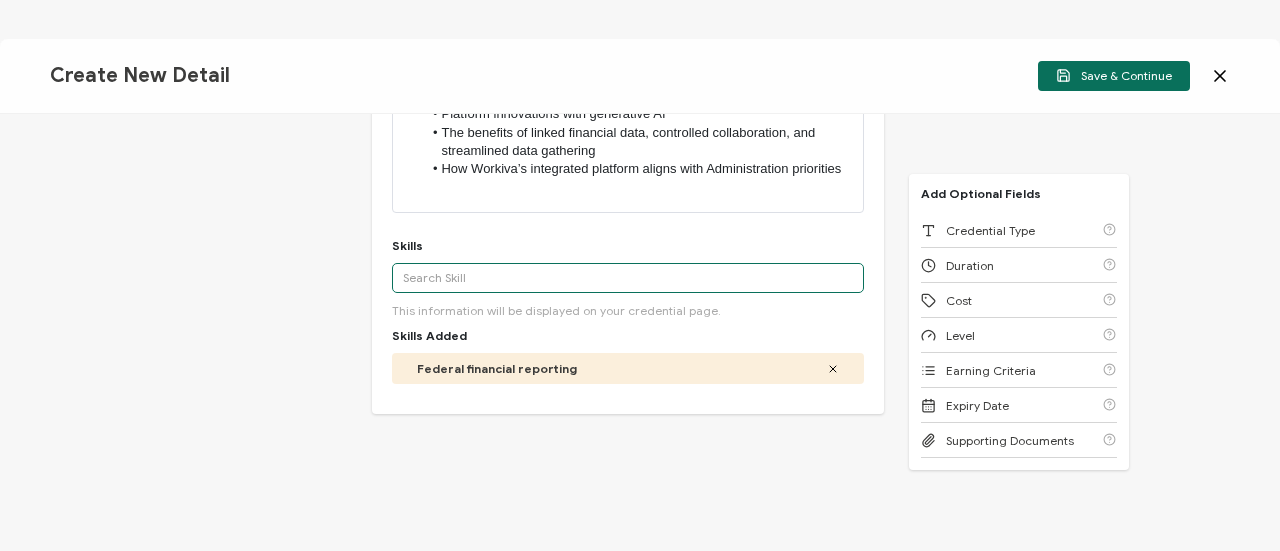 click at bounding box center [628, 278] 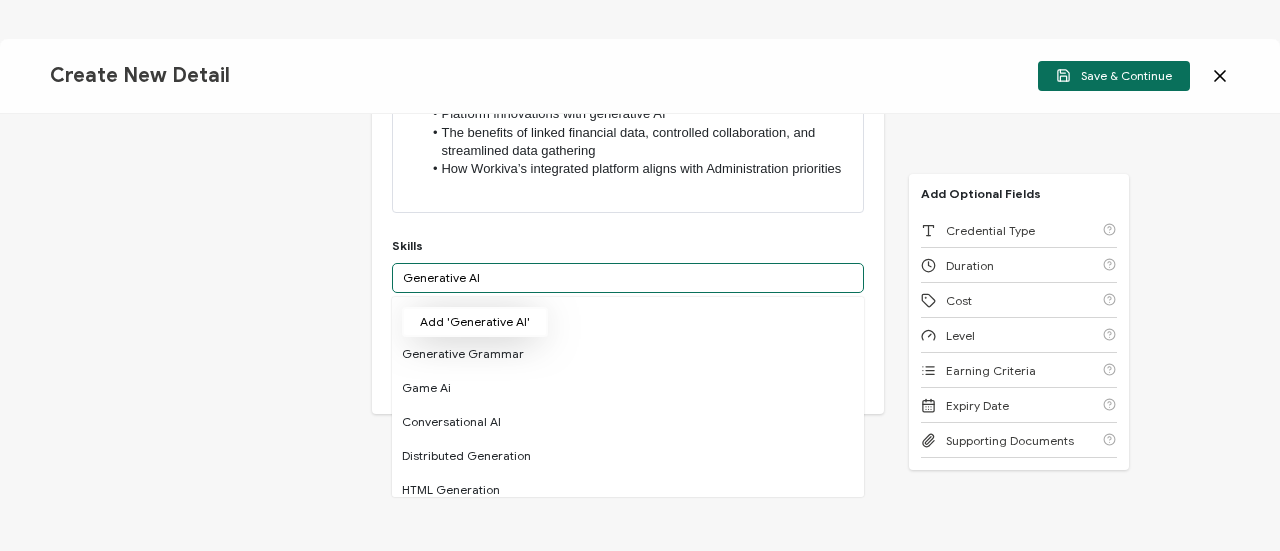 type on "Generative AI" 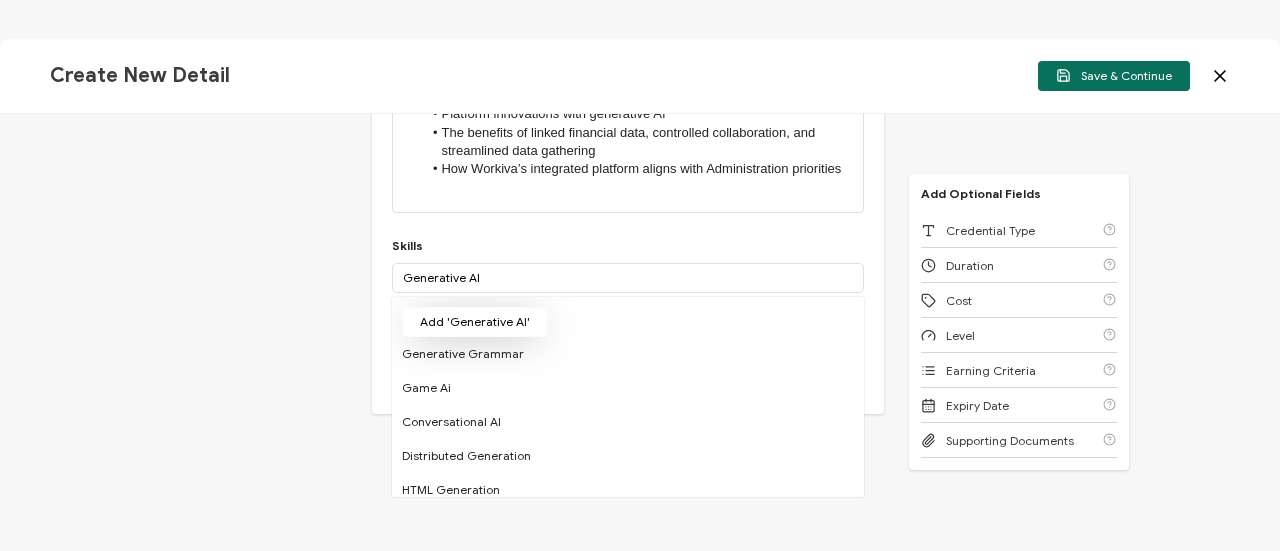 click on "Add 'Generative AI'" at bounding box center [475, 322] 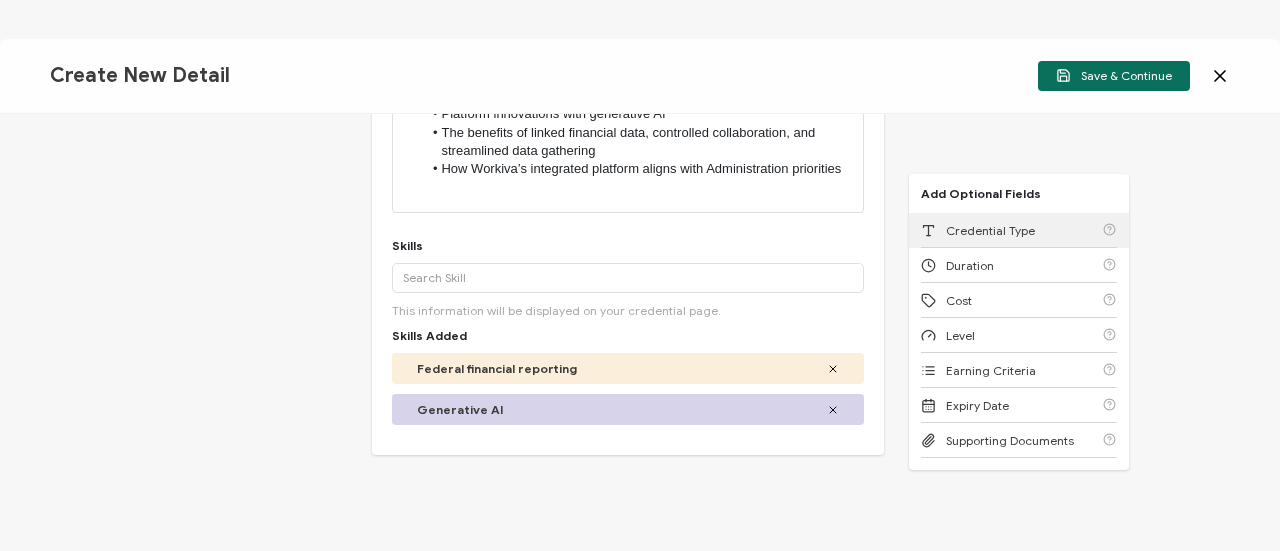 click on "Credential Type" at bounding box center [990, 230] 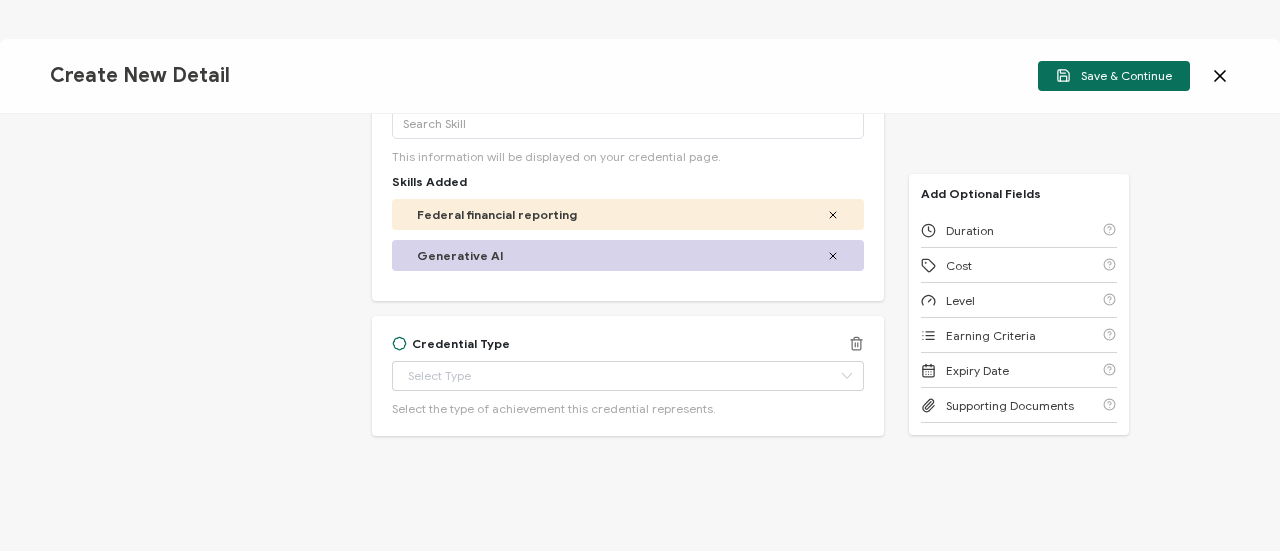 scroll, scrollTop: 657, scrollLeft: 0, axis: vertical 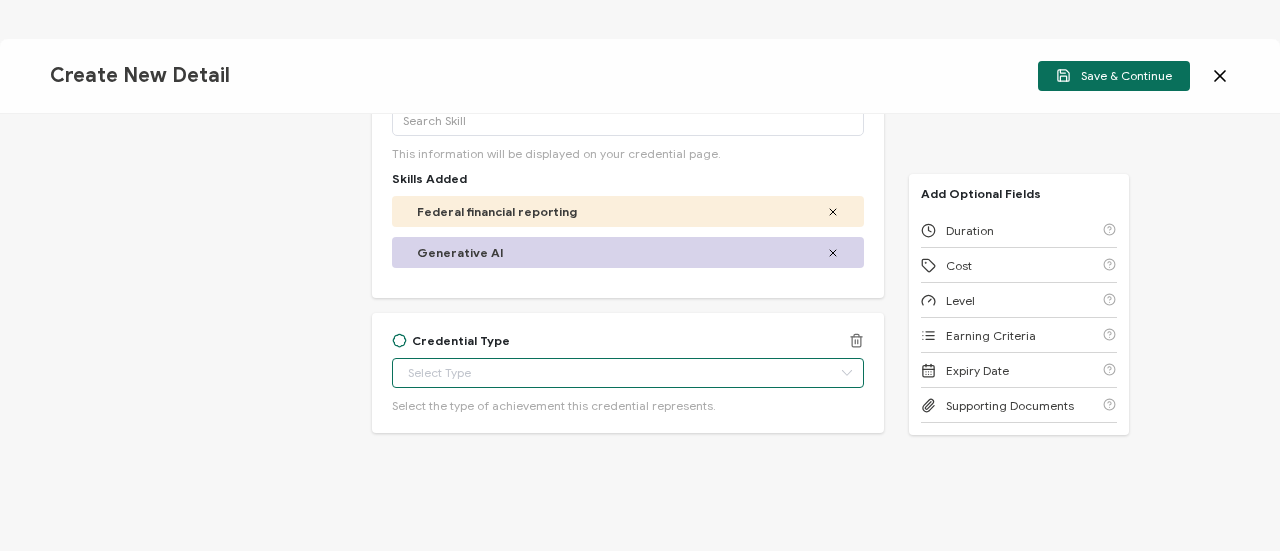 click at bounding box center (628, 373) 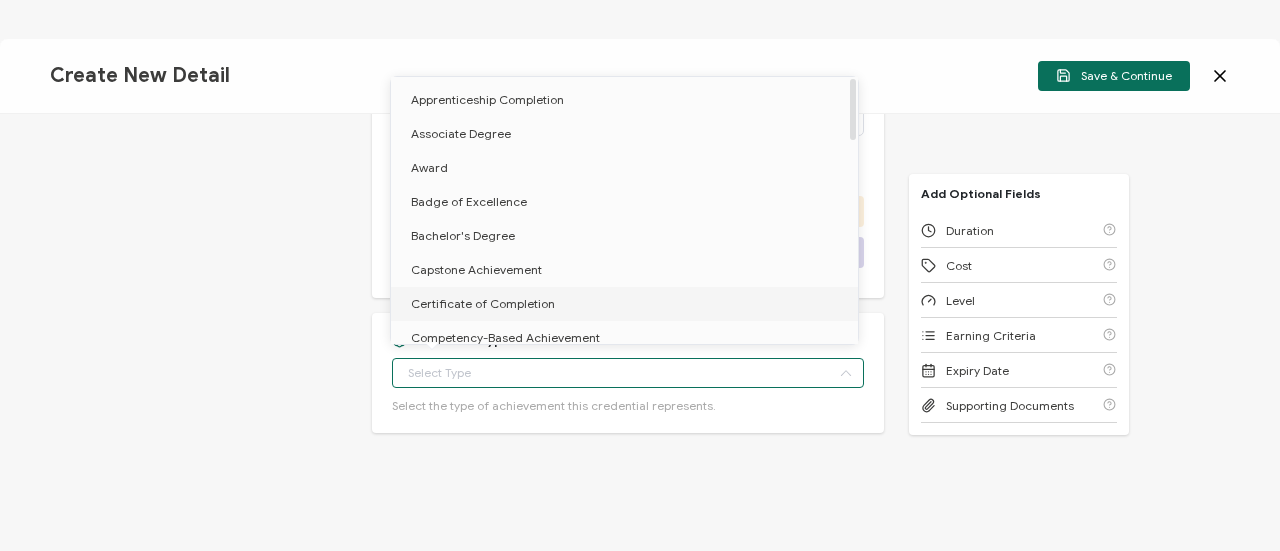 click on "Certificate of Completion" at bounding box center (628, 304) 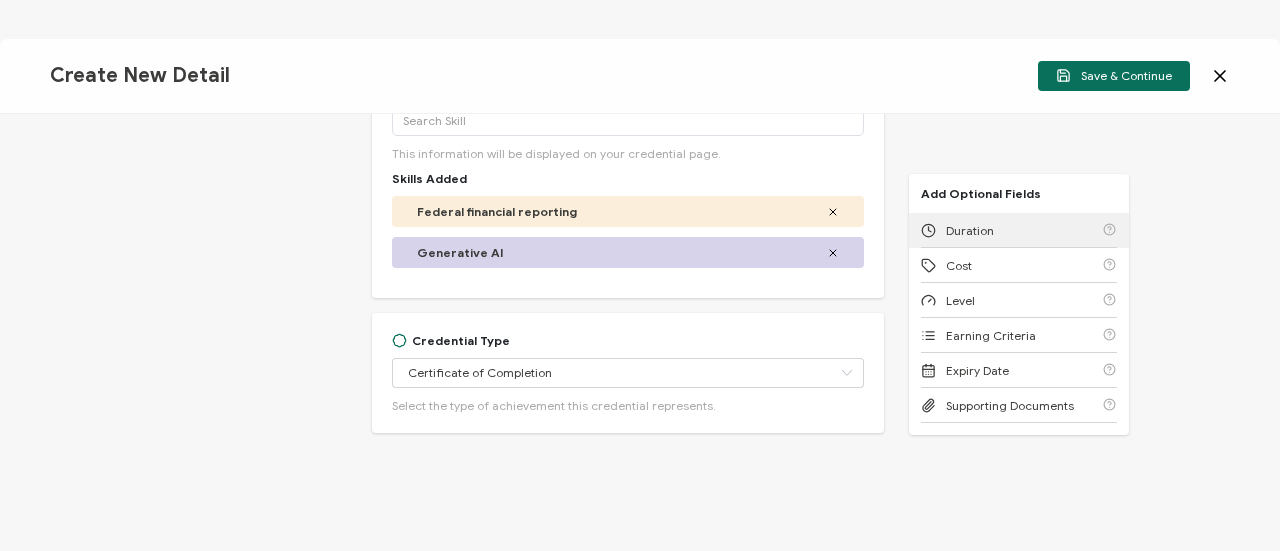 click on "Duration" at bounding box center (1019, 230) 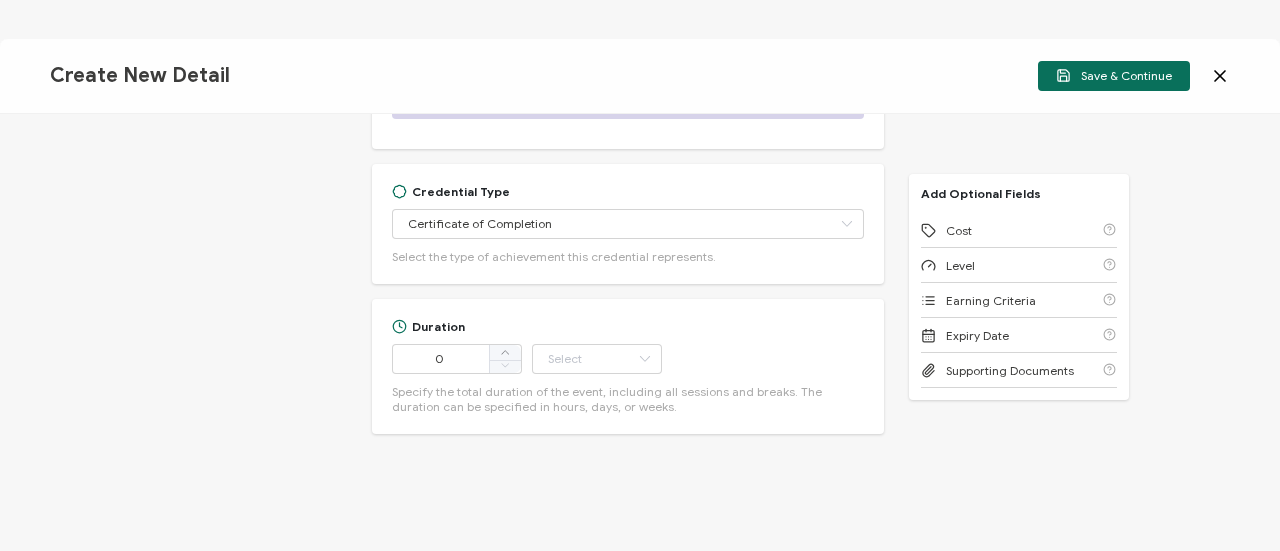 scroll, scrollTop: 808, scrollLeft: 0, axis: vertical 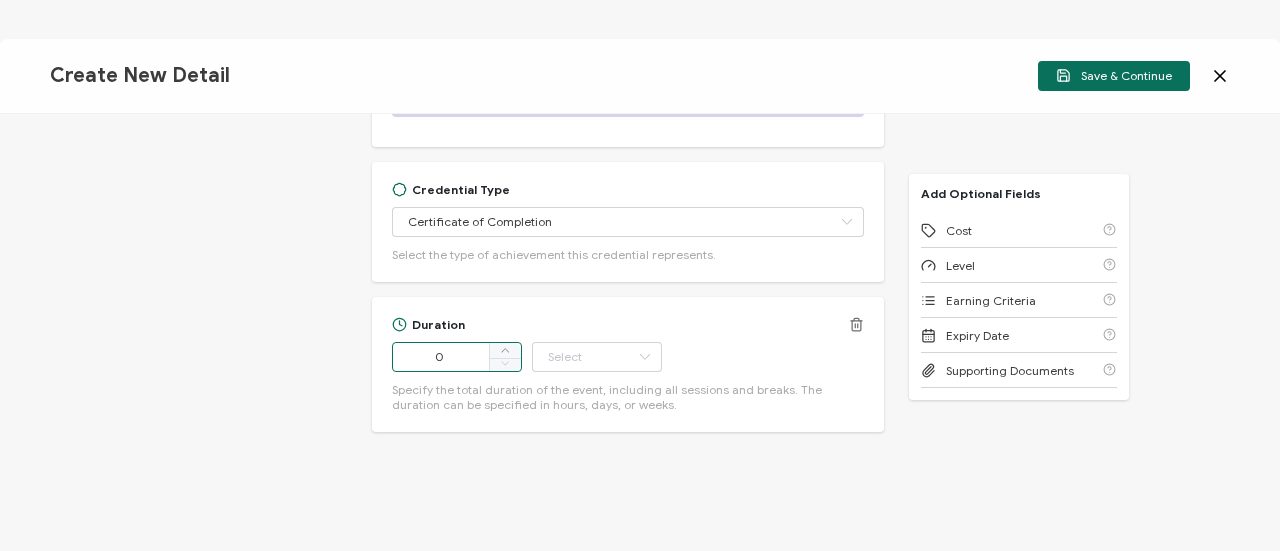 click on "0" at bounding box center [457, 357] 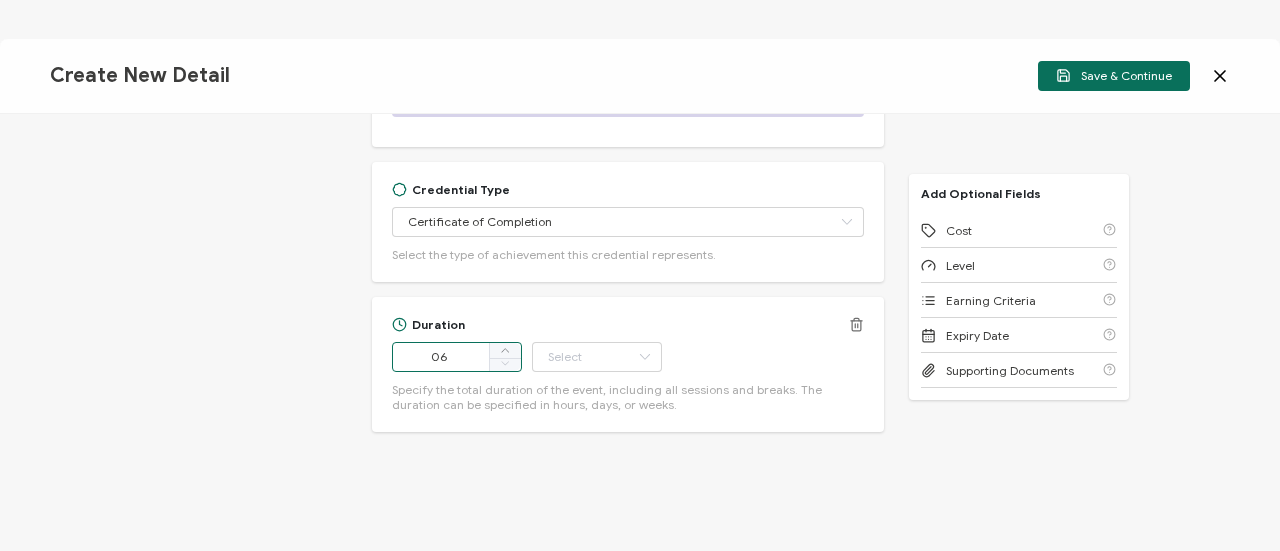 type on "0" 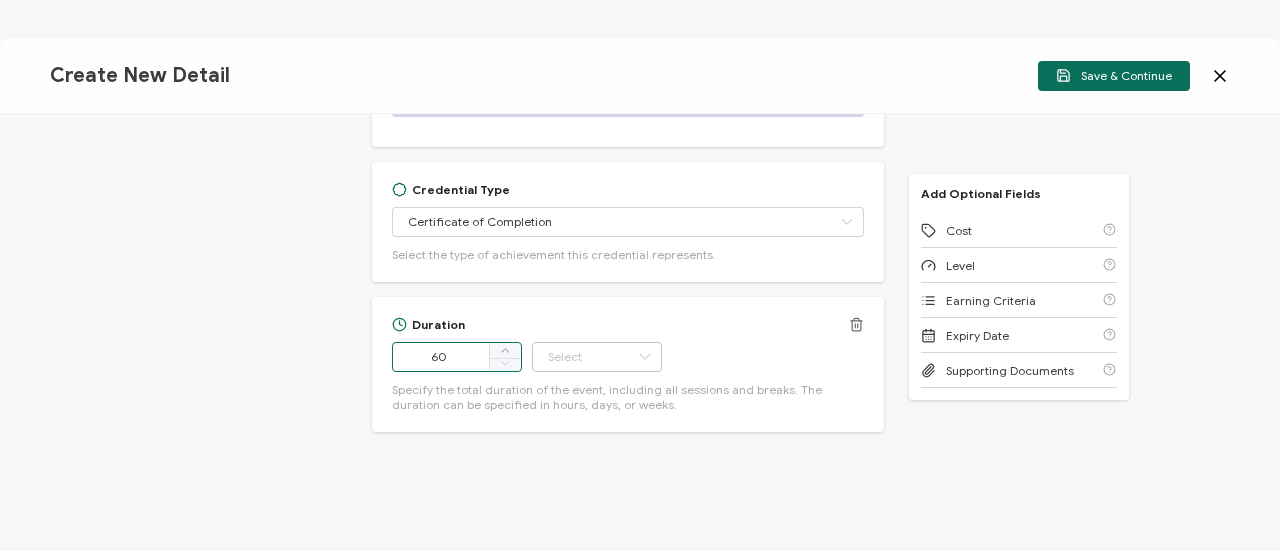 type on "60" 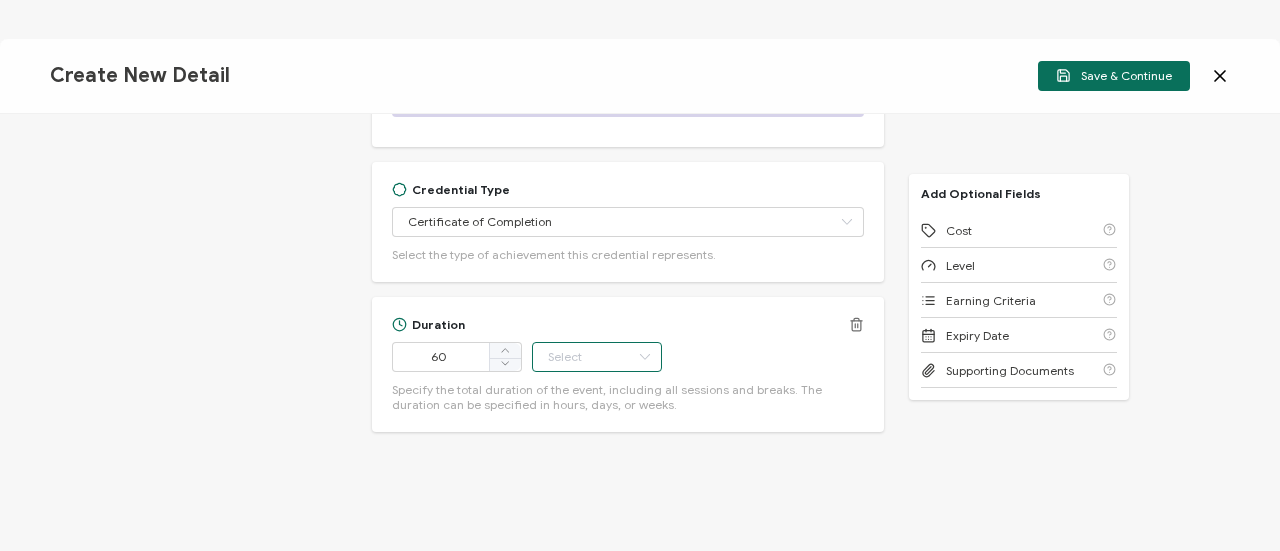 click at bounding box center (597, 357) 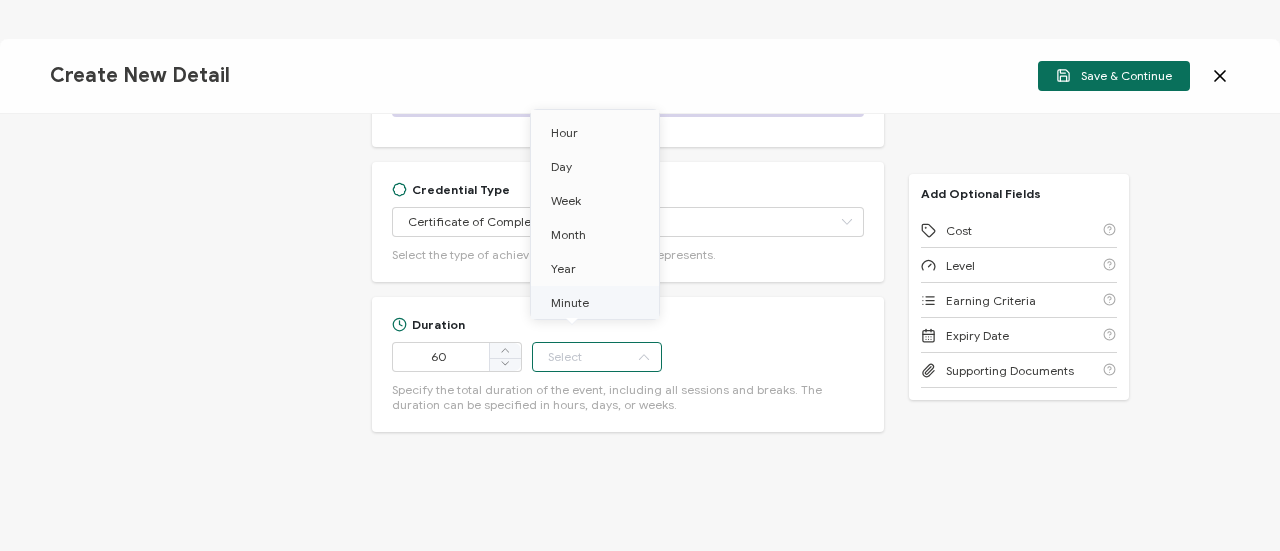 click on "Minute" at bounding box center (598, 303) 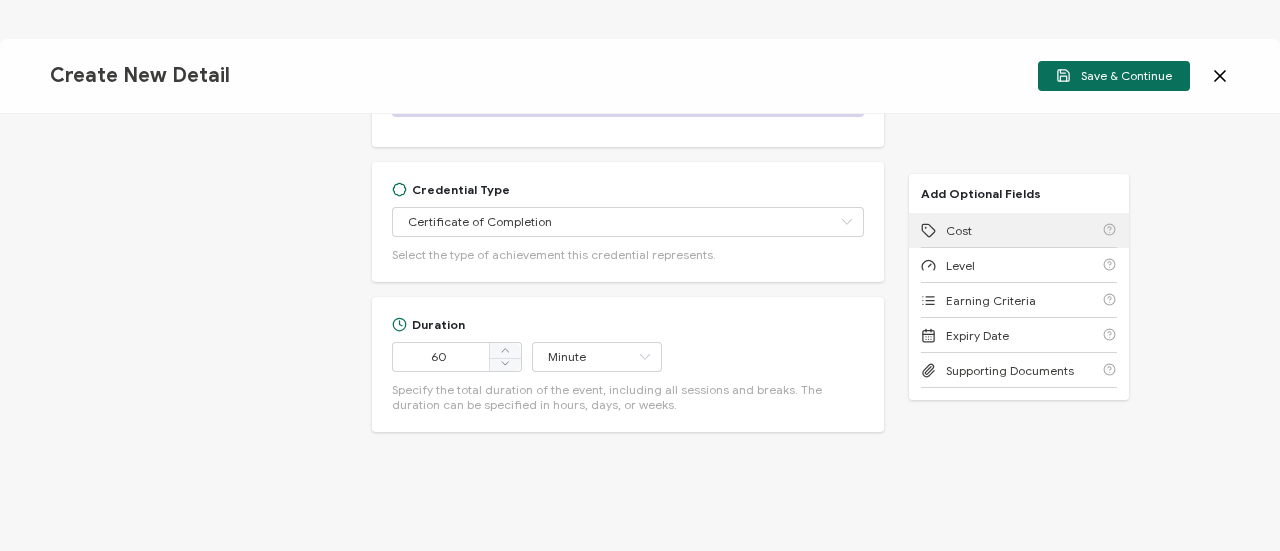 click on "Cost" at bounding box center [1019, 230] 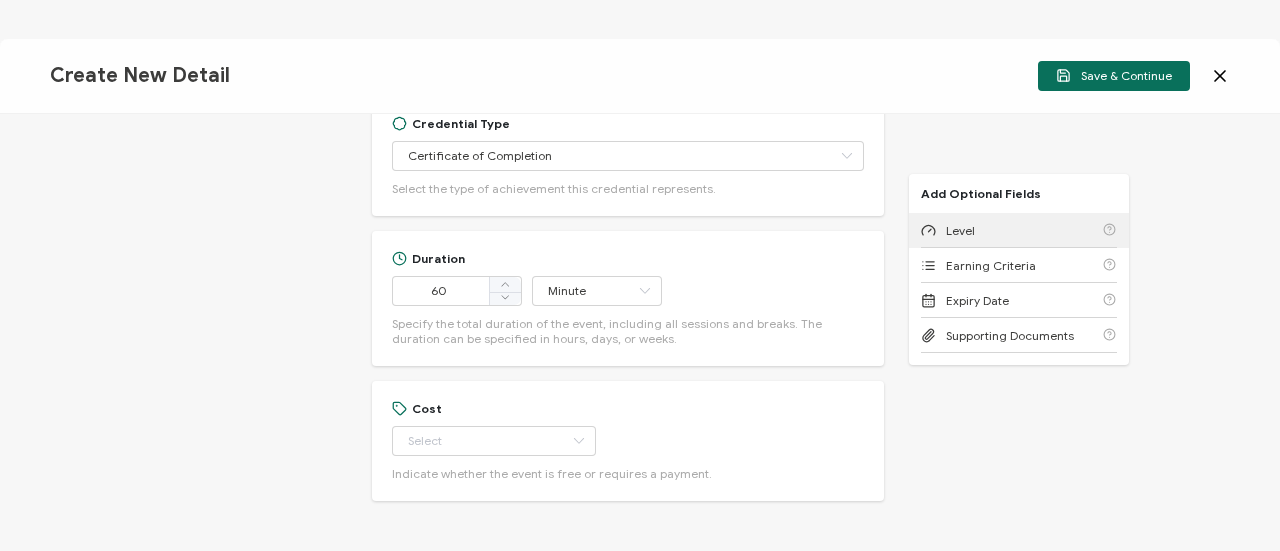 scroll, scrollTop: 943, scrollLeft: 0, axis: vertical 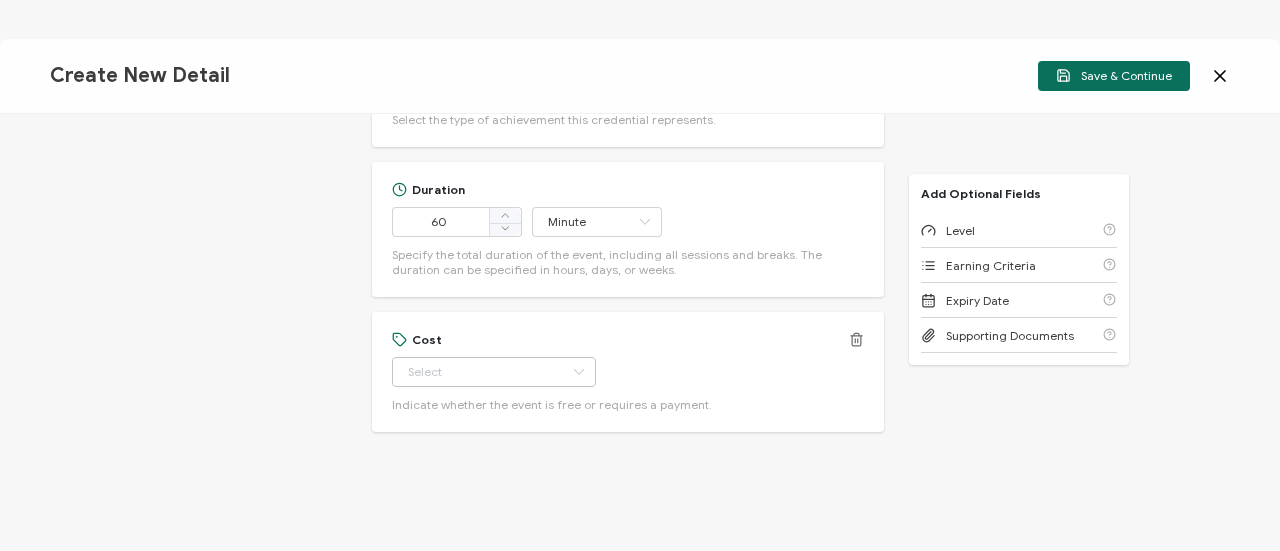 click at bounding box center [578, 372] 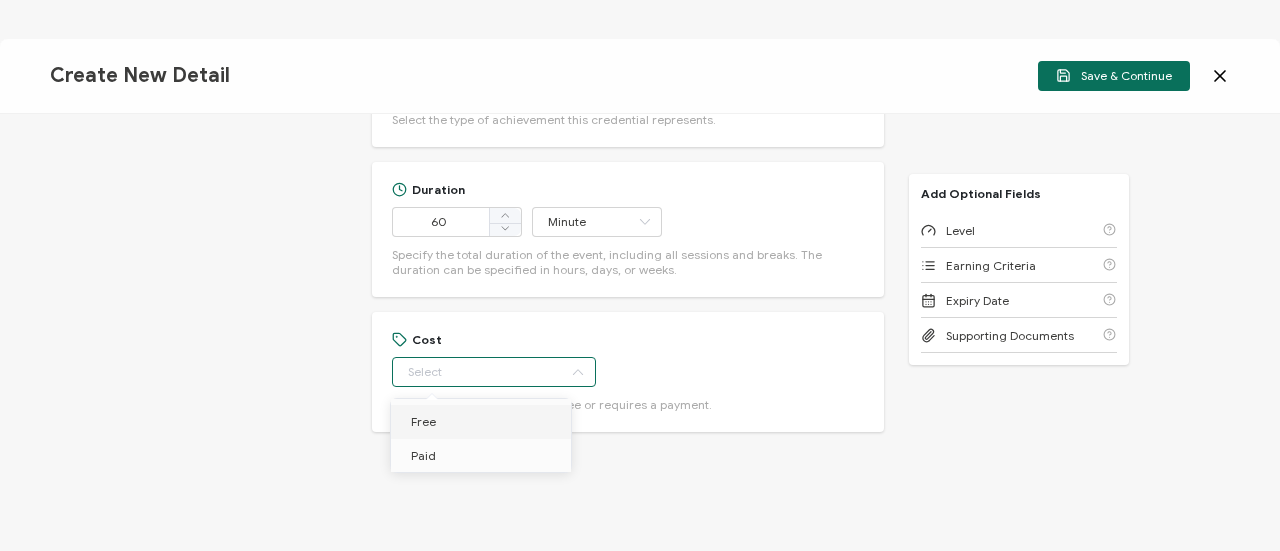 click on "Free" at bounding box center (484, 422) 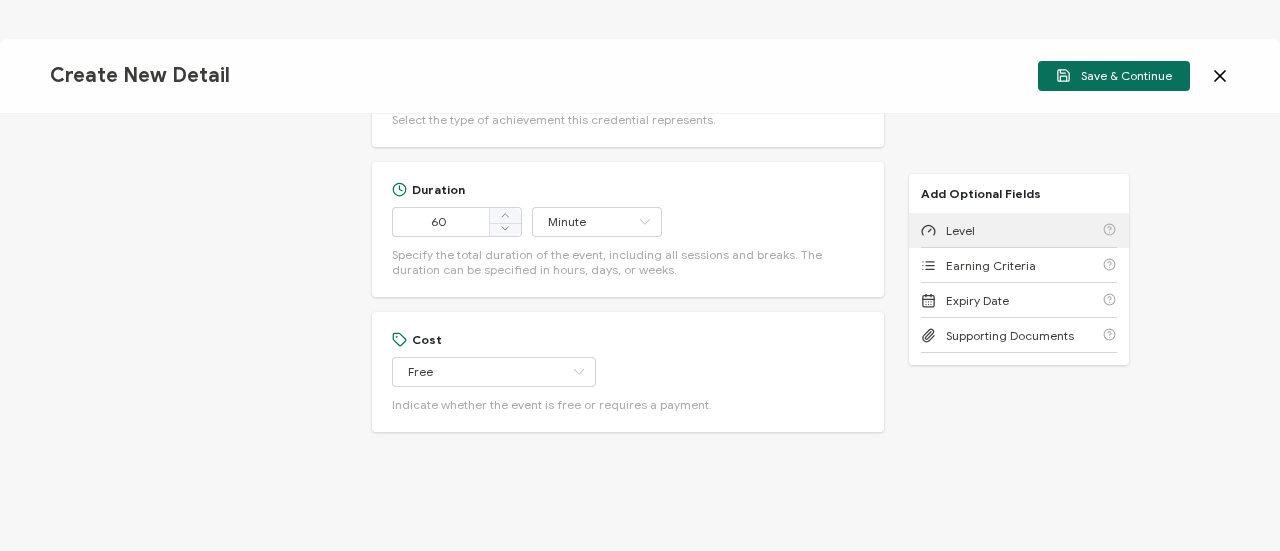 click on "Level" at bounding box center (1019, 230) 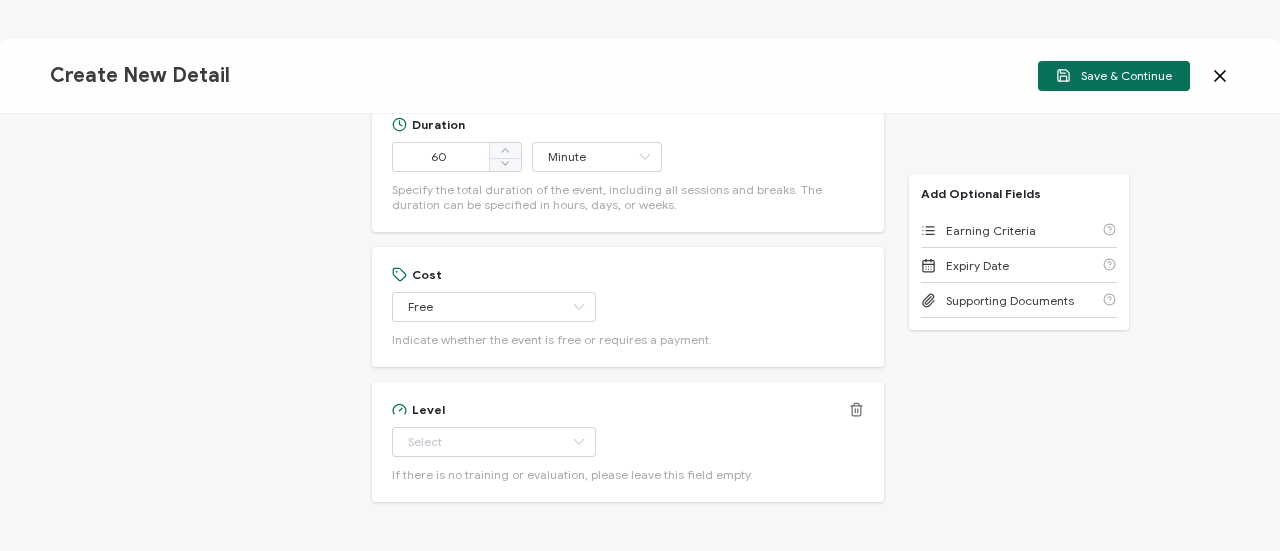 scroll, scrollTop: 1078, scrollLeft: 0, axis: vertical 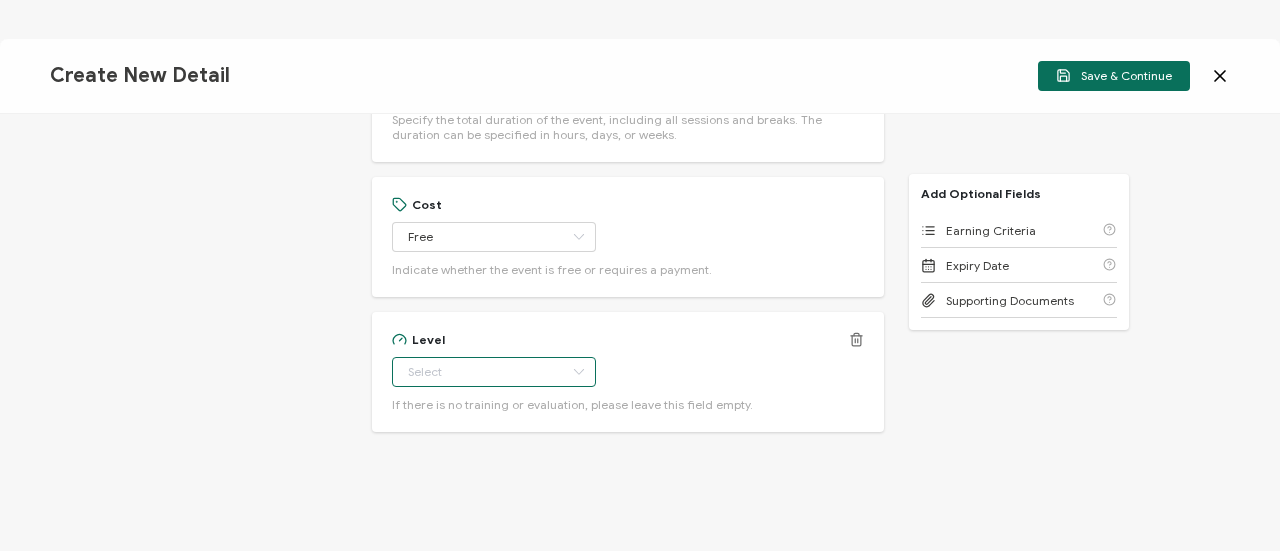 click at bounding box center (494, 372) 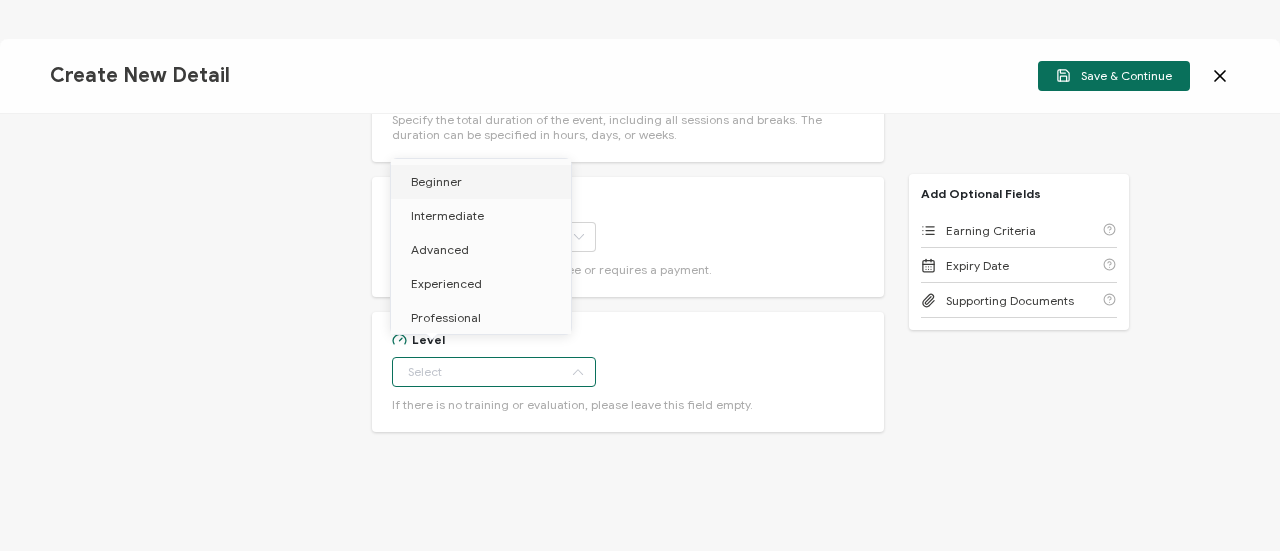 click on "Beginner" at bounding box center [484, 182] 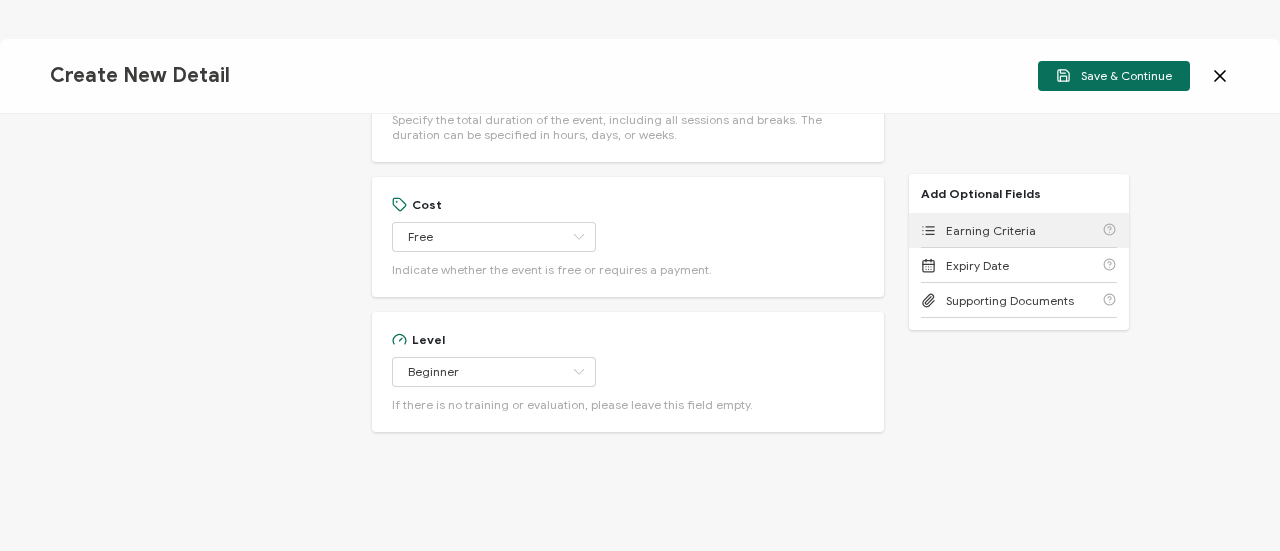 click on "Earning Criteria" at bounding box center [991, 230] 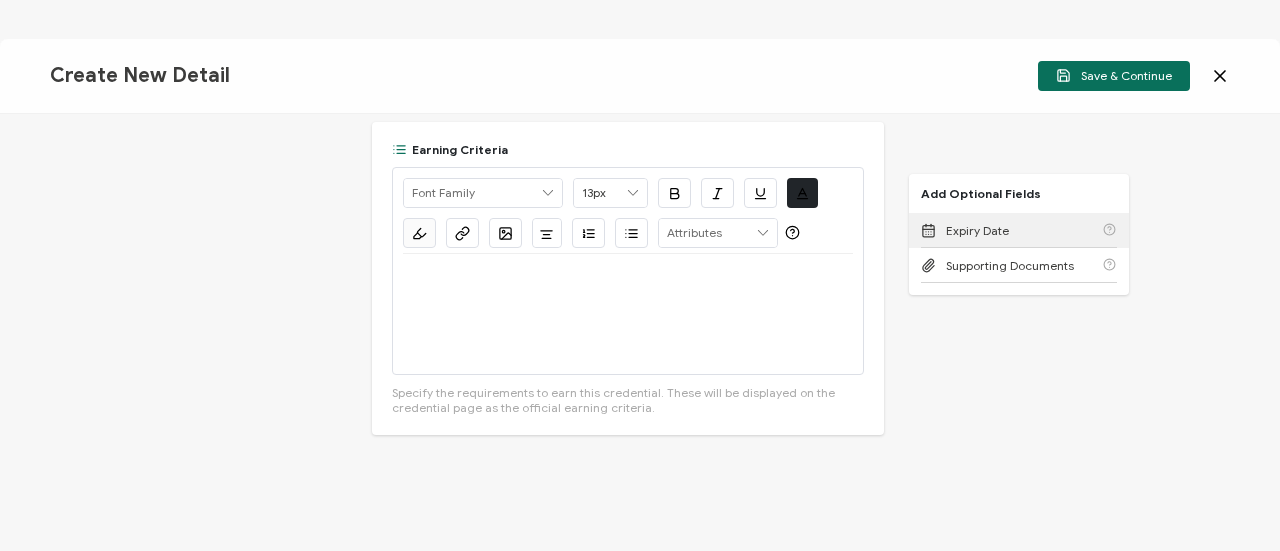 scroll, scrollTop: 1405, scrollLeft: 0, axis: vertical 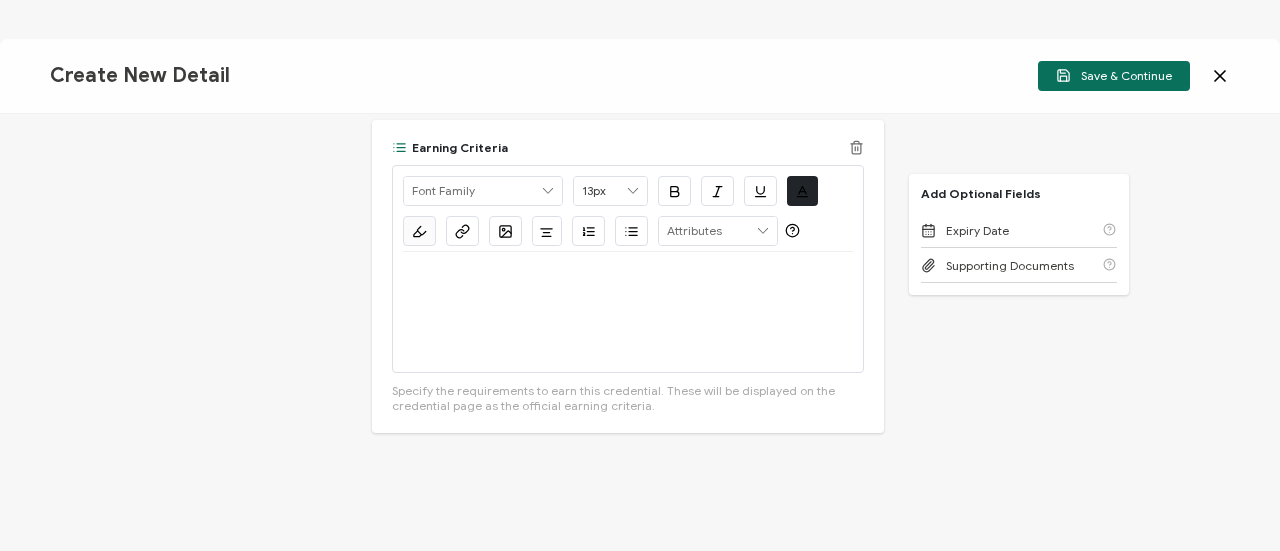click at bounding box center (628, 312) 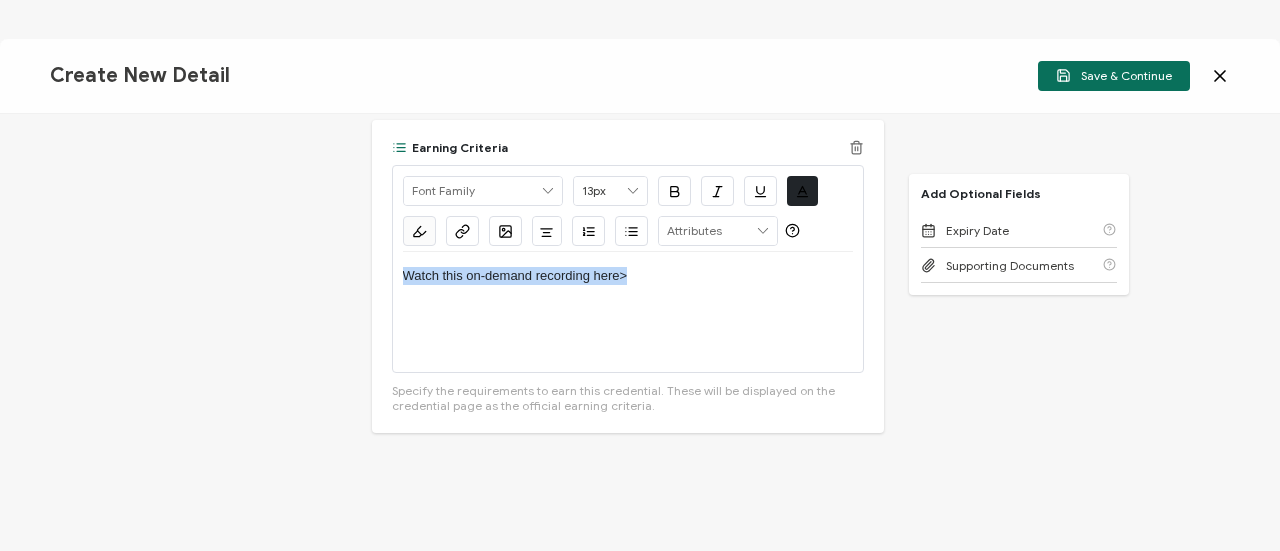drag, startPoint x: 666, startPoint y: 291, endPoint x: 400, endPoint y: 231, distance: 272.68295 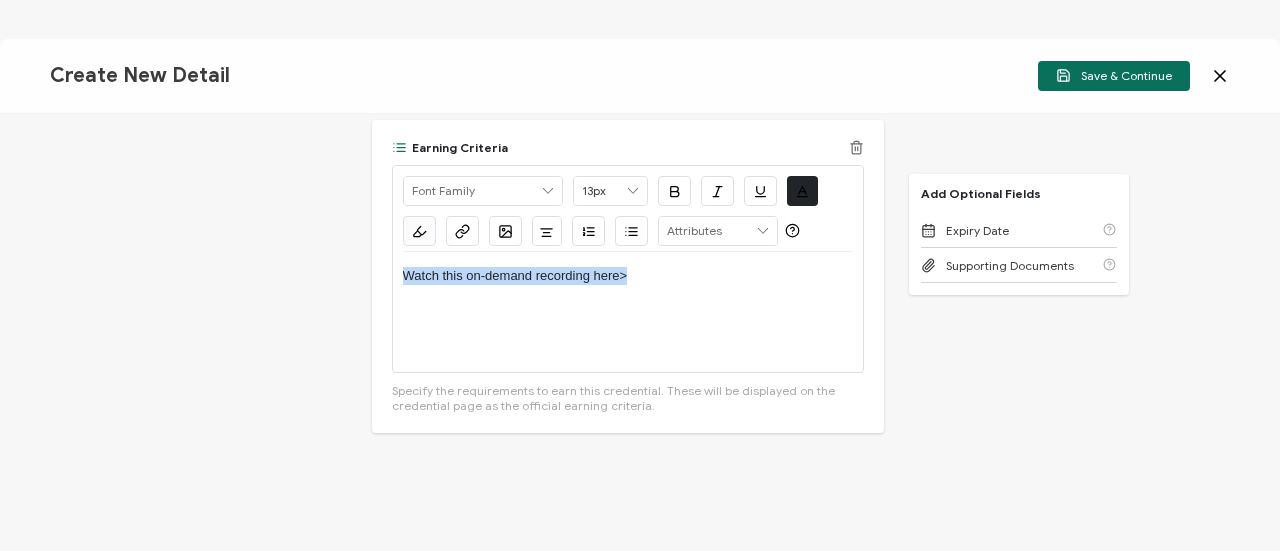 click on "Credential Title
Workiva Webinar: Transforming Federal Financial Reporting with Workiva   ISSUER
Issuer Name
Credential Description
Alright Sans [PERSON_NAME] Archivo Black Arial Arimo Blinker Caveat Charm Charmonman Cinzel EB Garamond [PERSON_NAME] Sans [PERSON_NAME] Great Vibes Grenze [PERSON_NAME] Grotesk Inconsolata Josefin Sans Kolektif House Kufam Lato Libre Caslon Text [PERSON_NAME] Lugrasimo Markazi Text Merienda [PERSON_NAME] [PERSON_NAME] [PERSON_NAME] Sans [PERSON_NAME] Serif Nunito Open Sans Open Sans Condensed Orbitron [PERSON_NAME] Display Poppins PT Sans PT Sans Narrow PT Serif Quicksand Raleway Red Hat Display Roboto Roboto Condensed Roboto Slab Rubik Slabo 27px Source Sans Pro Spartan Tajawal Titillium Web Ubuntu UnifrakturCook UnifrakturMaguntia Work Sans   13px 11px 12px 13px 14px 15px 16px 17px 18px 19px 20px 21px 22px 23px 24px 25px 26px 27px 28px 29px 30px 31px" at bounding box center [640, 332] 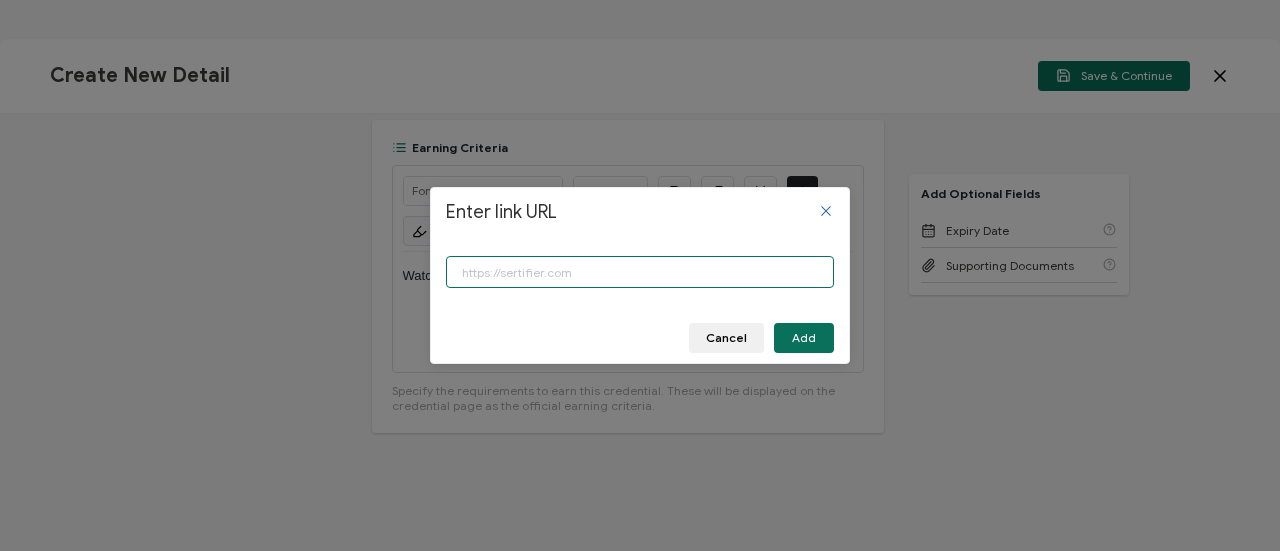 click at bounding box center [640, 272] 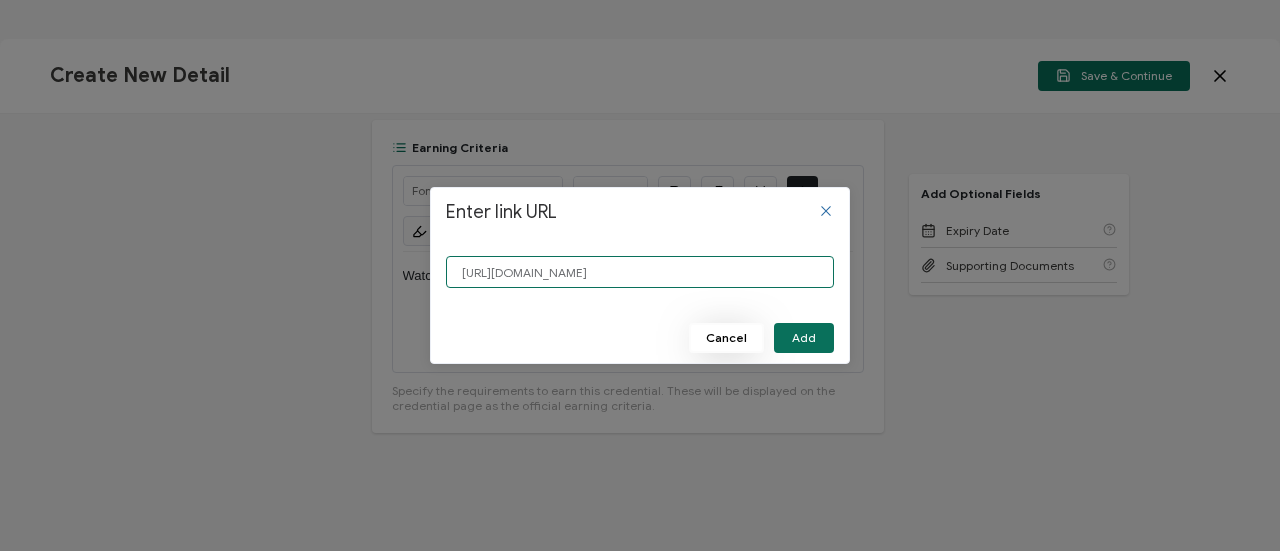 scroll, scrollTop: 0, scrollLeft: 194, axis: horizontal 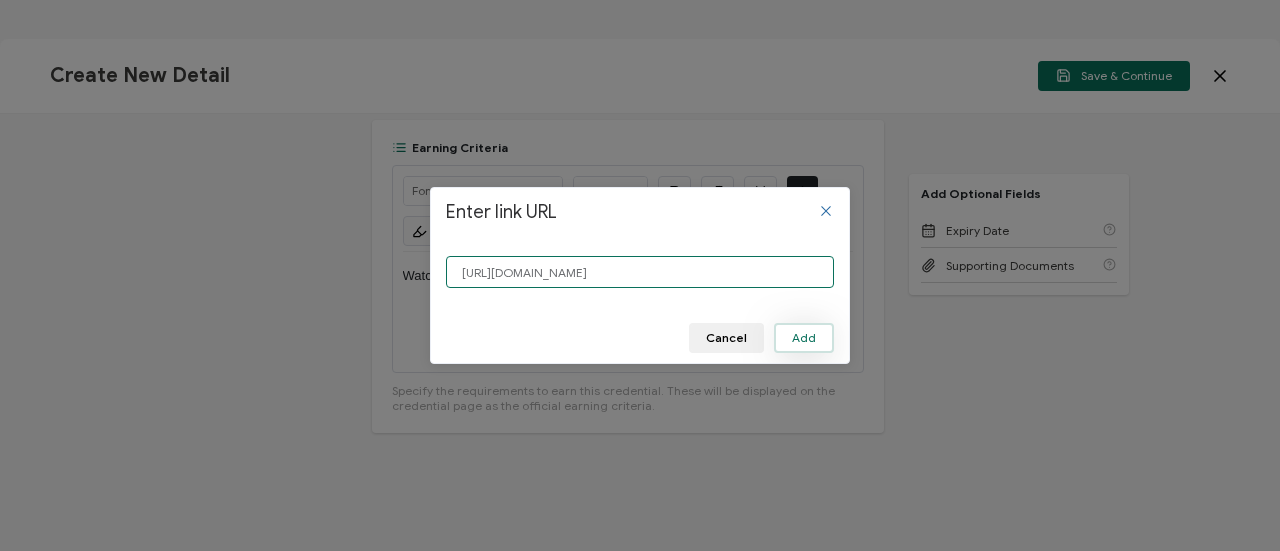 type on "[URL][DOMAIN_NAME]" 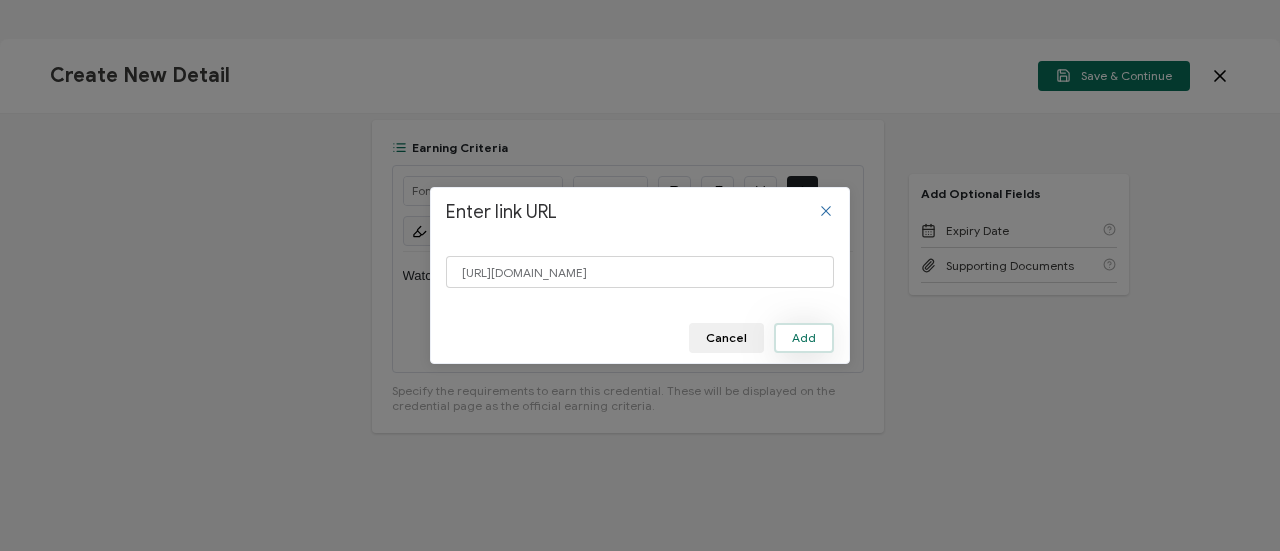 scroll, scrollTop: 0, scrollLeft: 0, axis: both 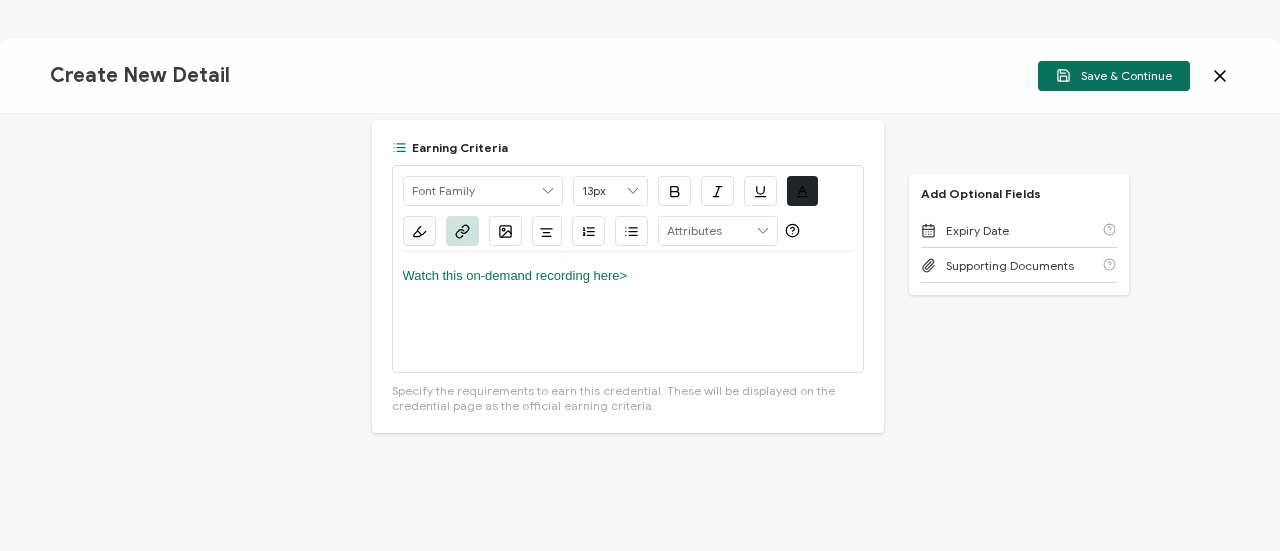 click on "Save & Continue" at bounding box center (1114, 76) 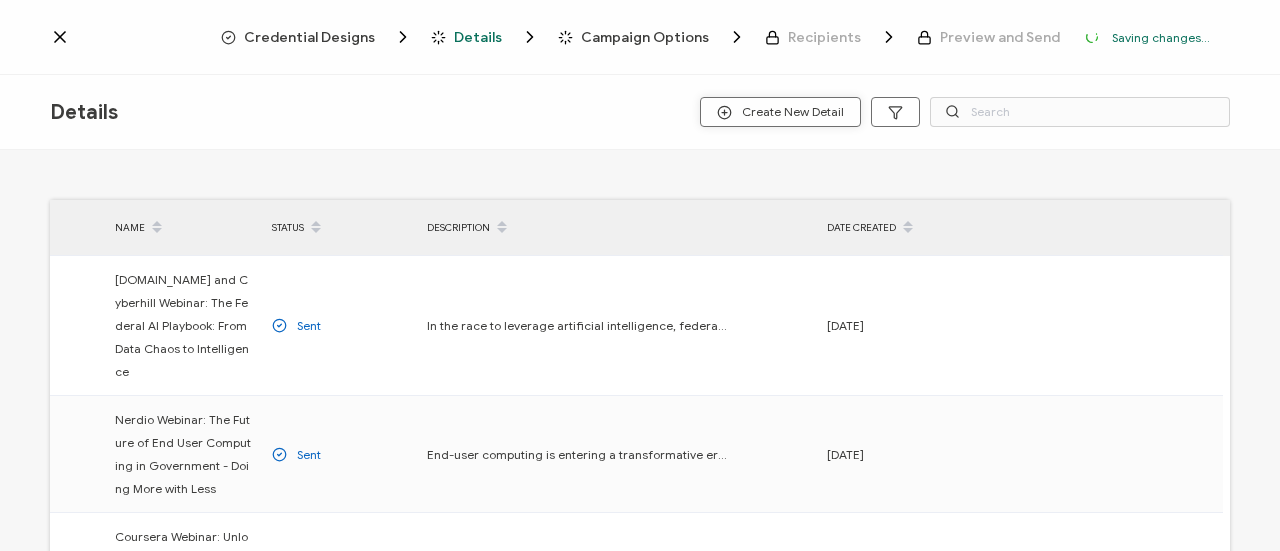 click on "Create New Detail" at bounding box center (780, 112) 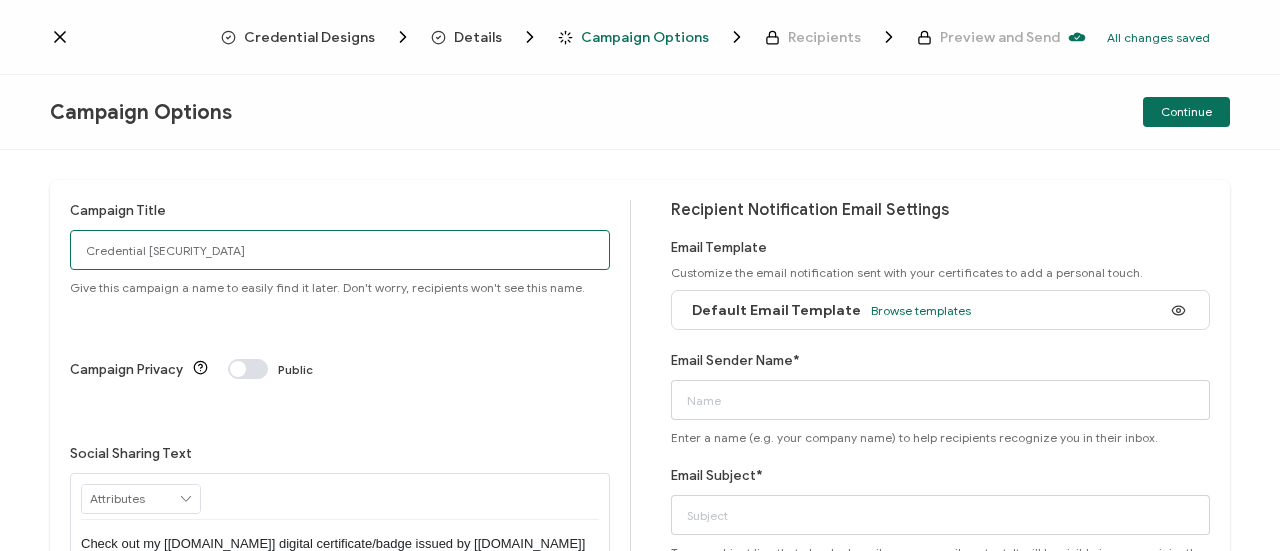 drag, startPoint x: 306, startPoint y: 257, endPoint x: 117, endPoint y: 249, distance: 189.16924 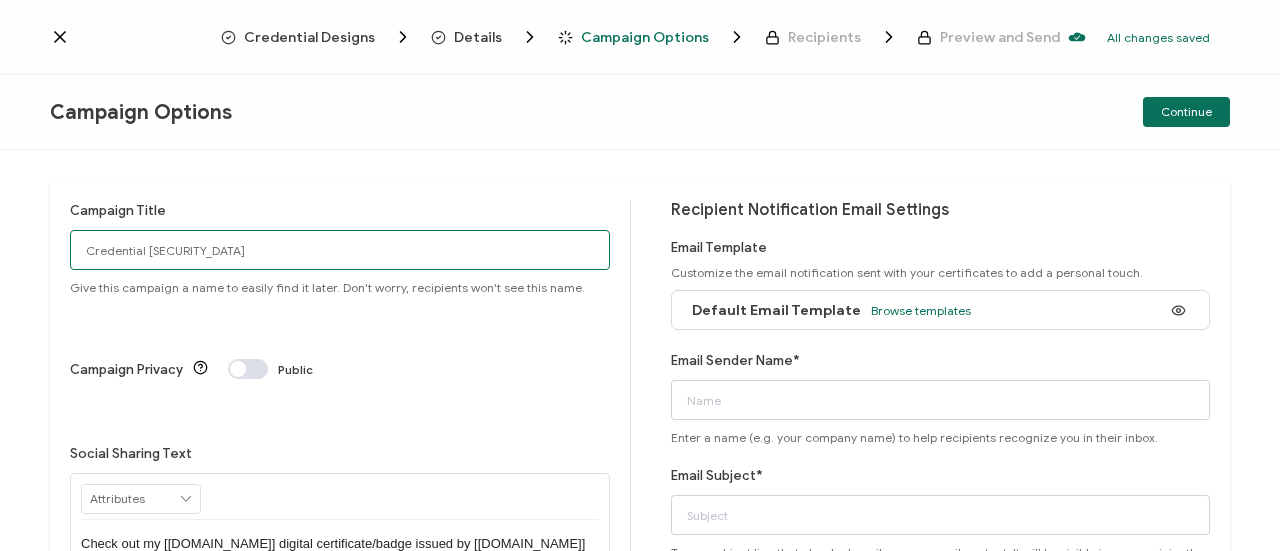 click on "Credential [SECURITY_DATA]" at bounding box center [340, 250] 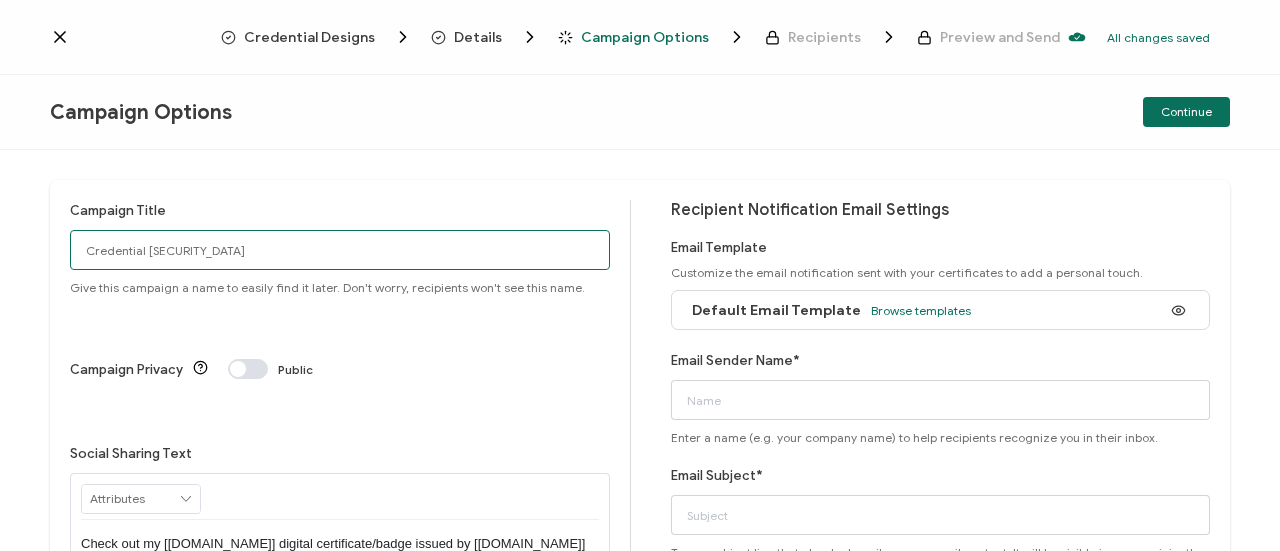 click on "Credential [SECURITY_DATA]" at bounding box center (340, 250) 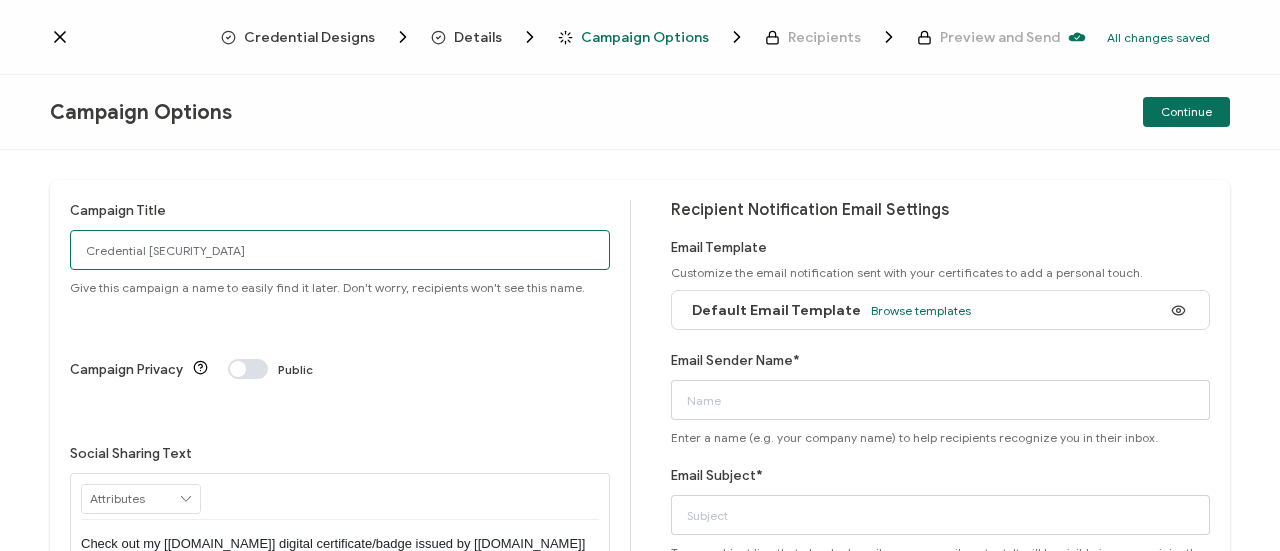 click on "Credential [SECURITY_DATA]" at bounding box center [340, 250] 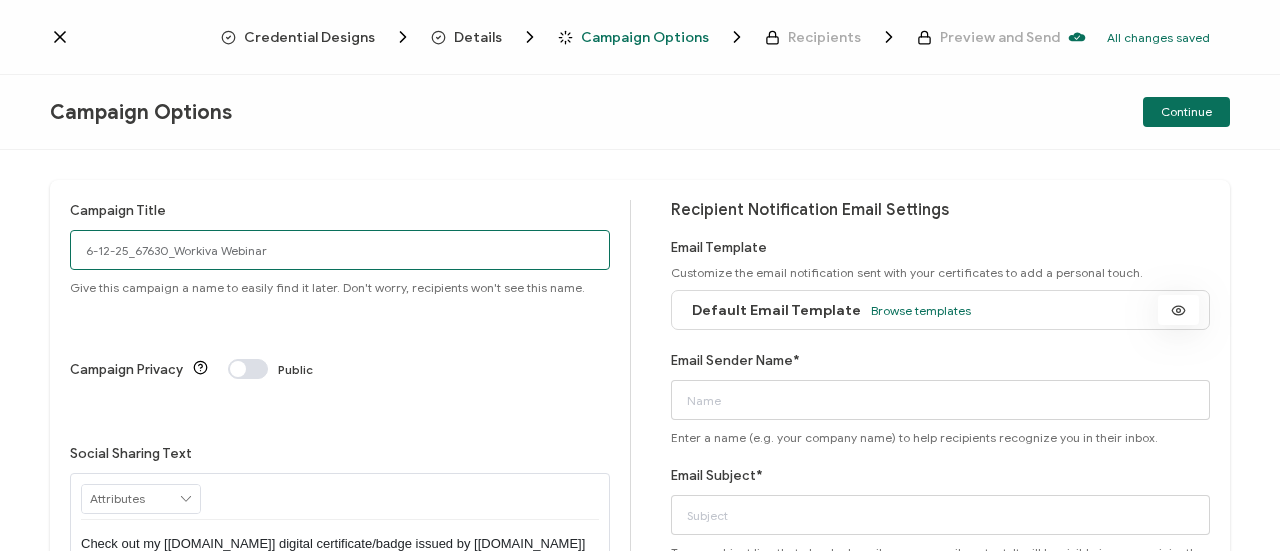 type on "6-12-25_67630_Workiva Webinar" 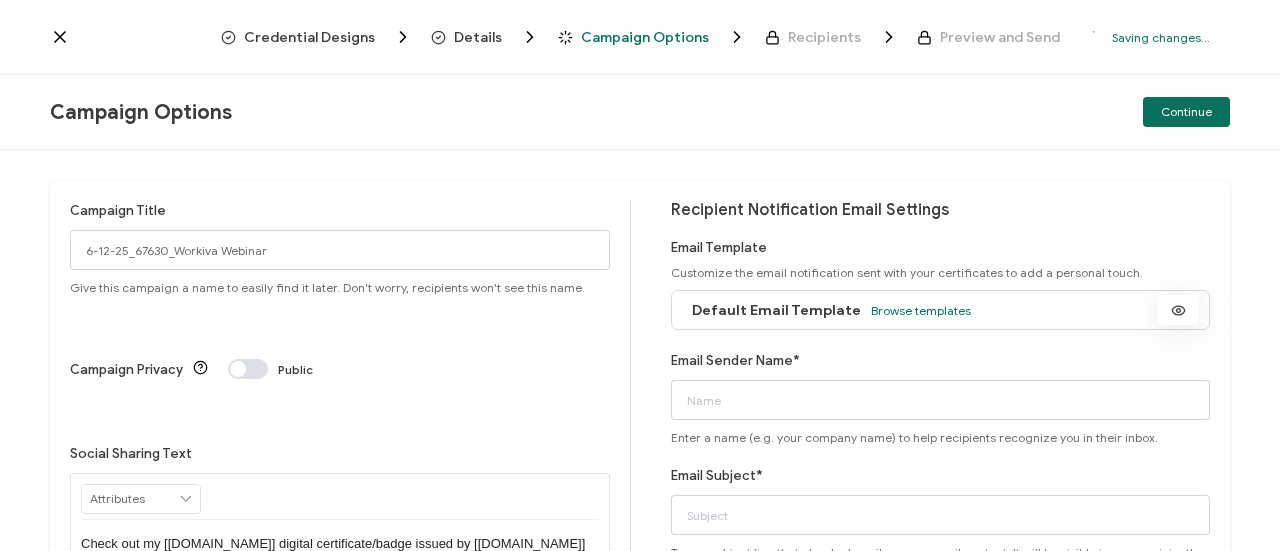 click 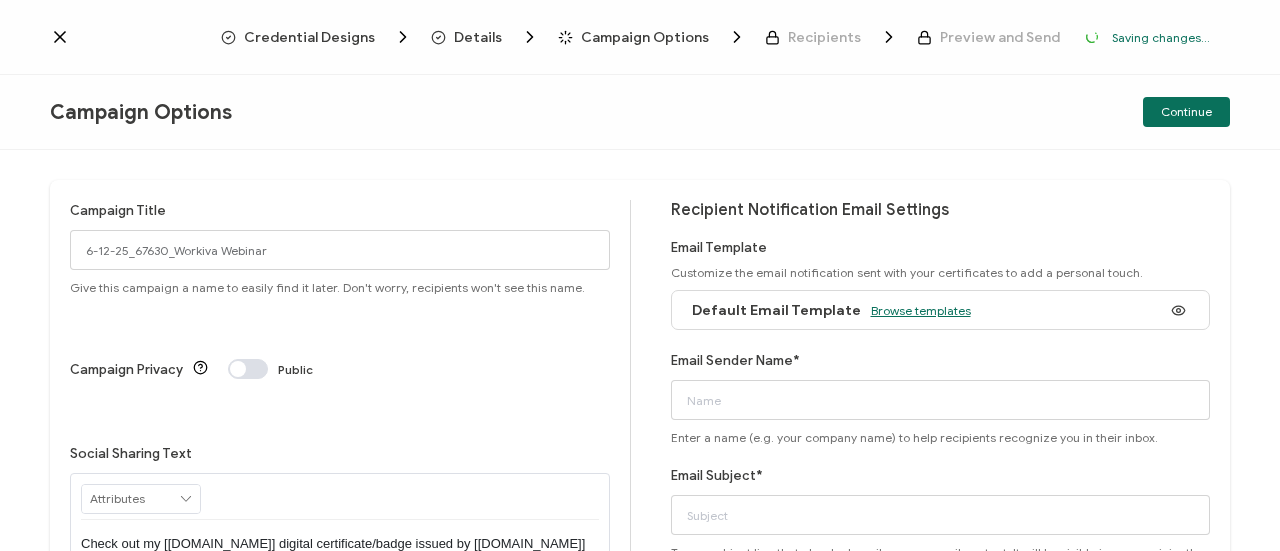 click on "Browse templates" at bounding box center [921, 310] 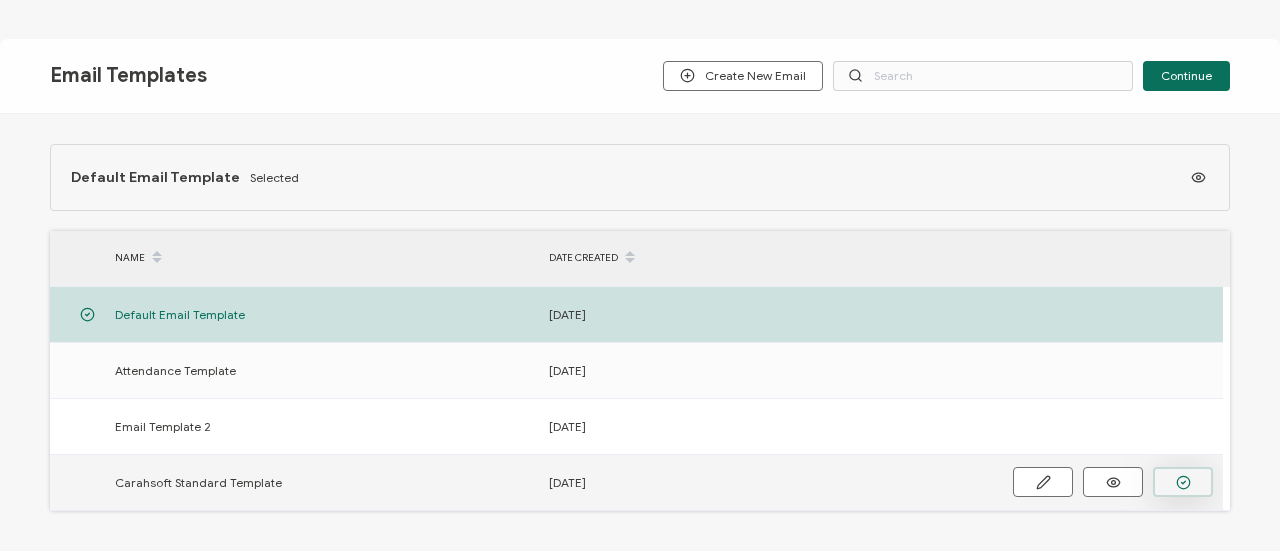 click 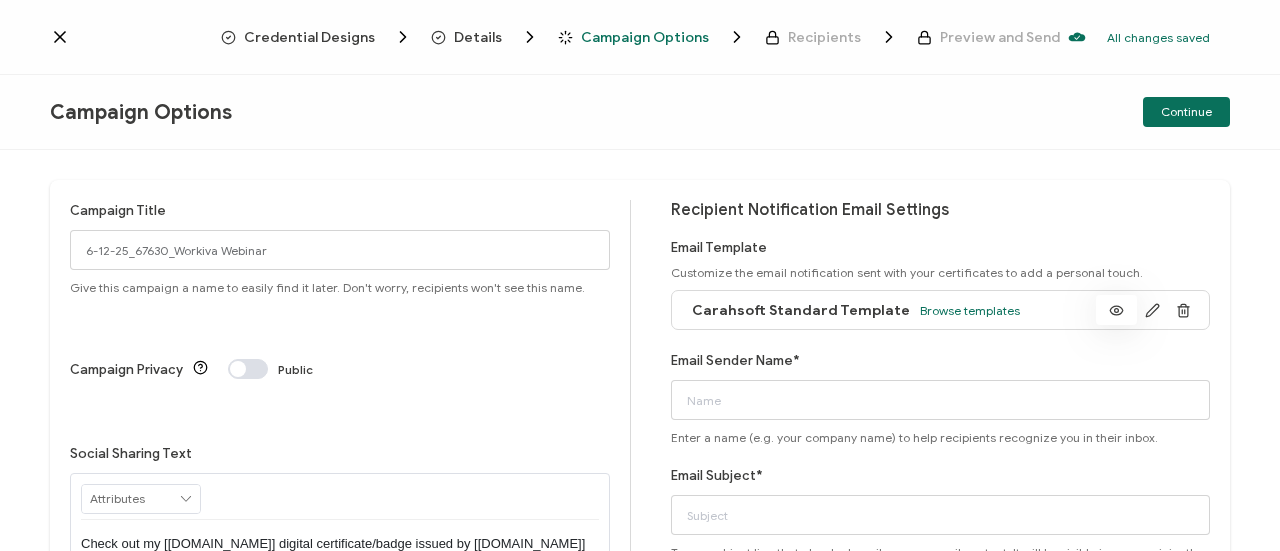 click 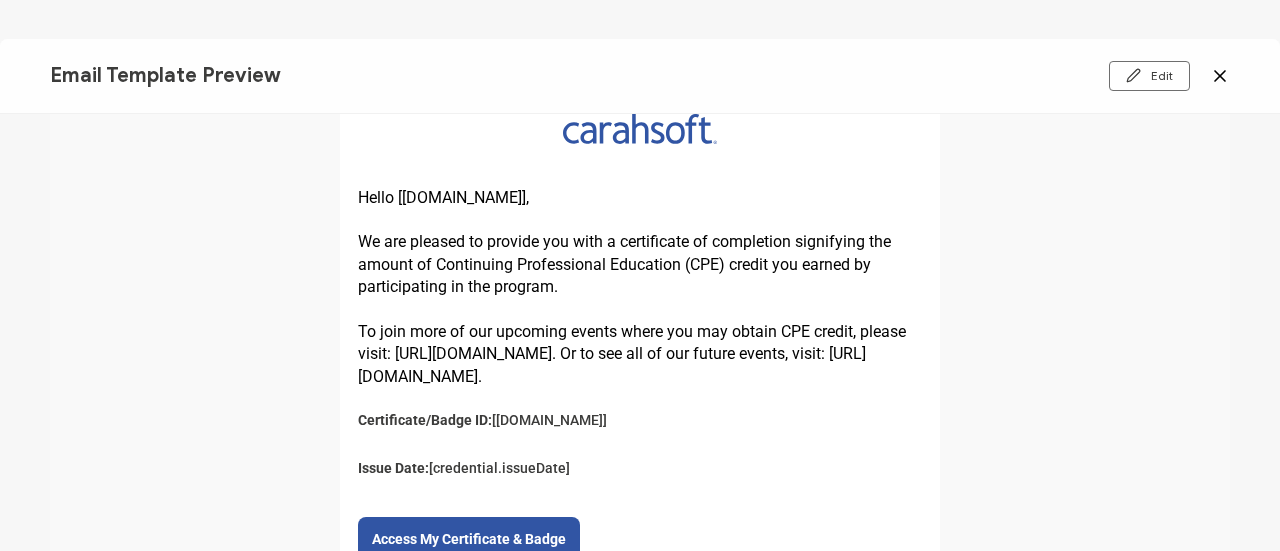 scroll, scrollTop: 72, scrollLeft: 0, axis: vertical 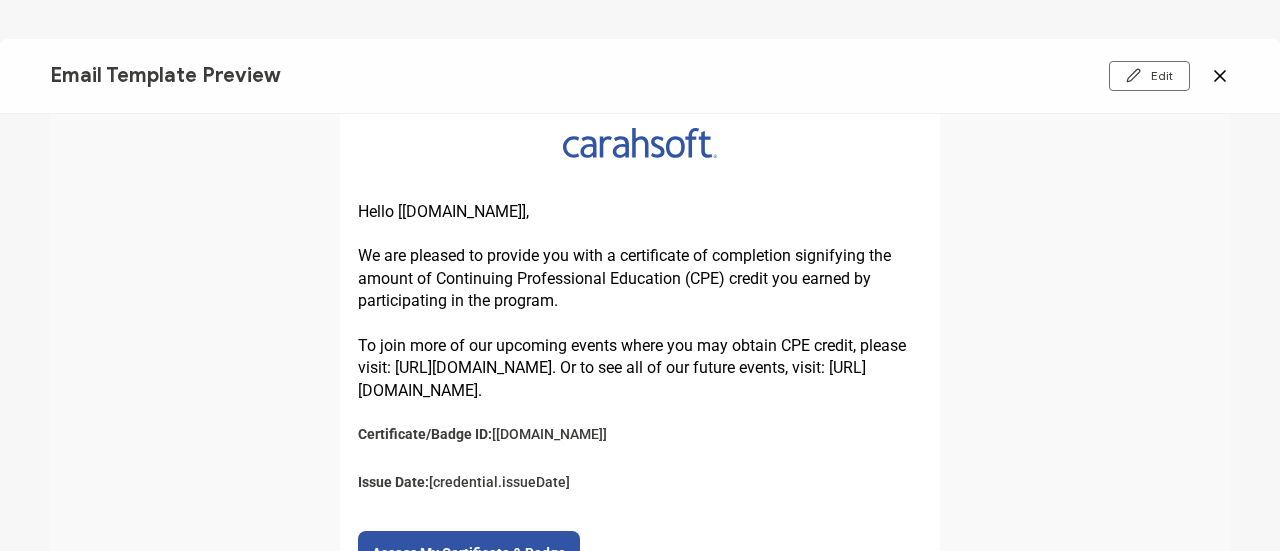 click on "Edit" at bounding box center [1033, 76] 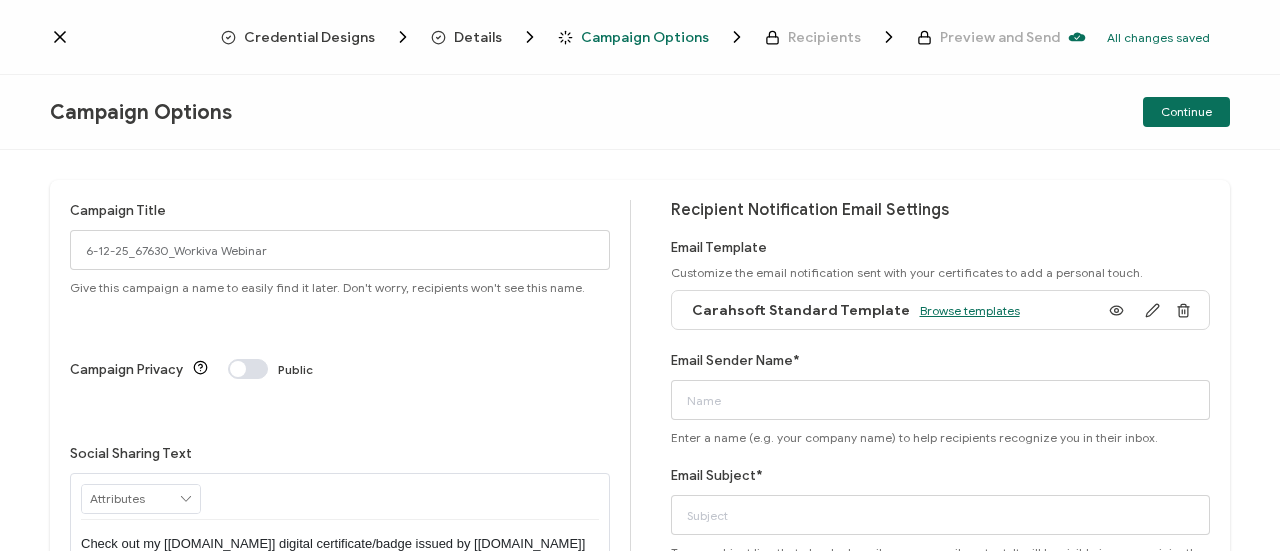 click on "Browse templates" at bounding box center (970, 310) 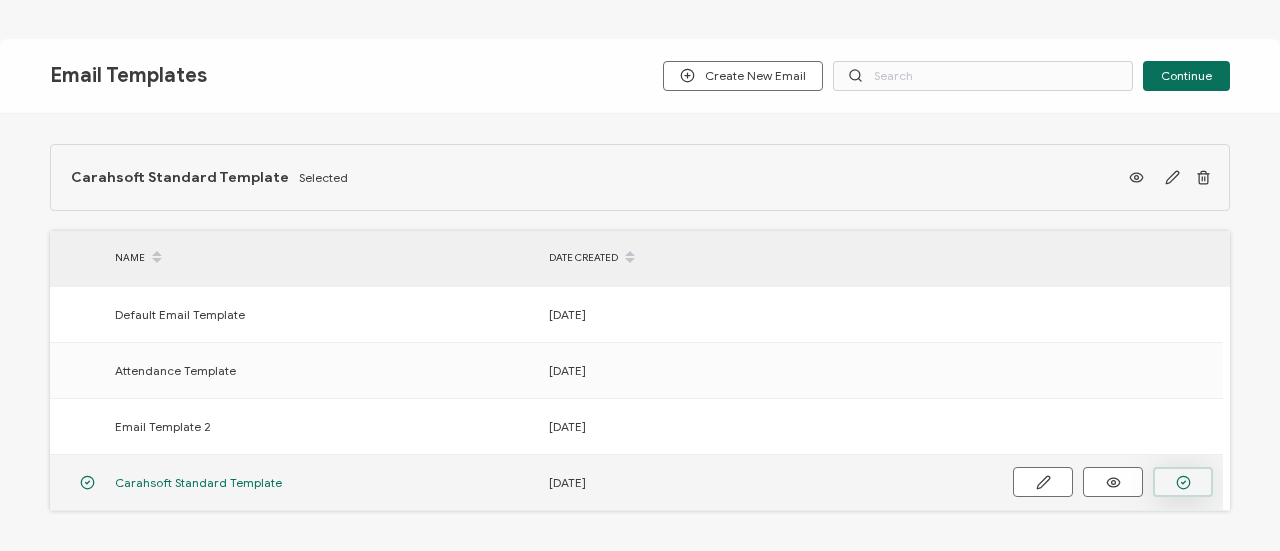 click at bounding box center (1183, 482) 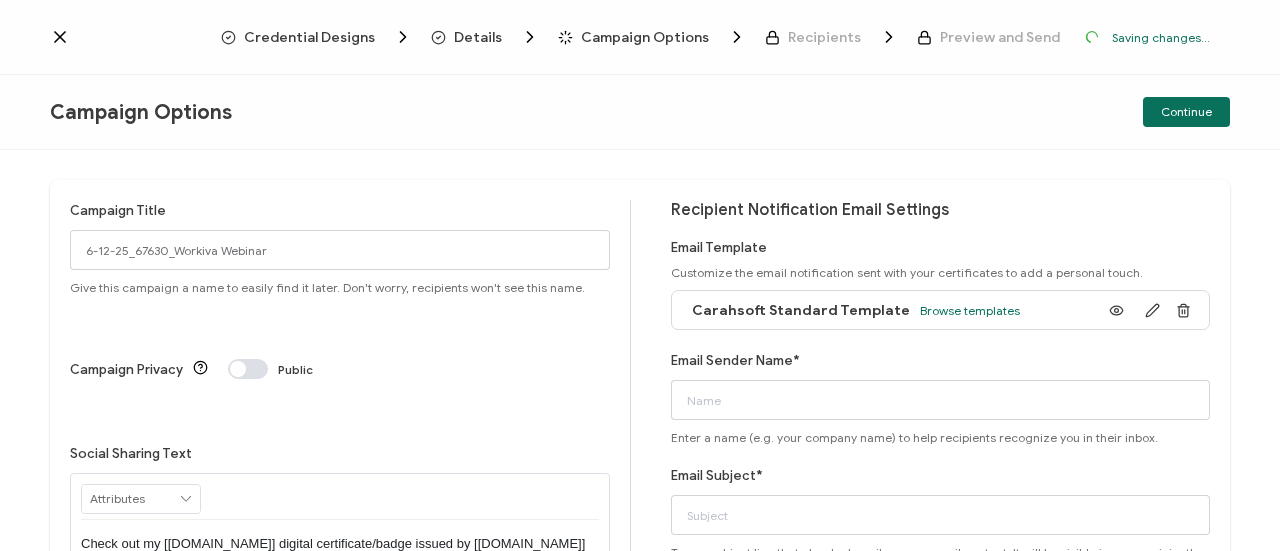 scroll, scrollTop: 100, scrollLeft: 0, axis: vertical 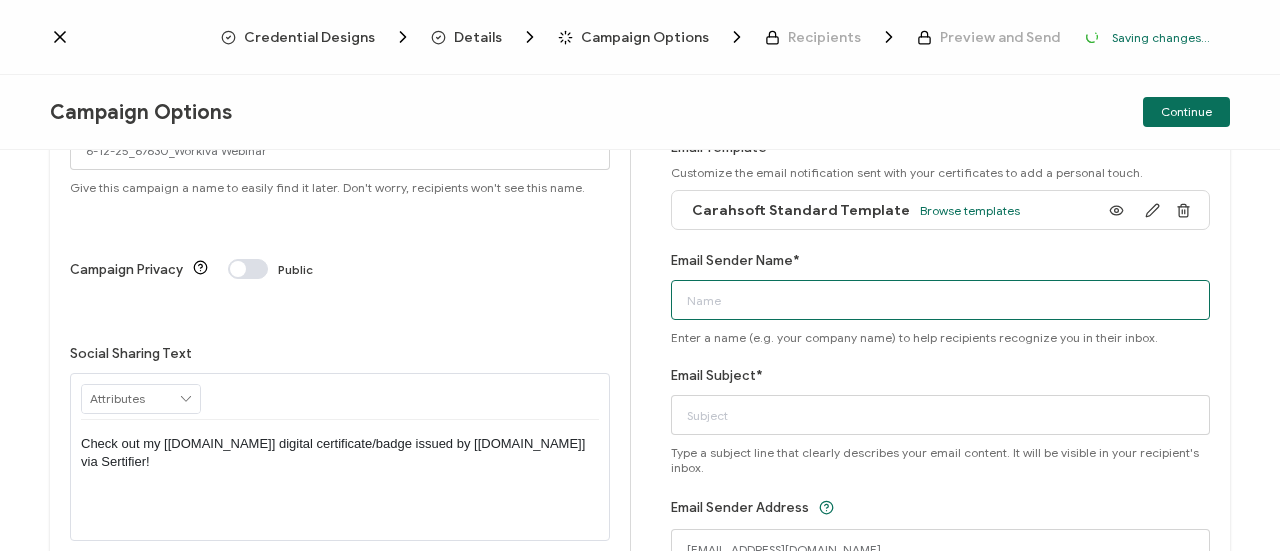 click on "Email Sender Name*" at bounding box center [941, 300] 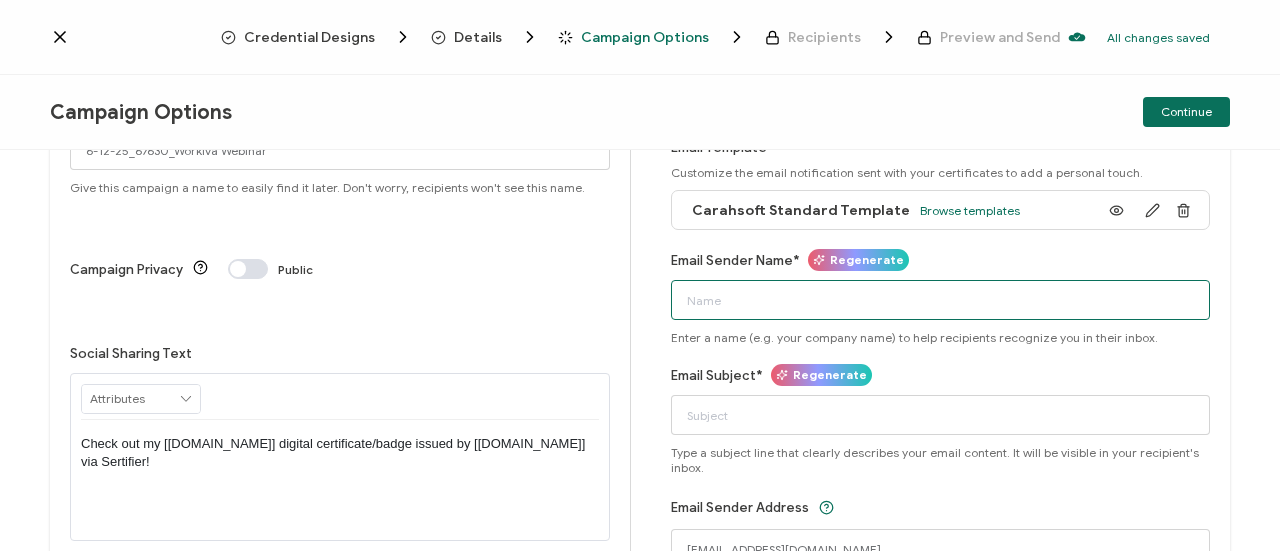 click on "Email Sender Name*" at bounding box center [941, 300] 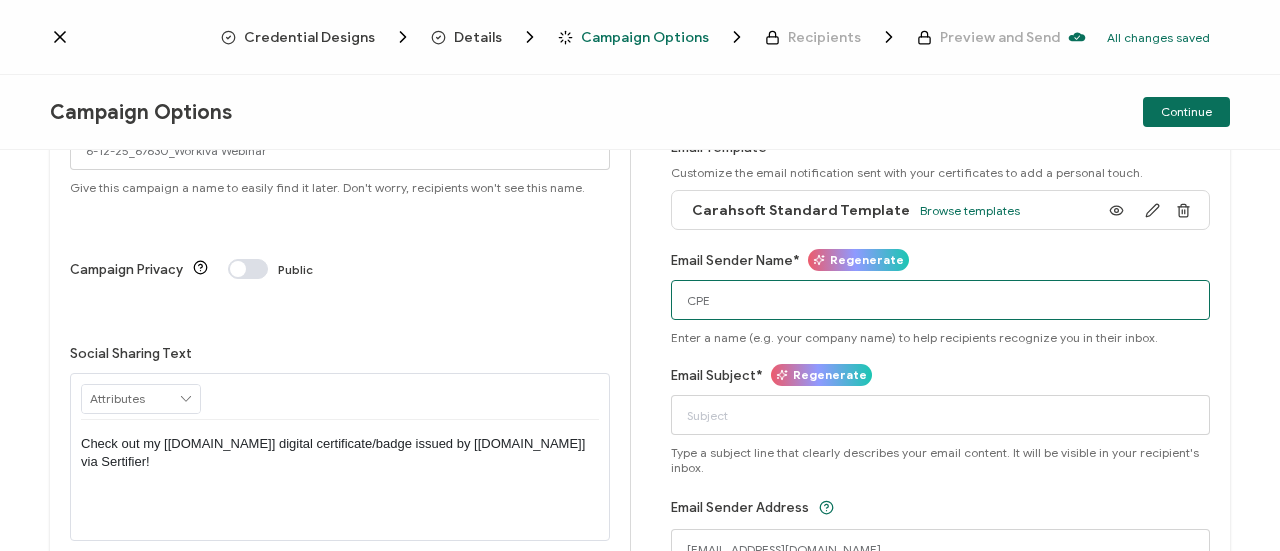 type on "CPE" 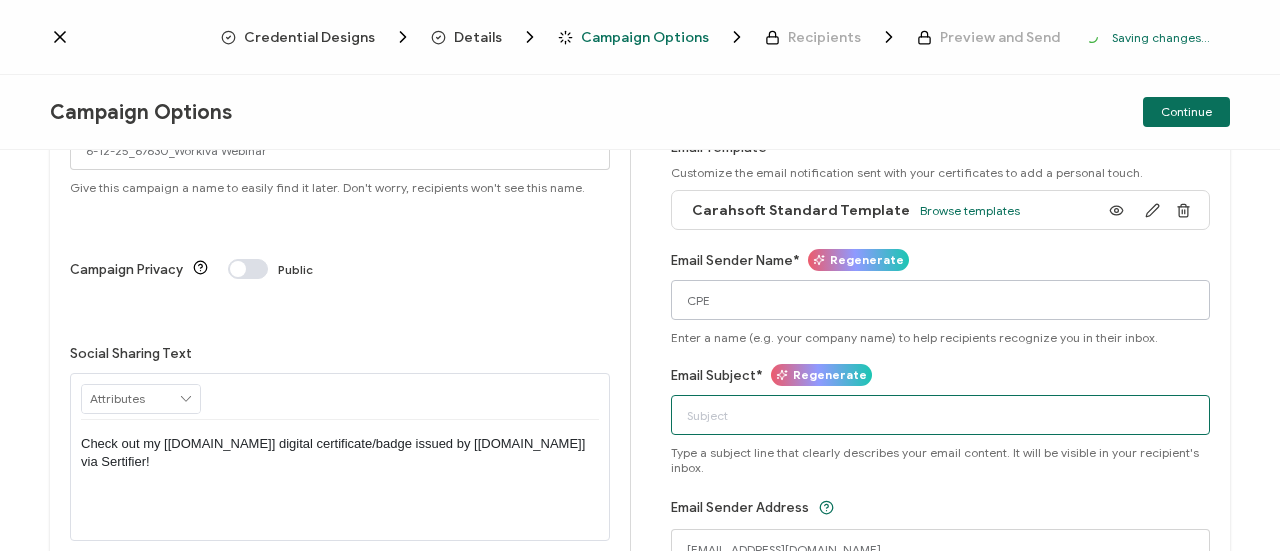 paste on "6-12-25_67630_Workiva Webinar" 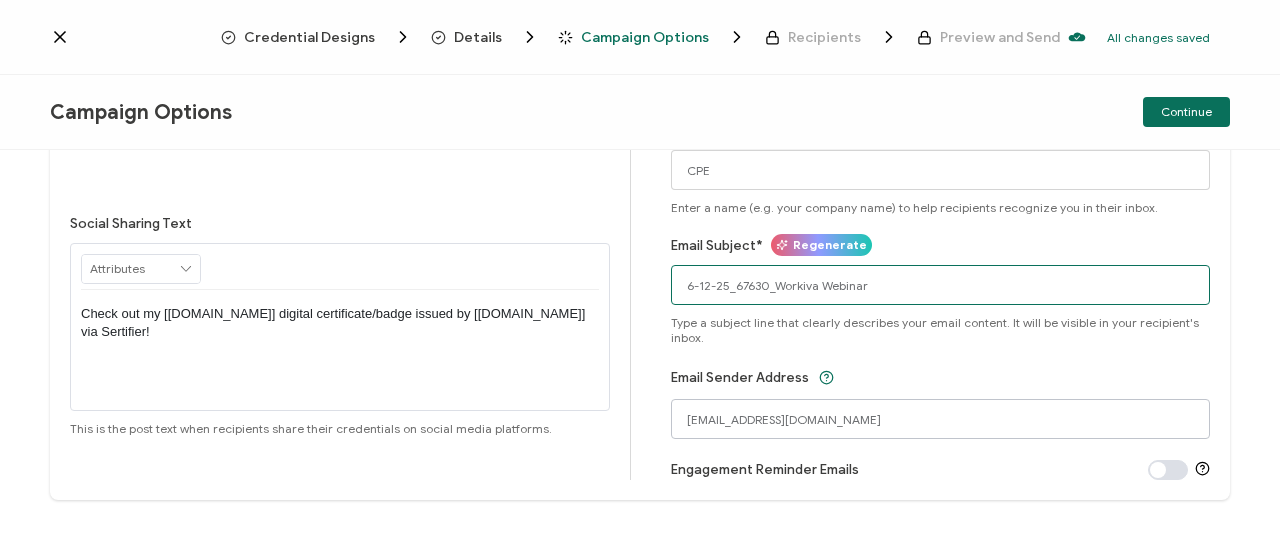 scroll, scrollTop: 248, scrollLeft: 0, axis: vertical 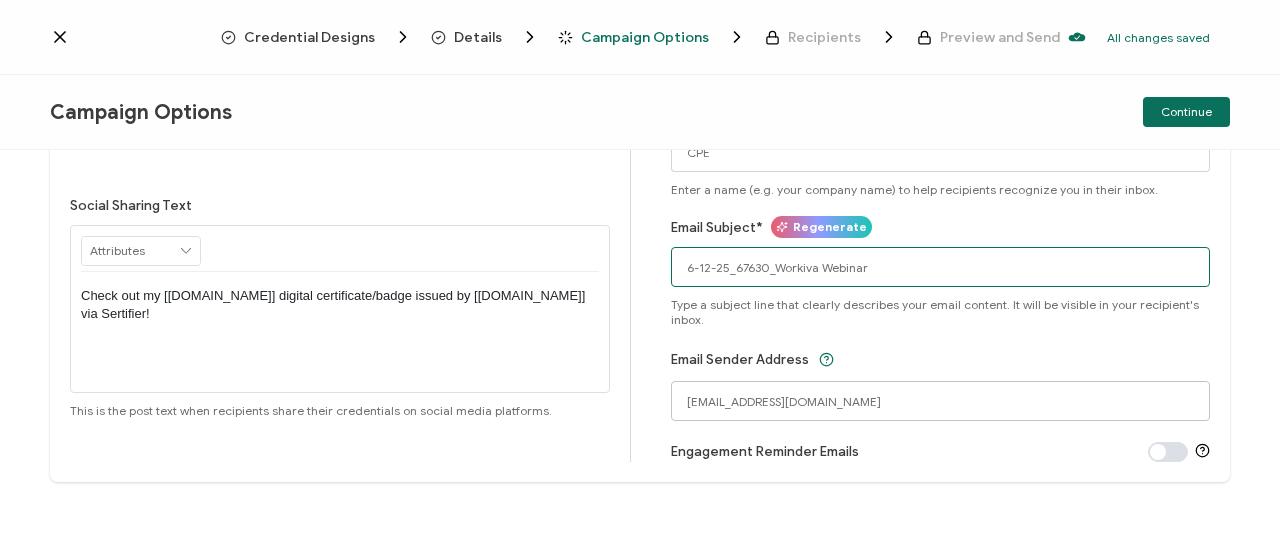 type on "6-12-25_67630_Workiva Webinar" 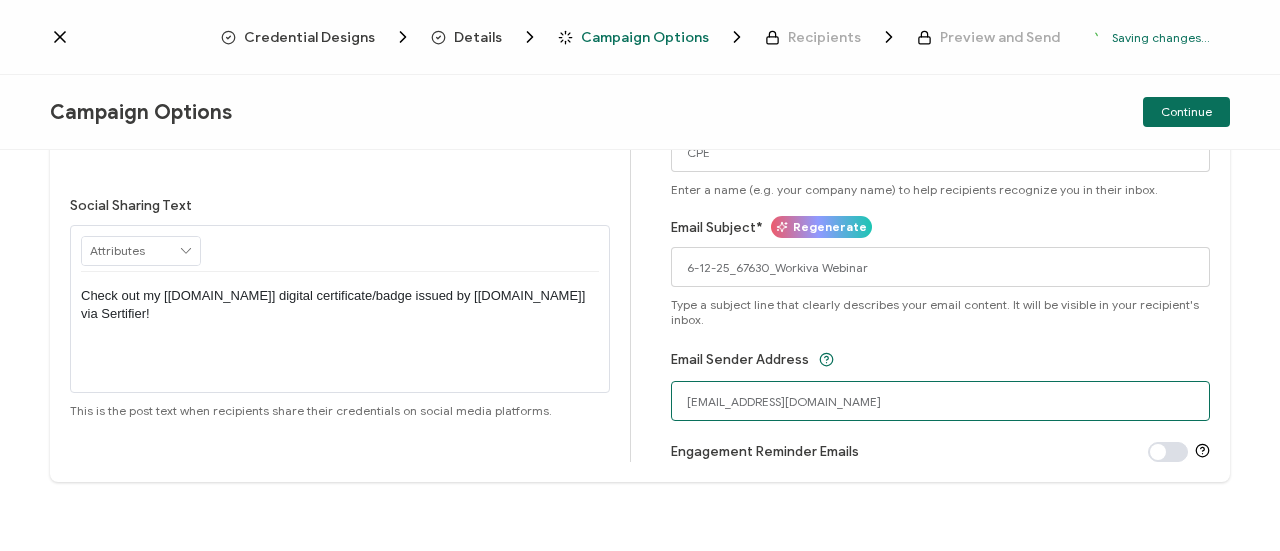 drag, startPoint x: 911, startPoint y: 401, endPoint x: 605, endPoint y: 385, distance: 306.41803 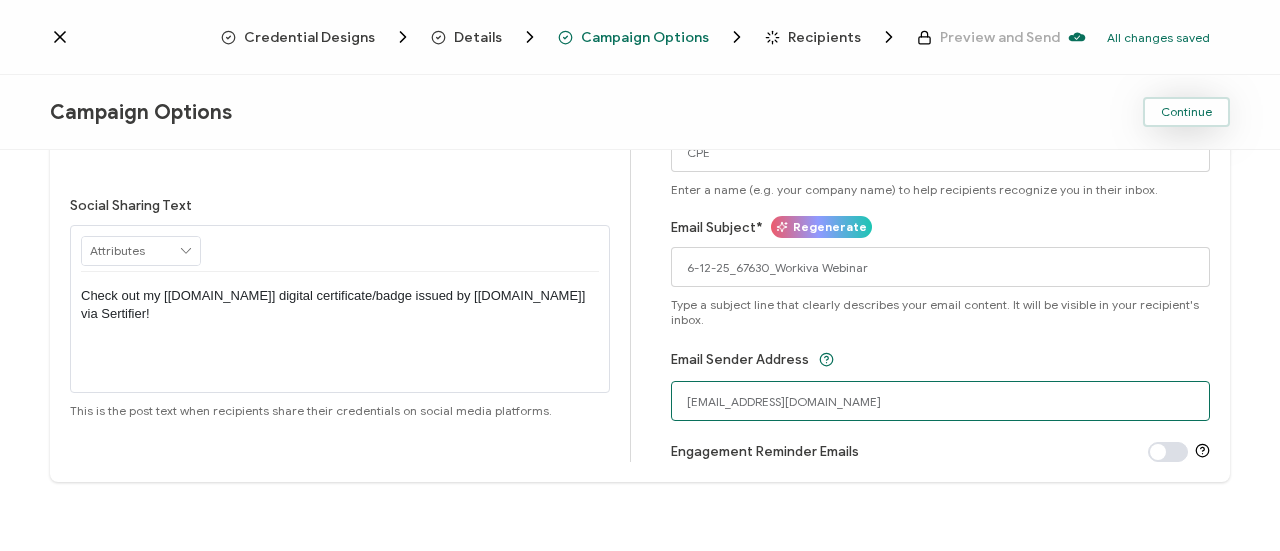 type on "[EMAIL_ADDRESS][DOMAIN_NAME]" 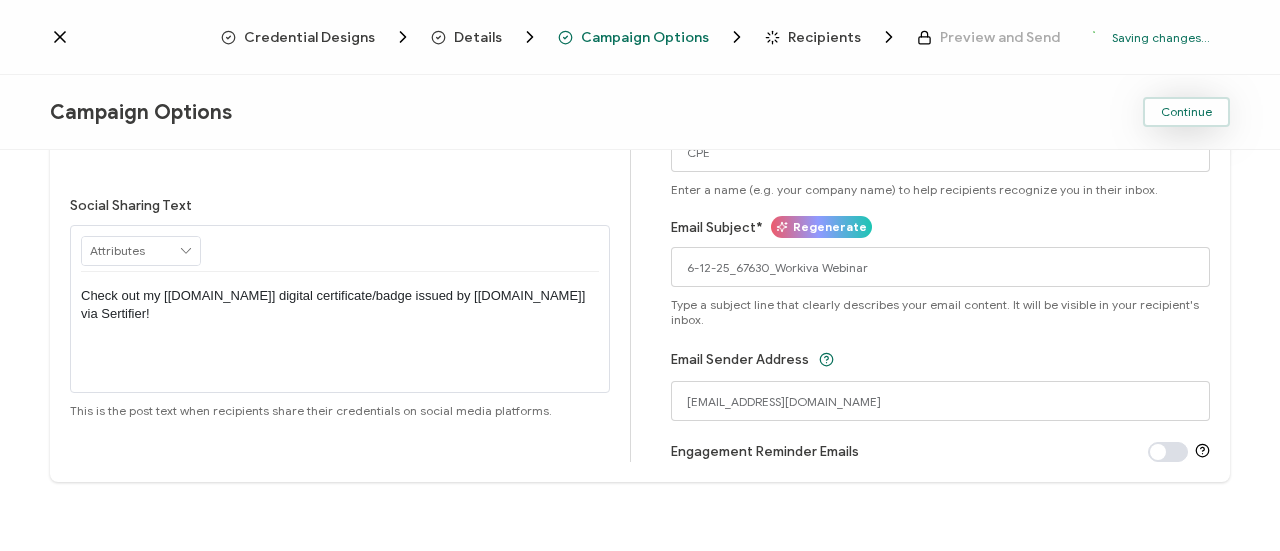 click on "Continue" at bounding box center (1186, 112) 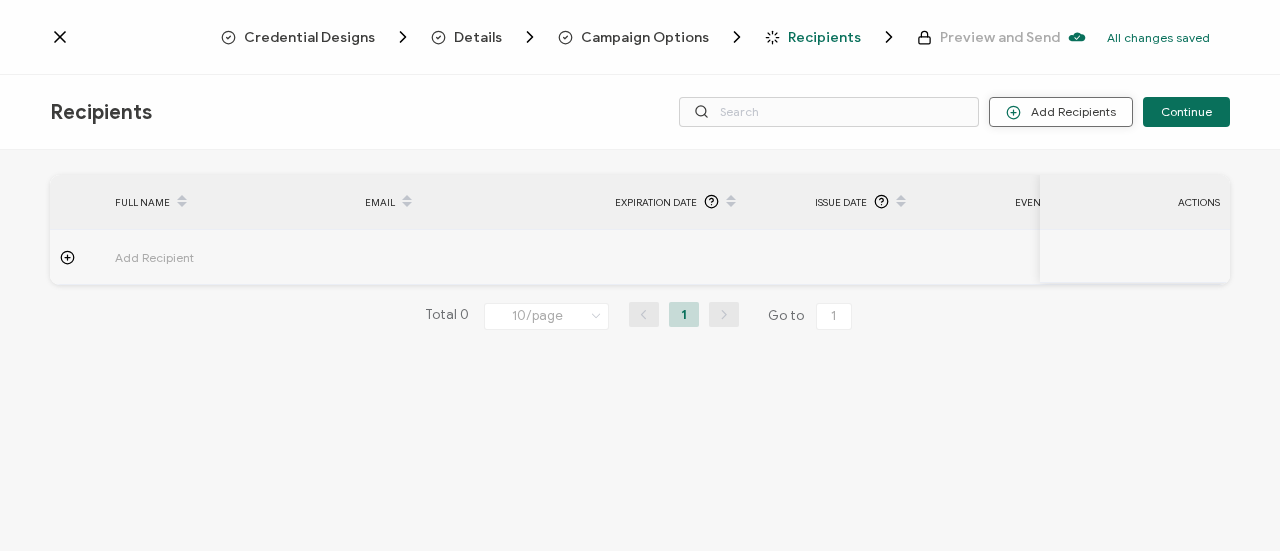click on "Add Recipients" at bounding box center (1061, 112) 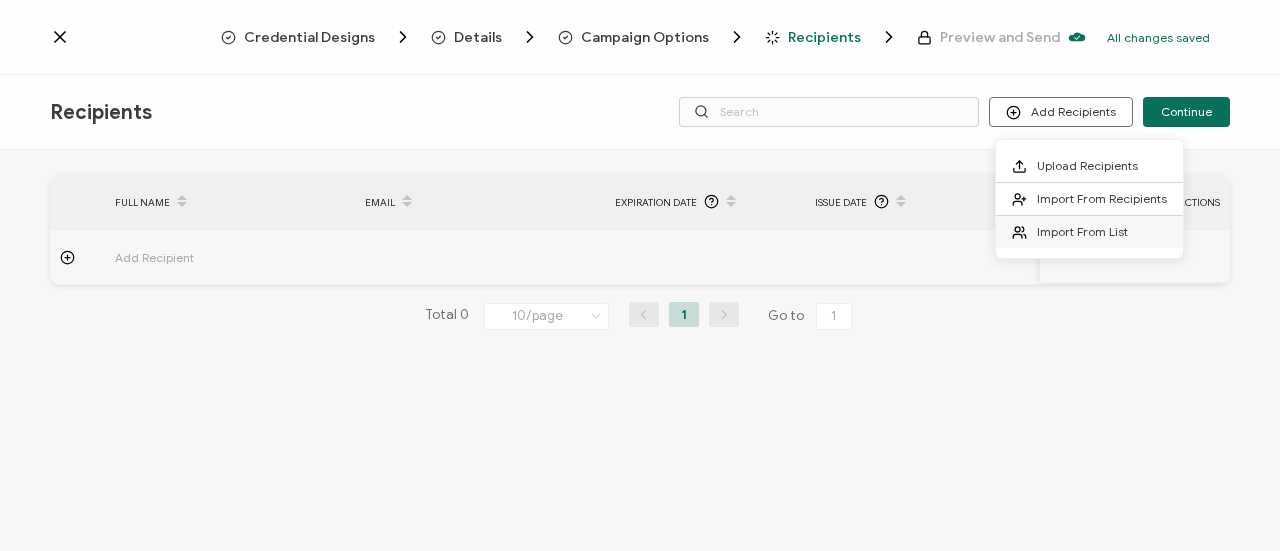 click on "Import From List" at bounding box center [1089, 232] 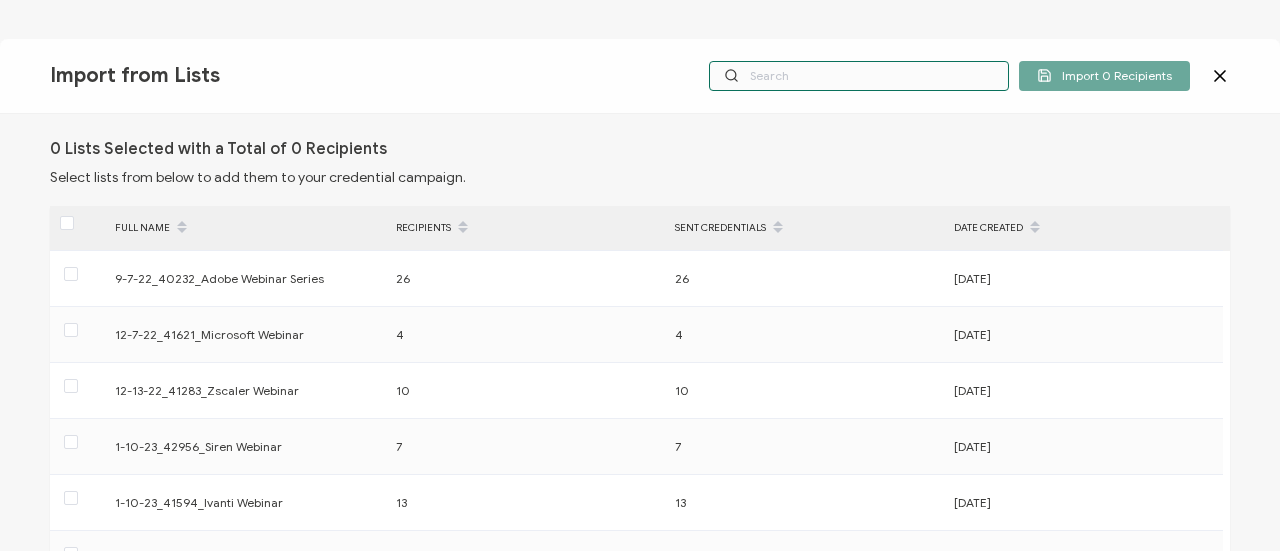 click at bounding box center (859, 76) 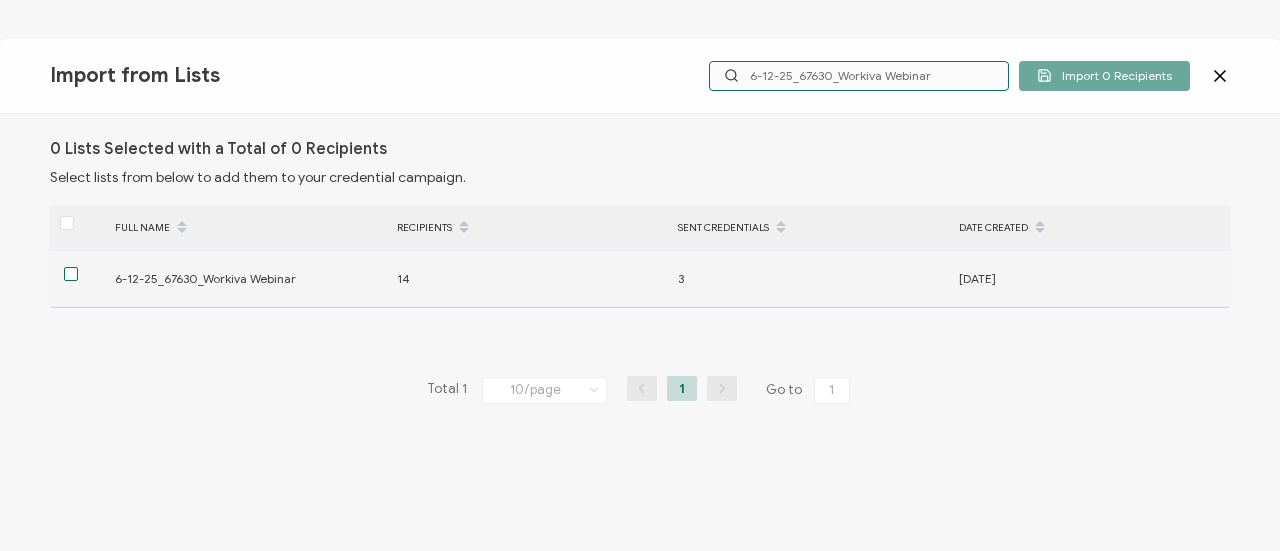 type on "6-12-25_67630_Workiva Webinar" 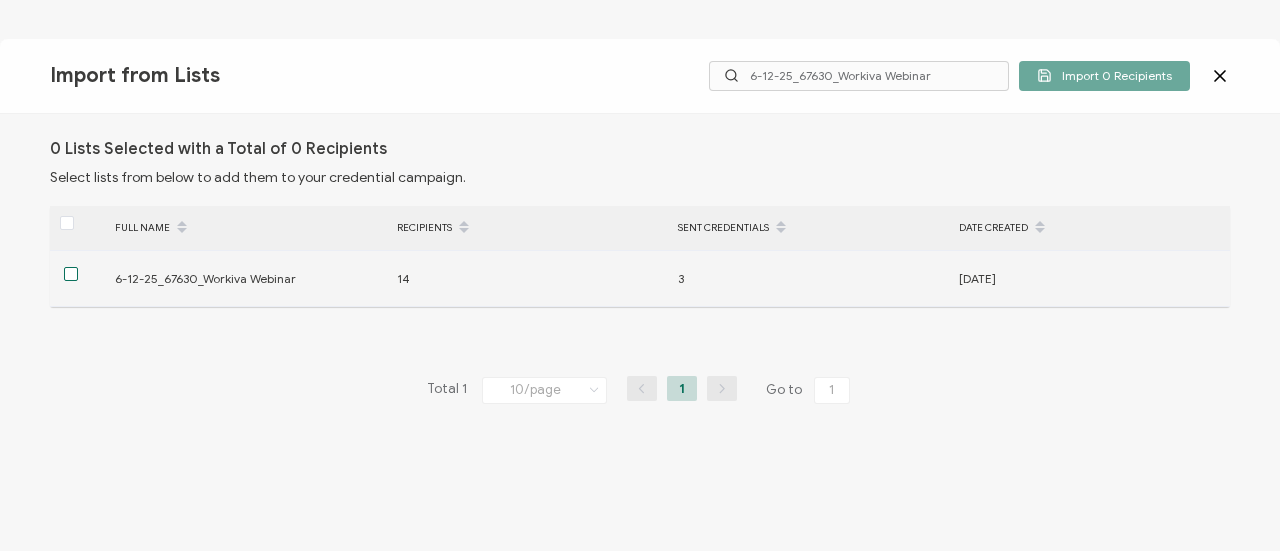 click at bounding box center (71, 274) 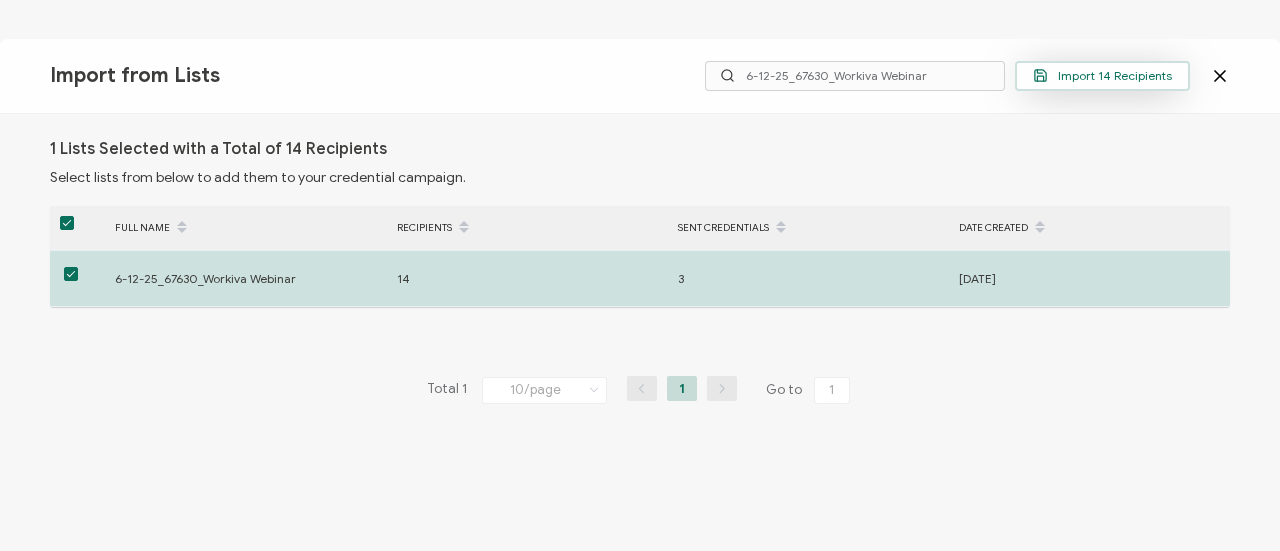 click on "Import 14 Recipients" at bounding box center [1102, 75] 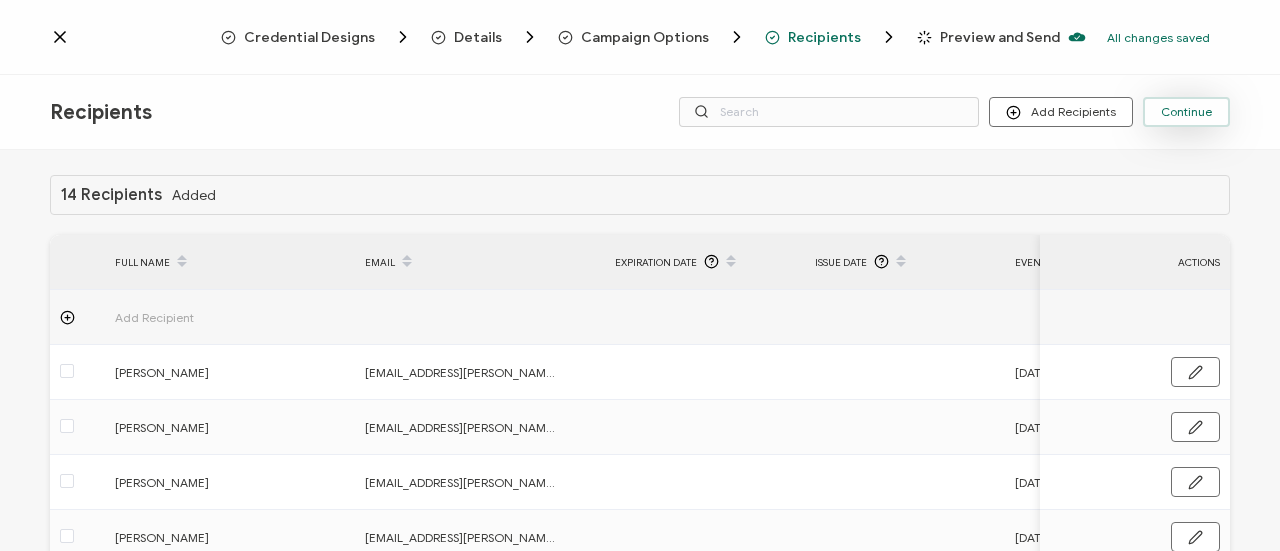 click on "Continue" at bounding box center [1186, 112] 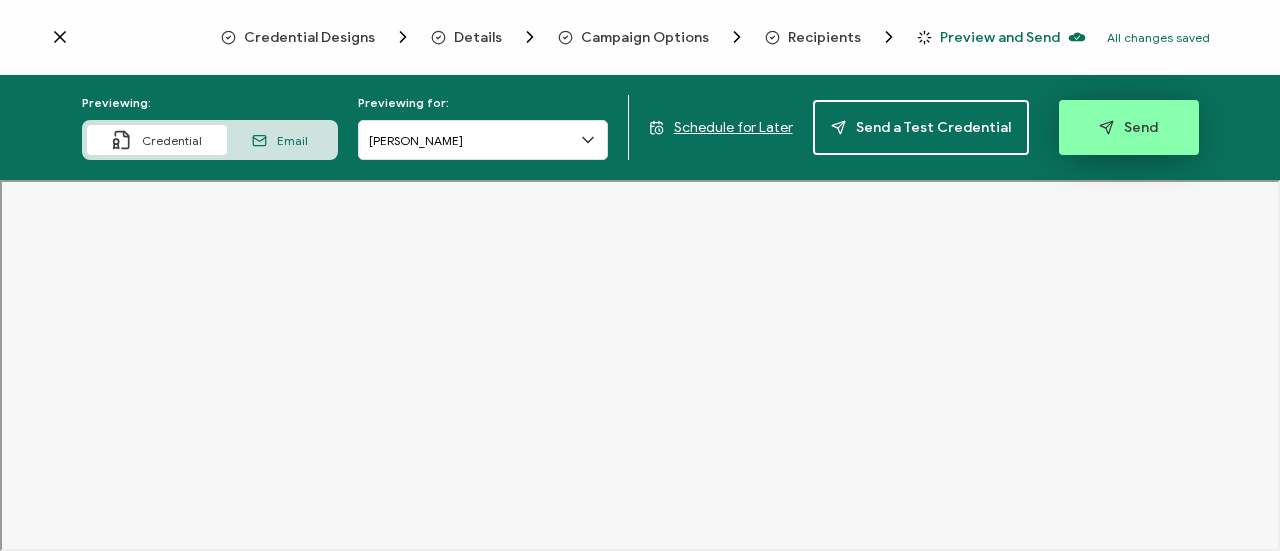 click on "Send" at bounding box center [1129, 127] 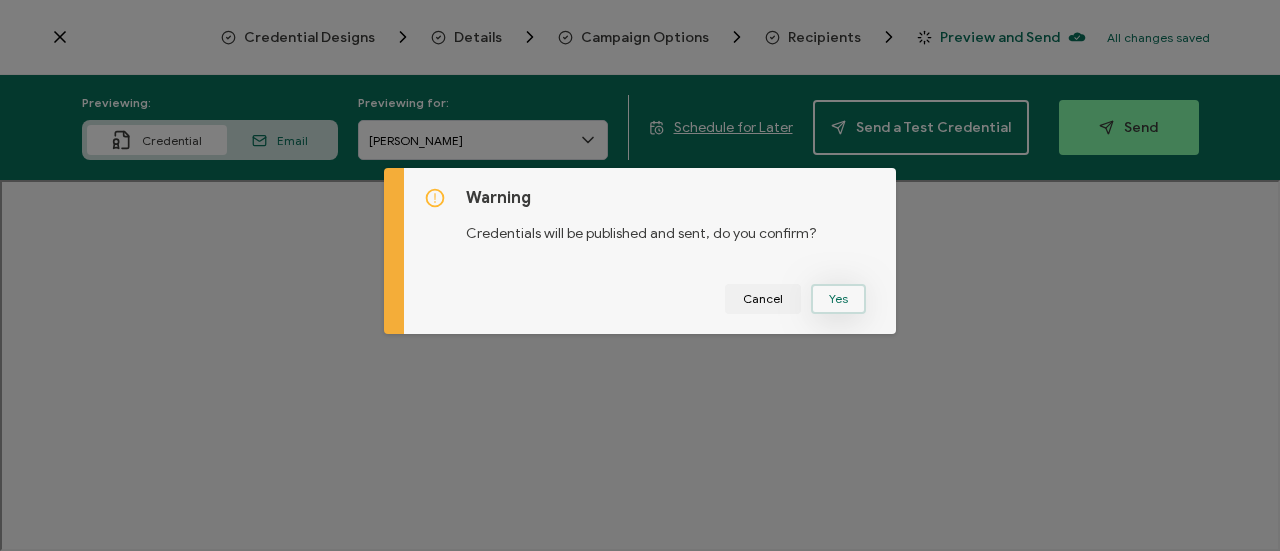 click on "Yes" at bounding box center (838, 299) 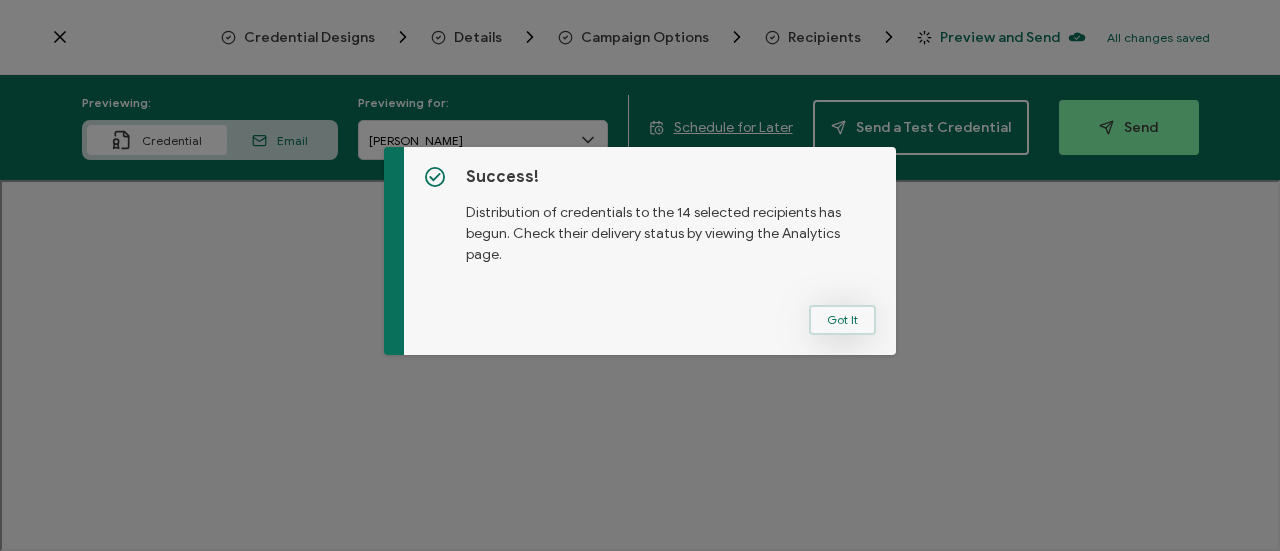 click on "Got It" at bounding box center [842, 320] 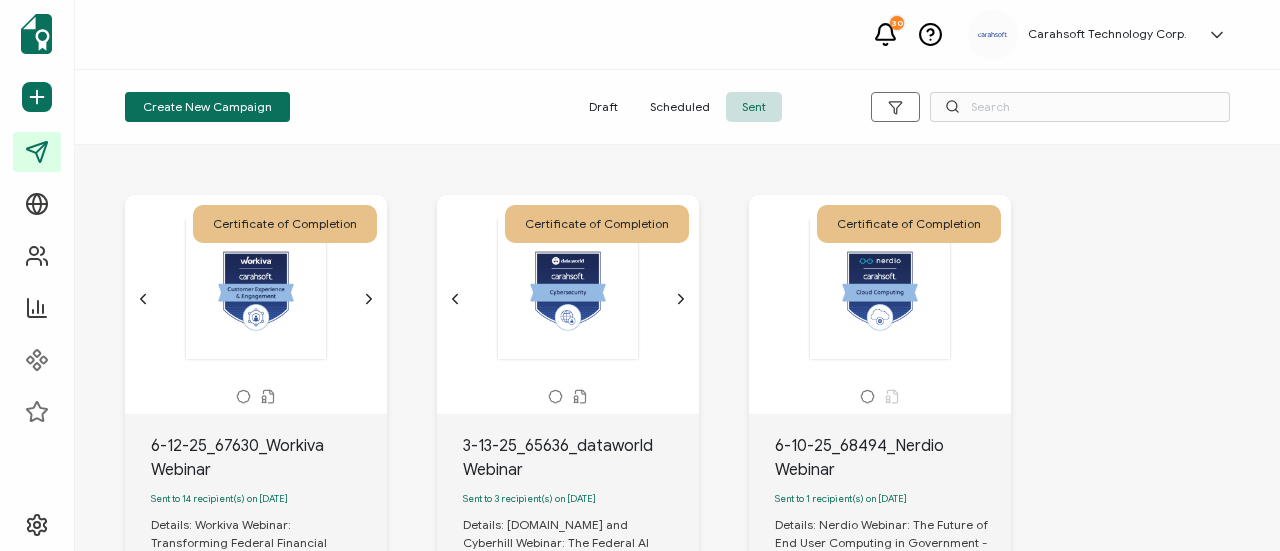scroll, scrollTop: 300, scrollLeft: 0, axis: vertical 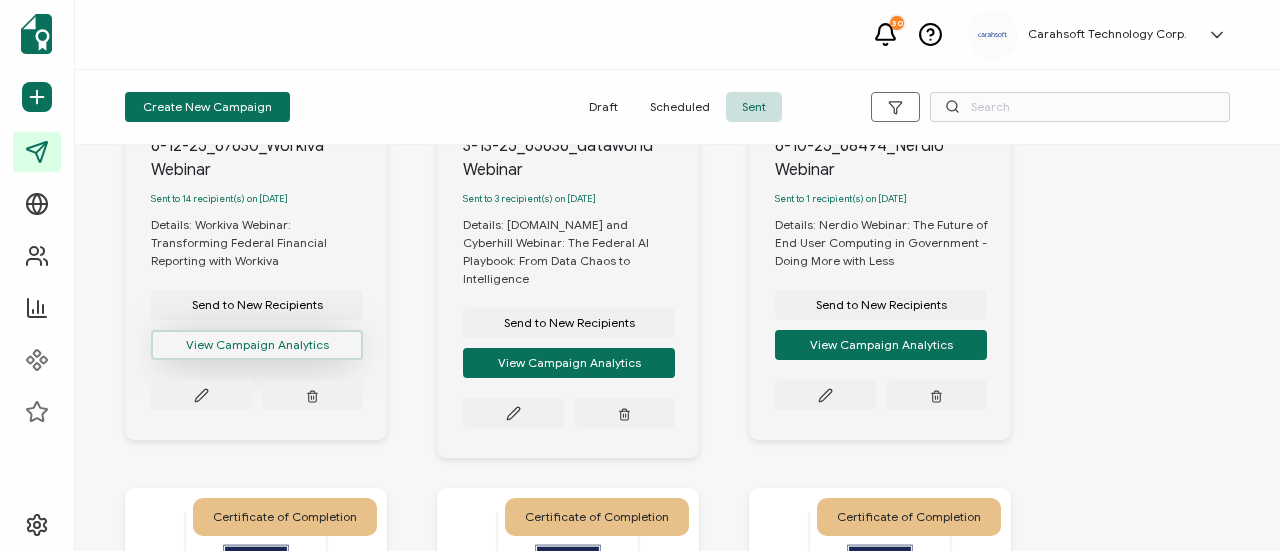 click on "View Campaign Analytics" at bounding box center [257, 345] 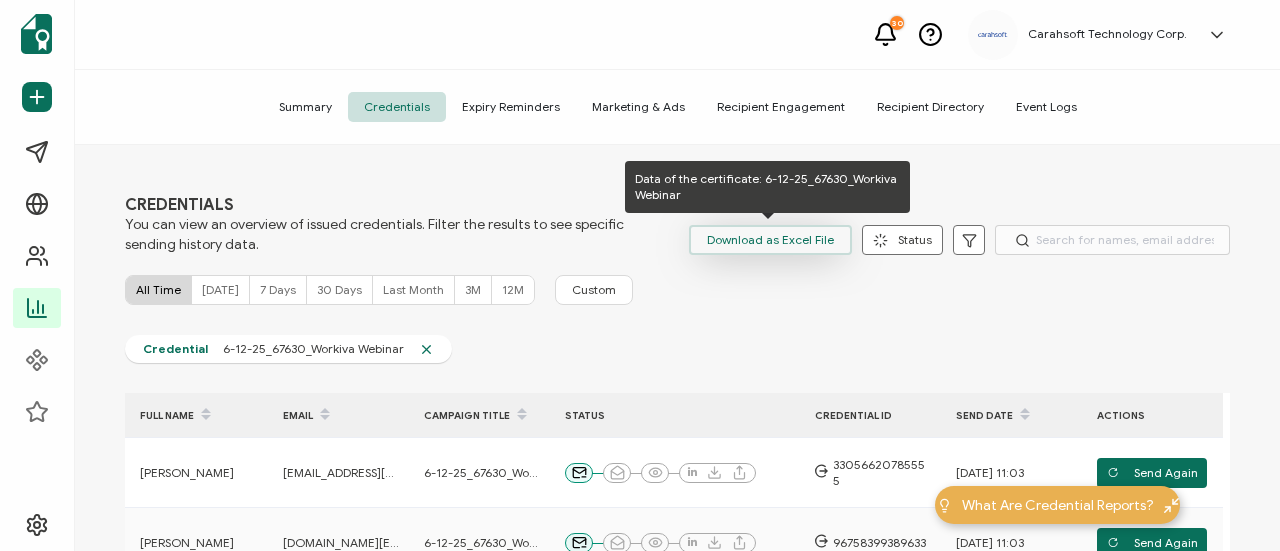 click on "Download as Excel File" at bounding box center (770, 240) 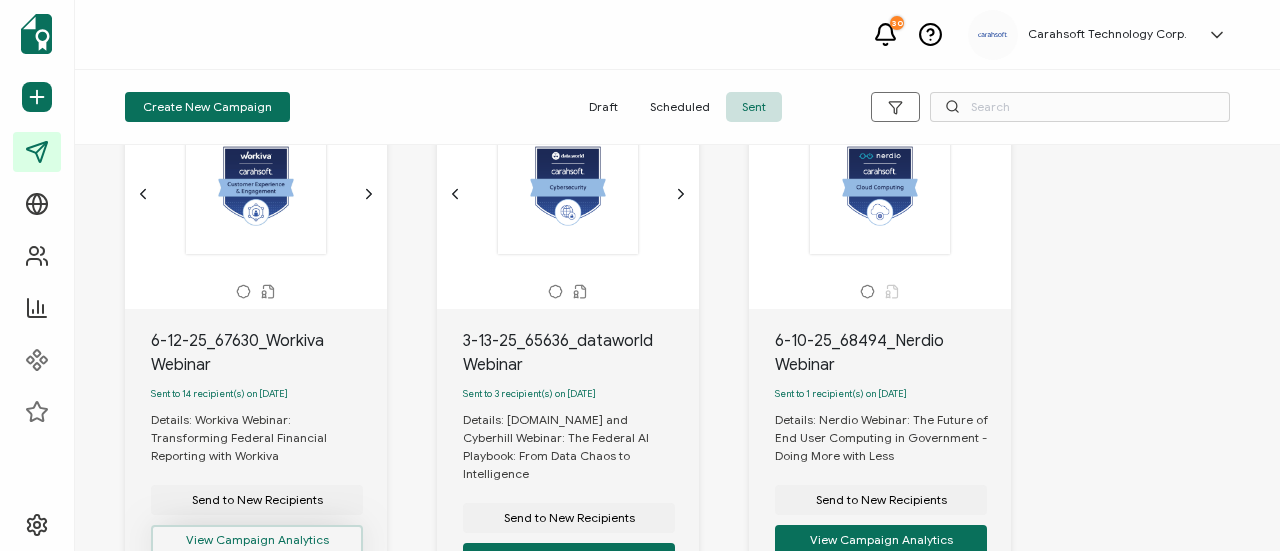 scroll, scrollTop: 200, scrollLeft: 0, axis: vertical 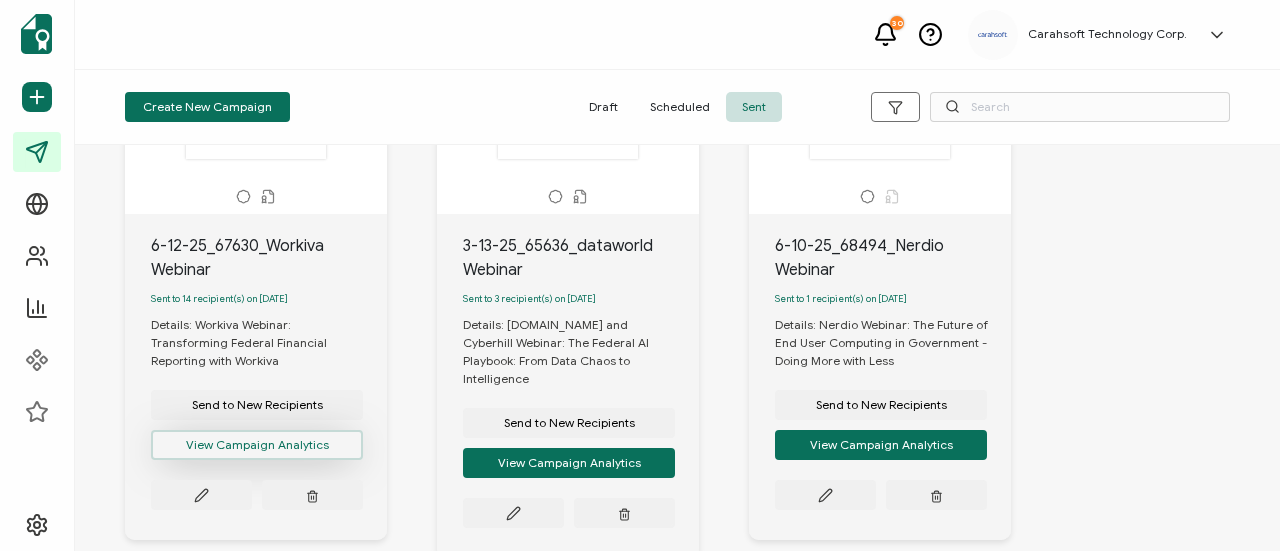 click on "View Campaign Analytics" at bounding box center (257, 445) 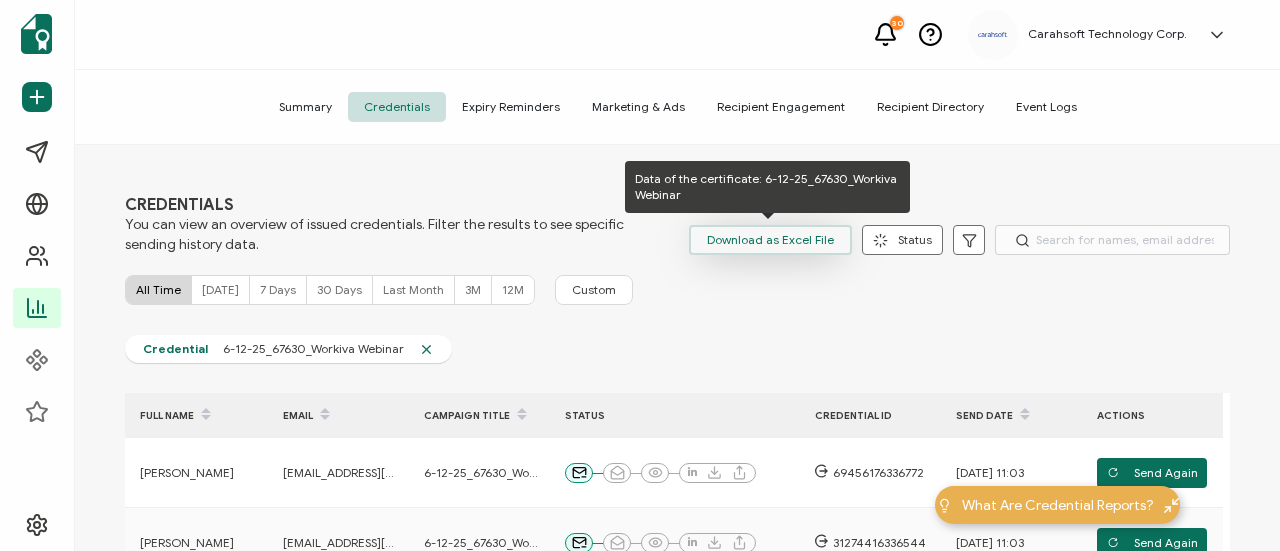 click on "Download as Excel File" at bounding box center [770, 240] 